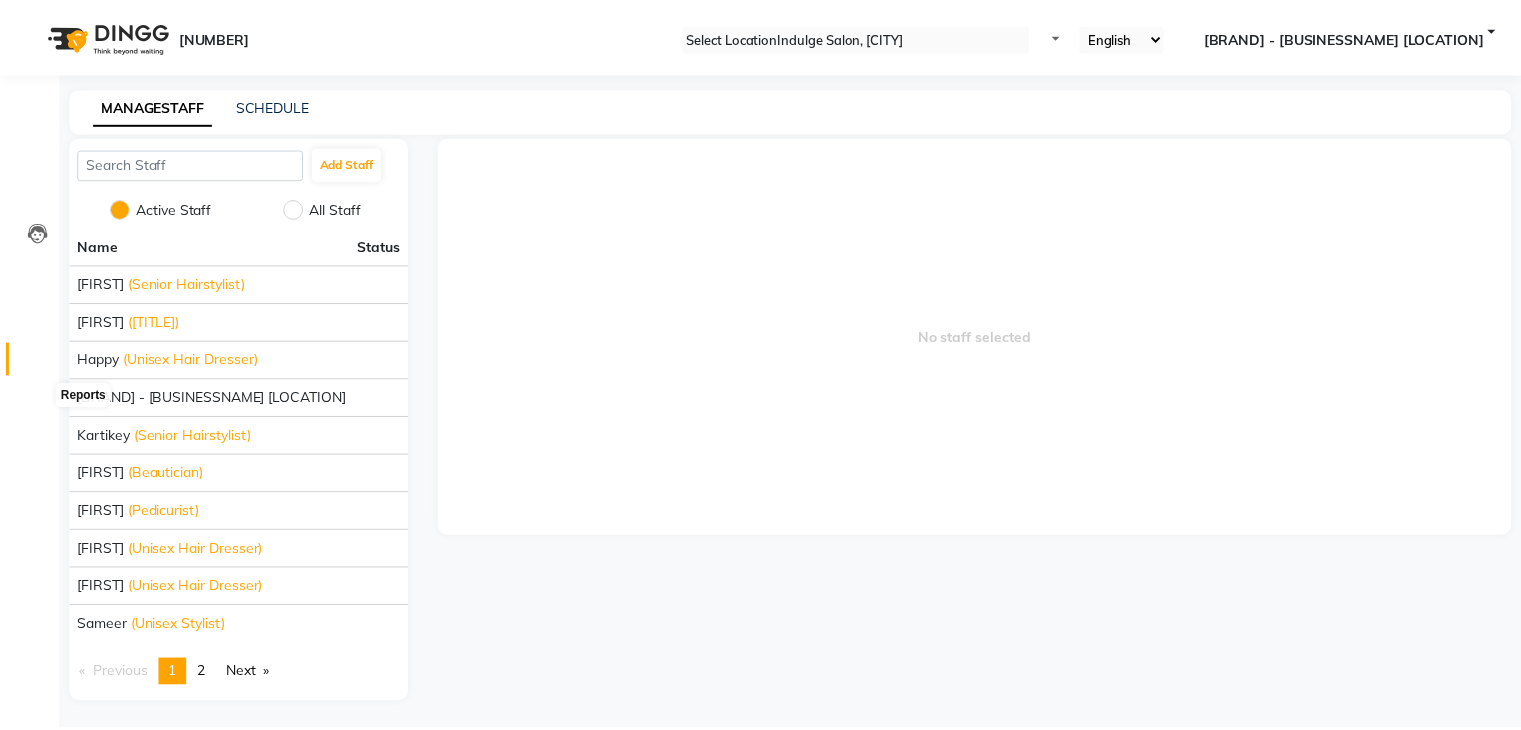 scroll, scrollTop: 0, scrollLeft: 0, axis: both 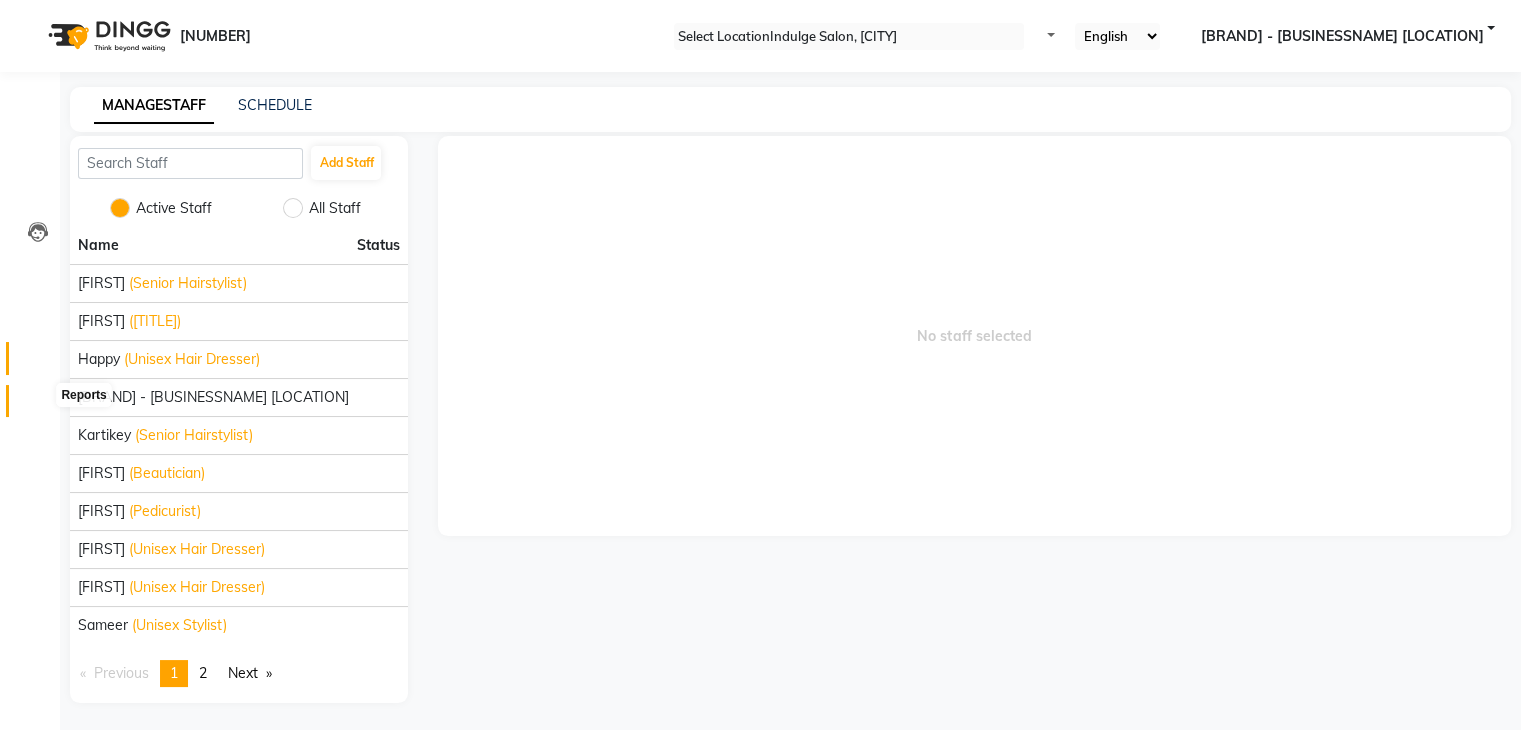 click at bounding box center (38, 406) 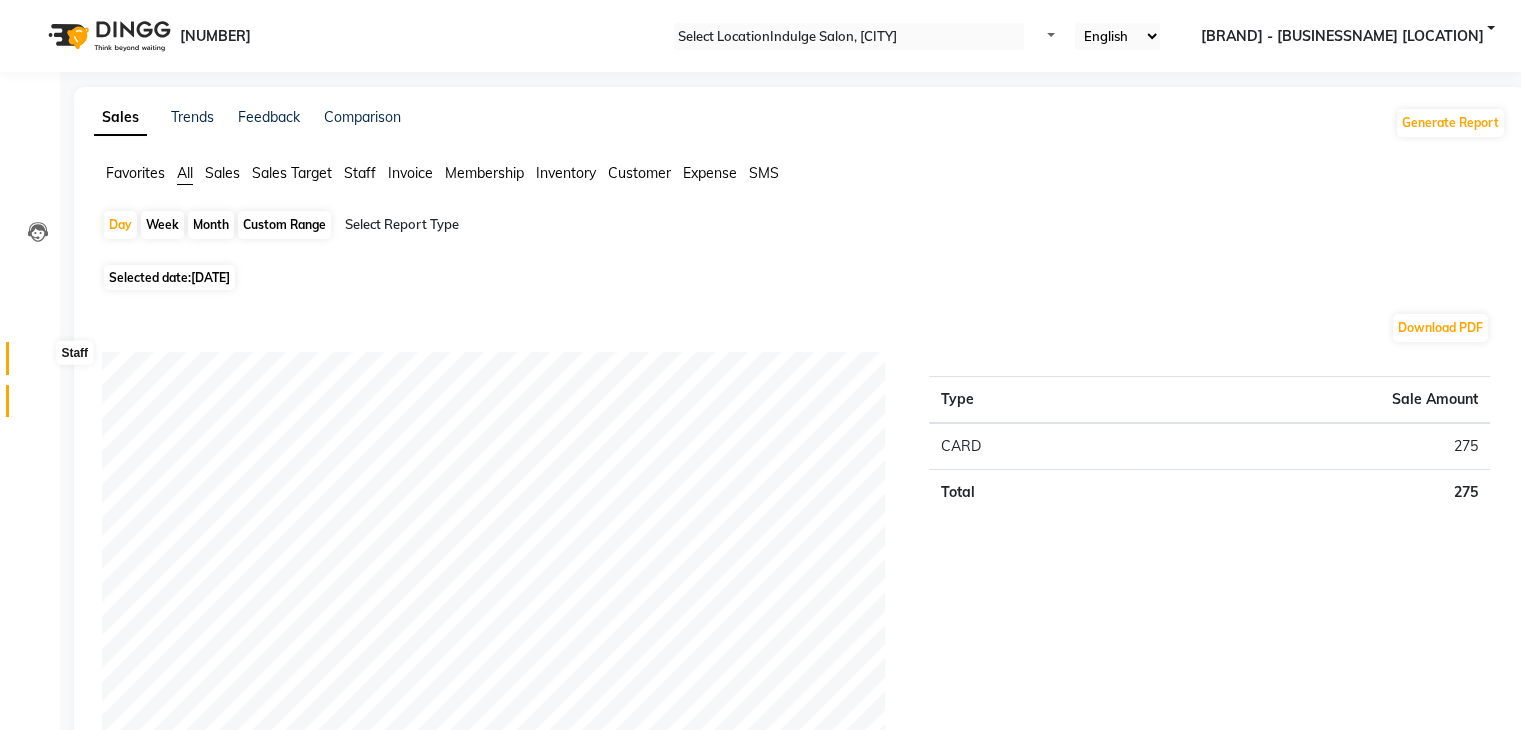 click at bounding box center (38, 363) 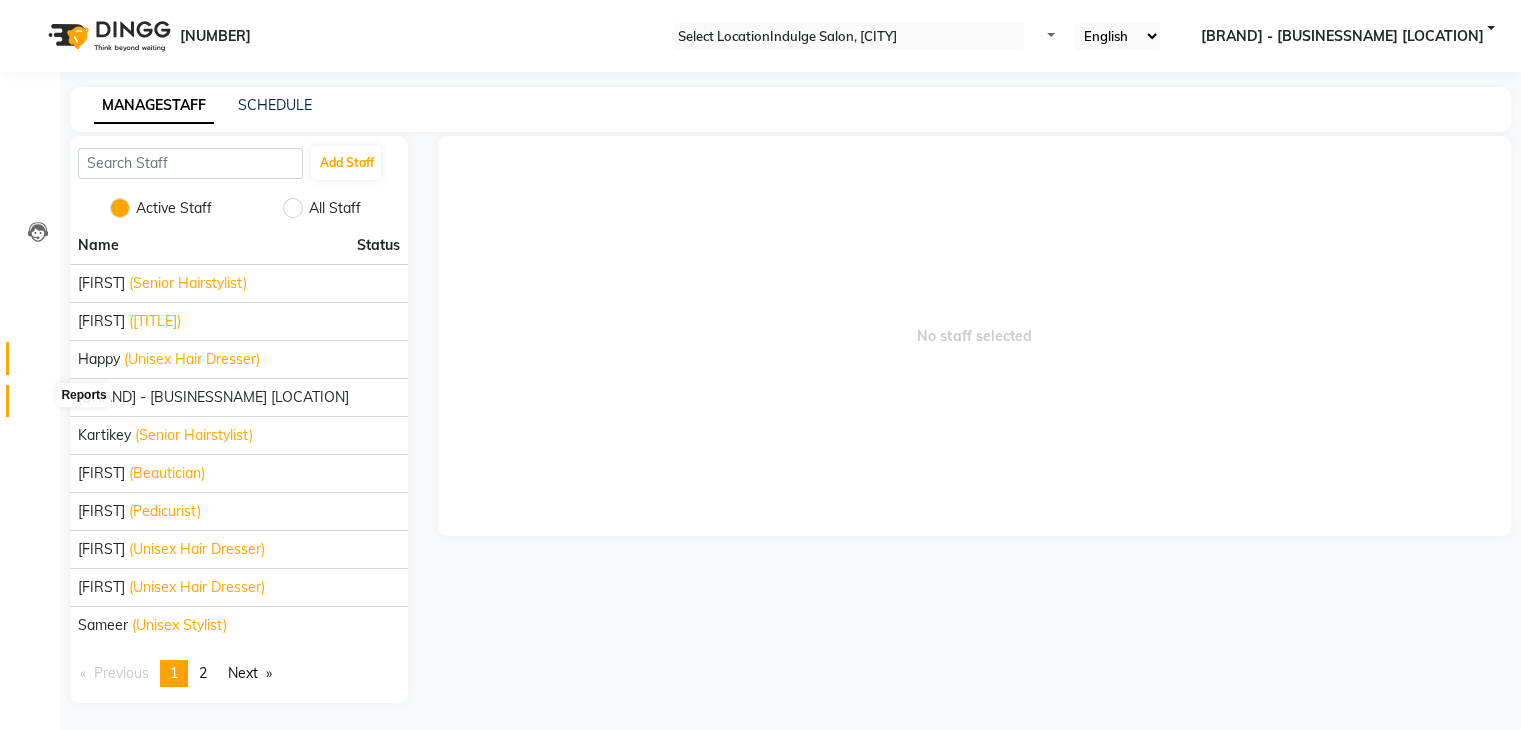 click at bounding box center [38, 406] 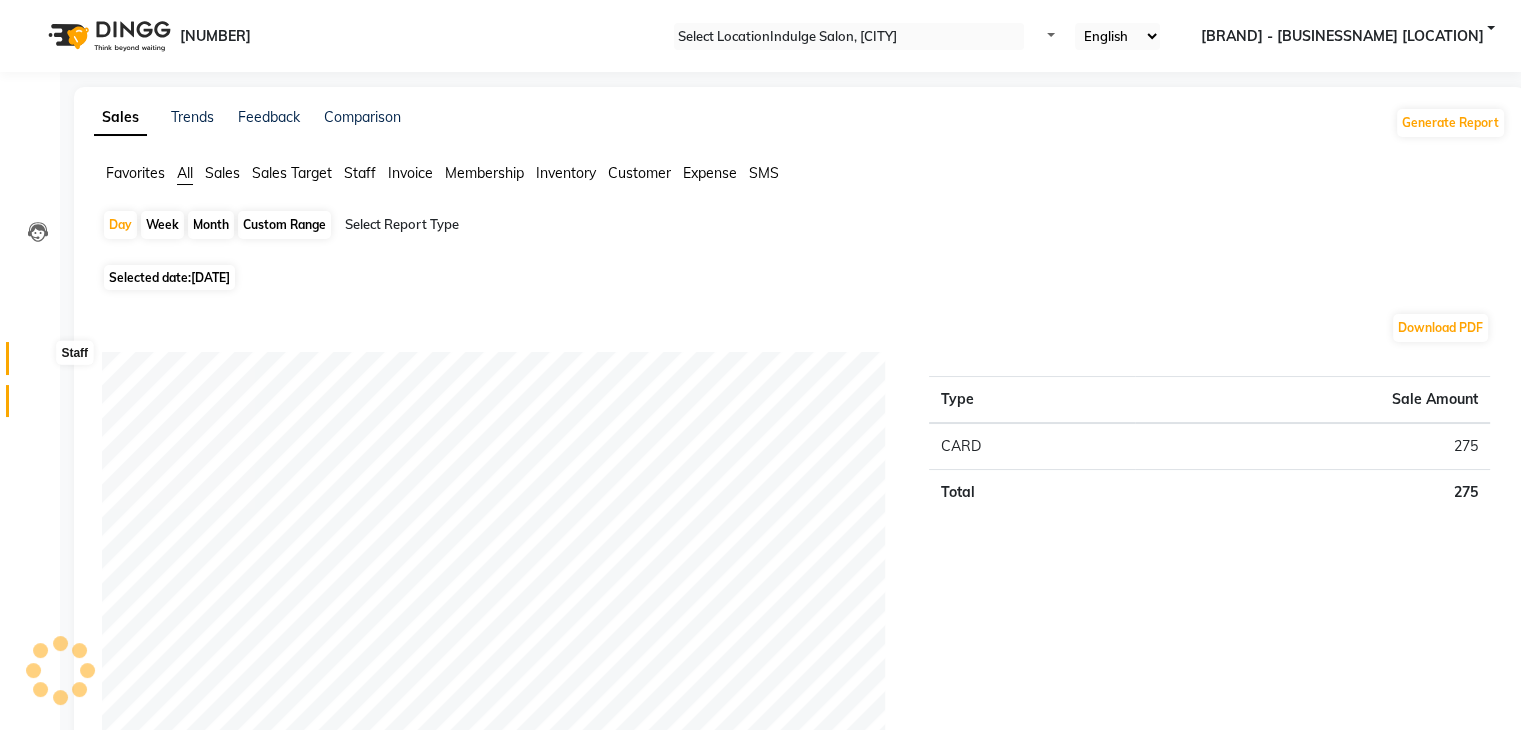click at bounding box center [38, 363] 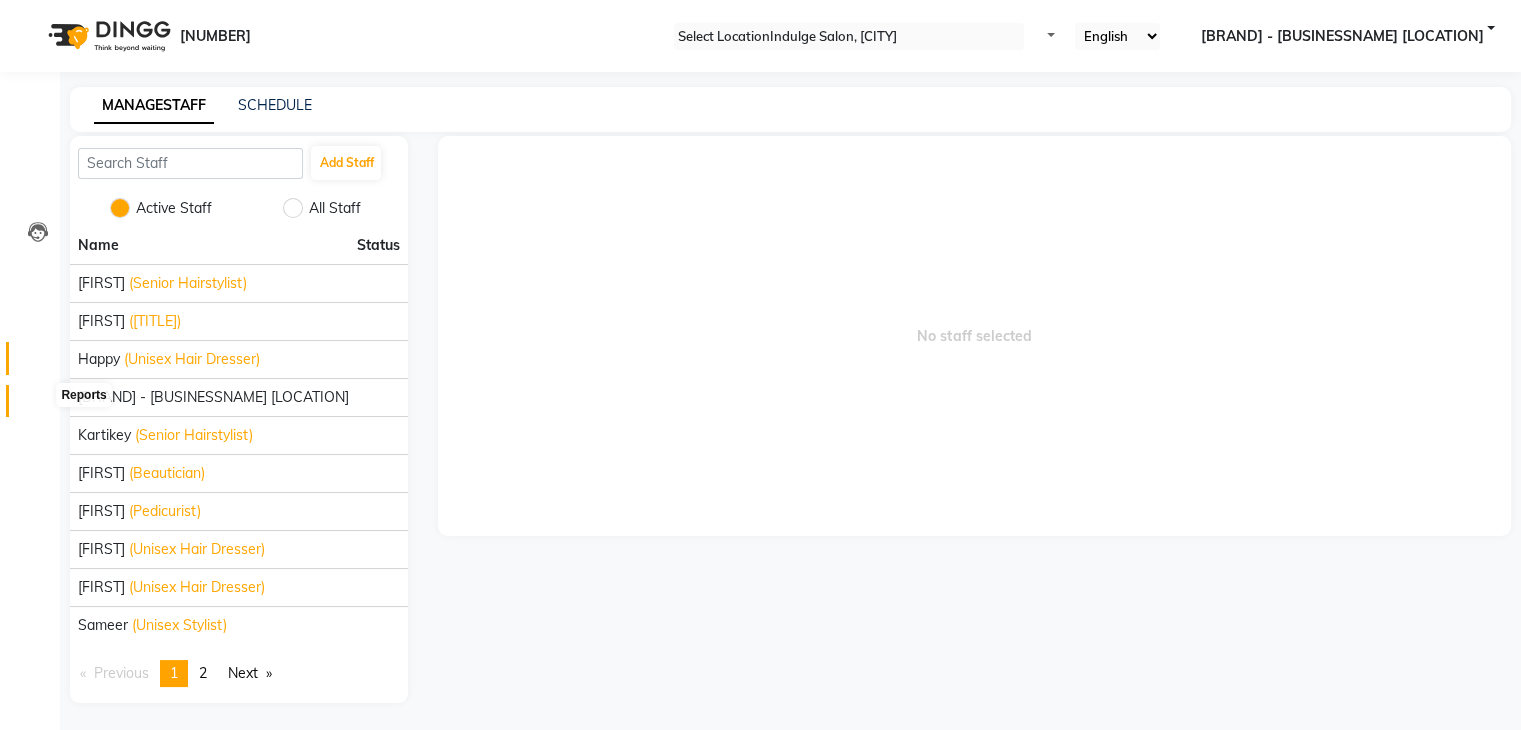 click at bounding box center (38, 406) 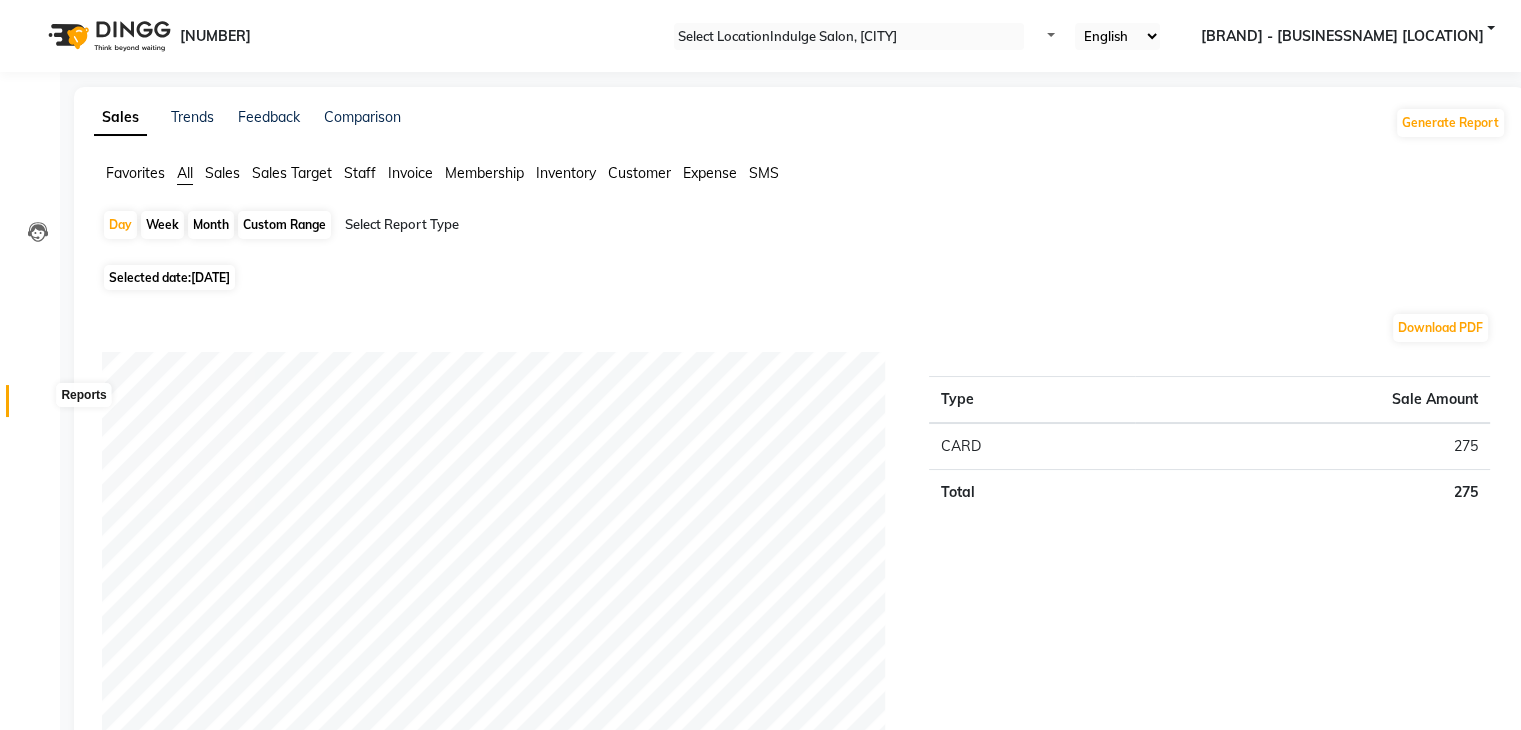 click at bounding box center [38, 406] 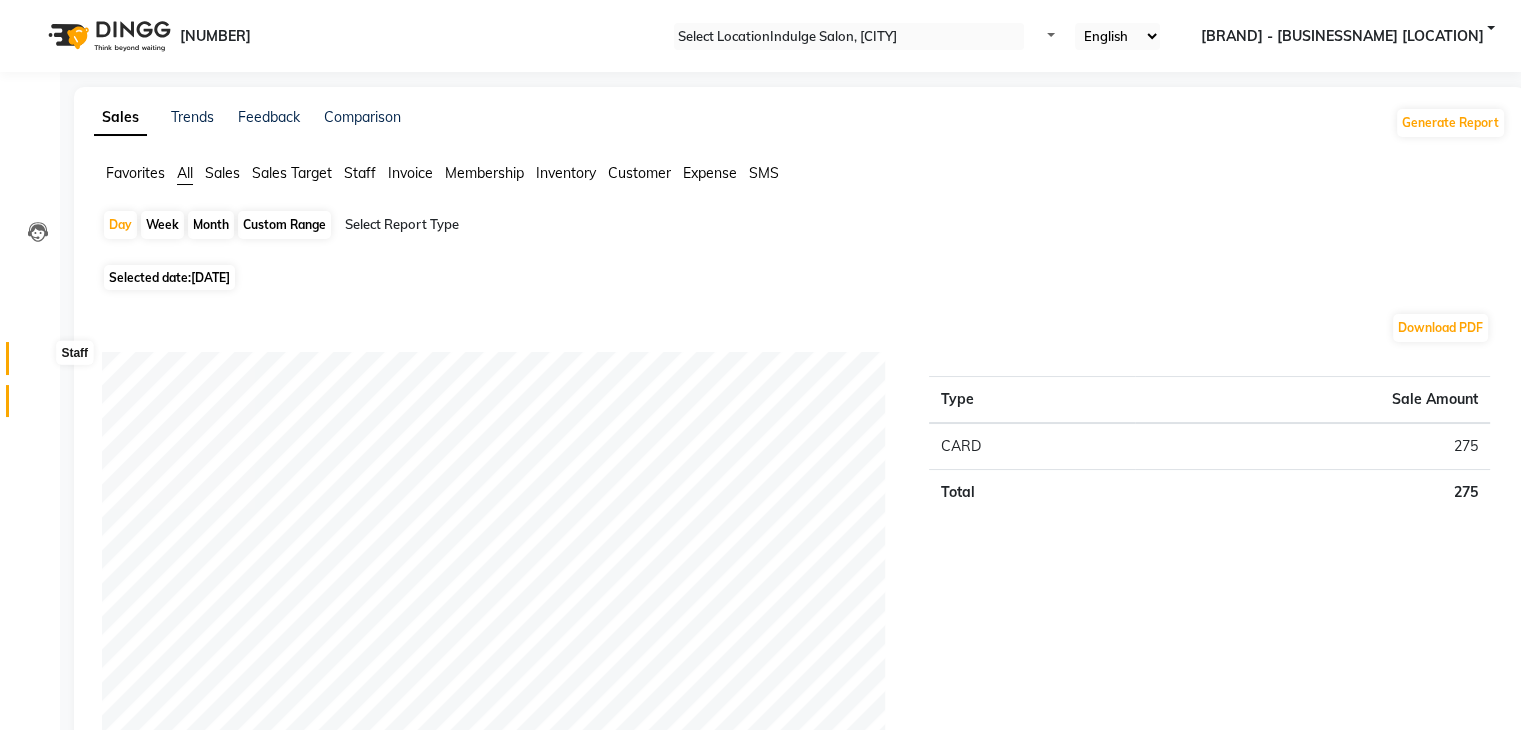 click at bounding box center (38, 363) 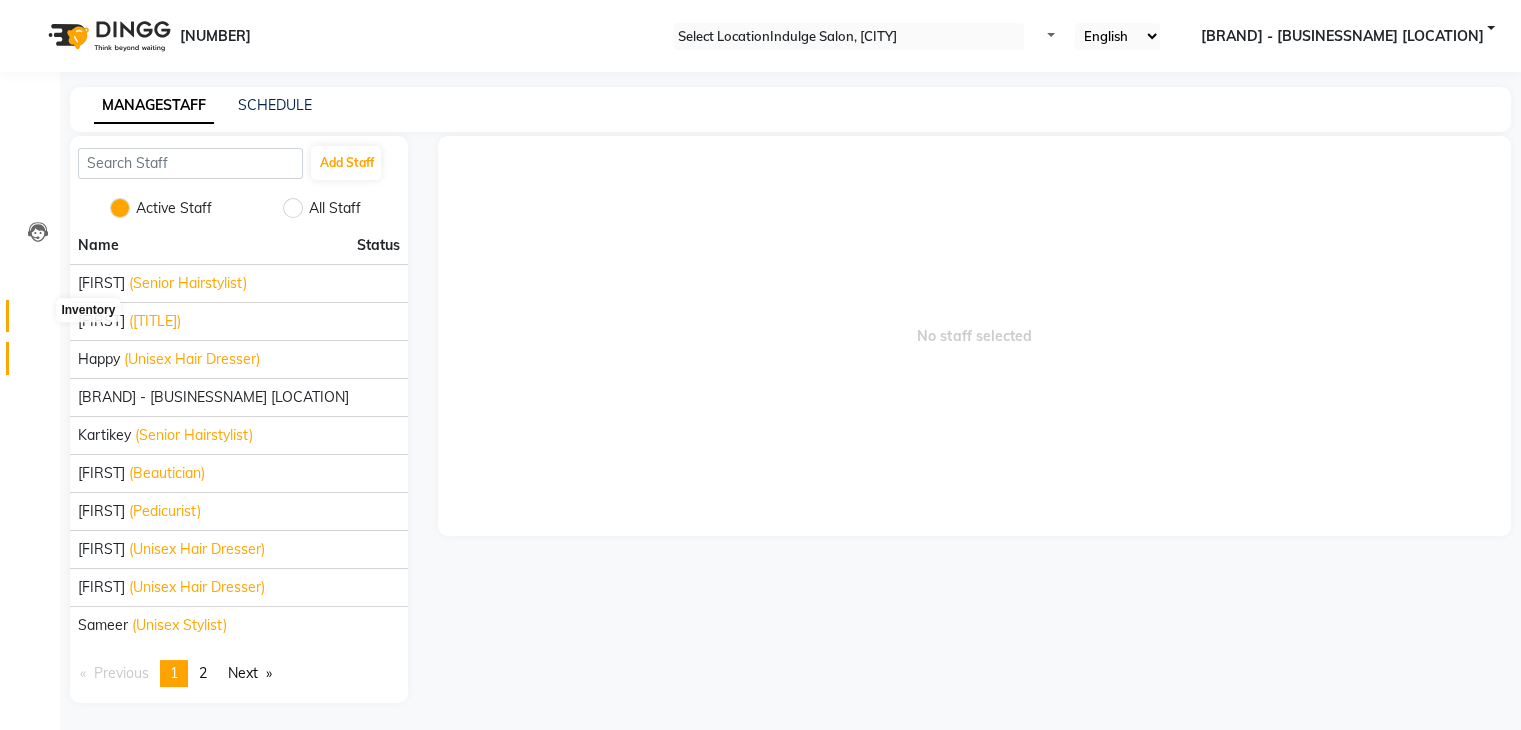 click at bounding box center [38, 321] 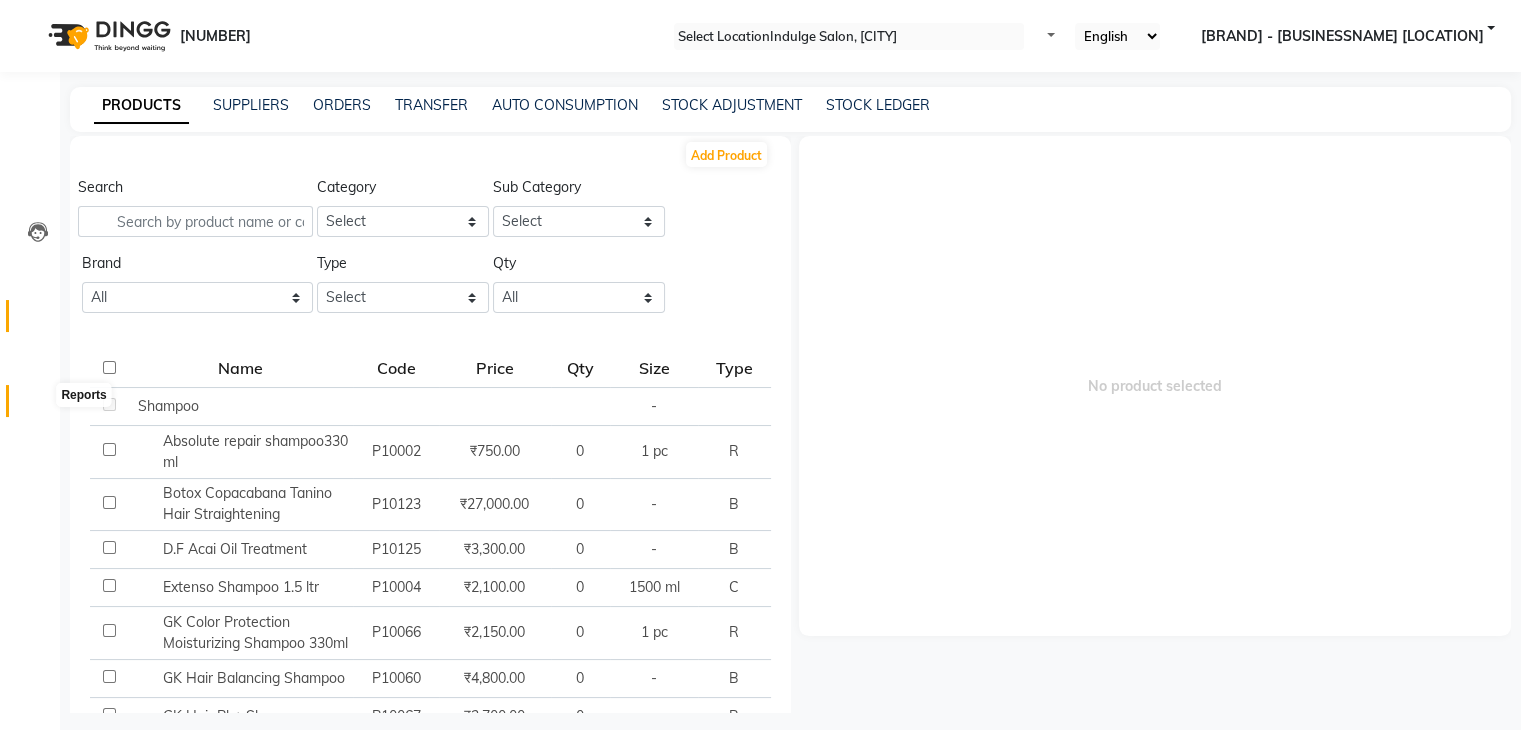 click at bounding box center (38, 406) 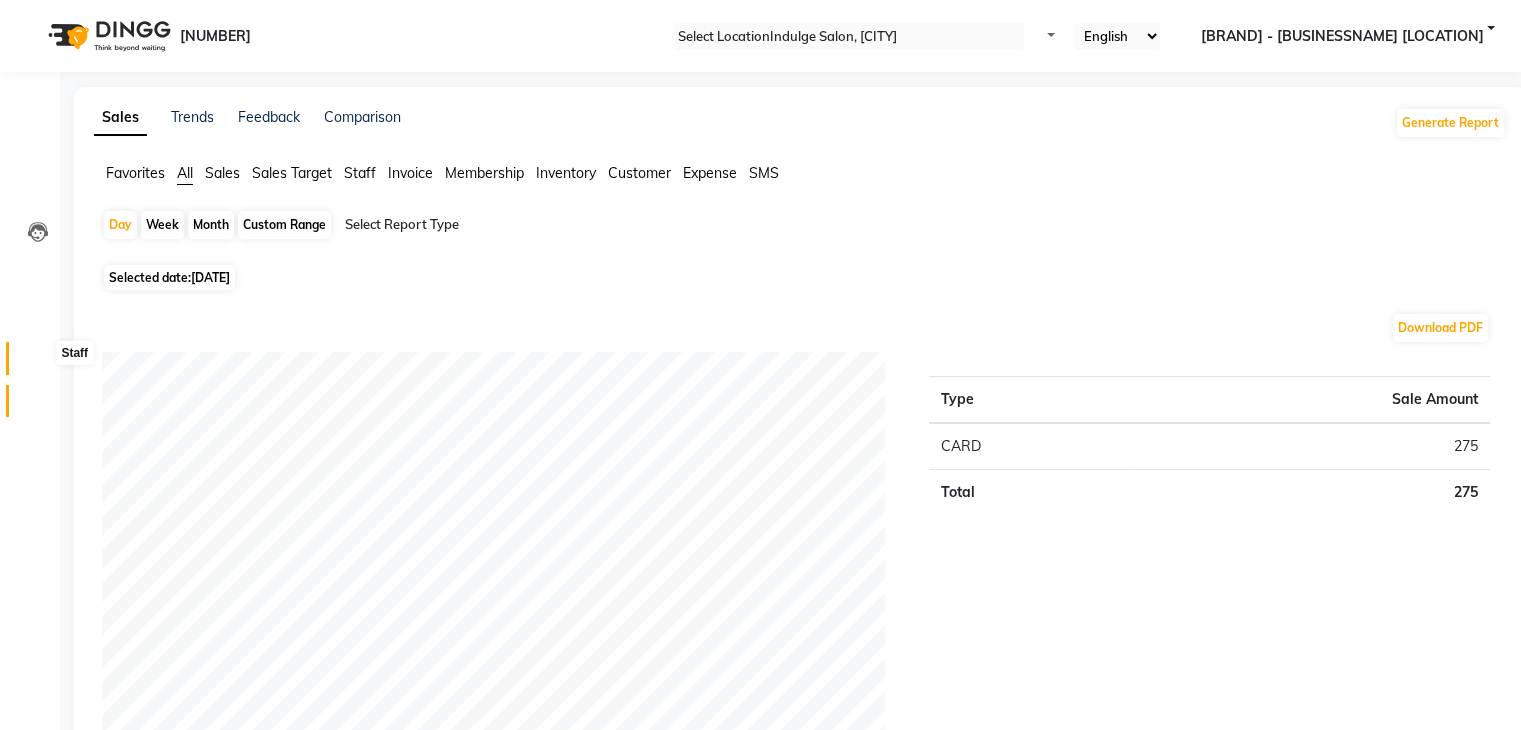 click at bounding box center (38, 363) 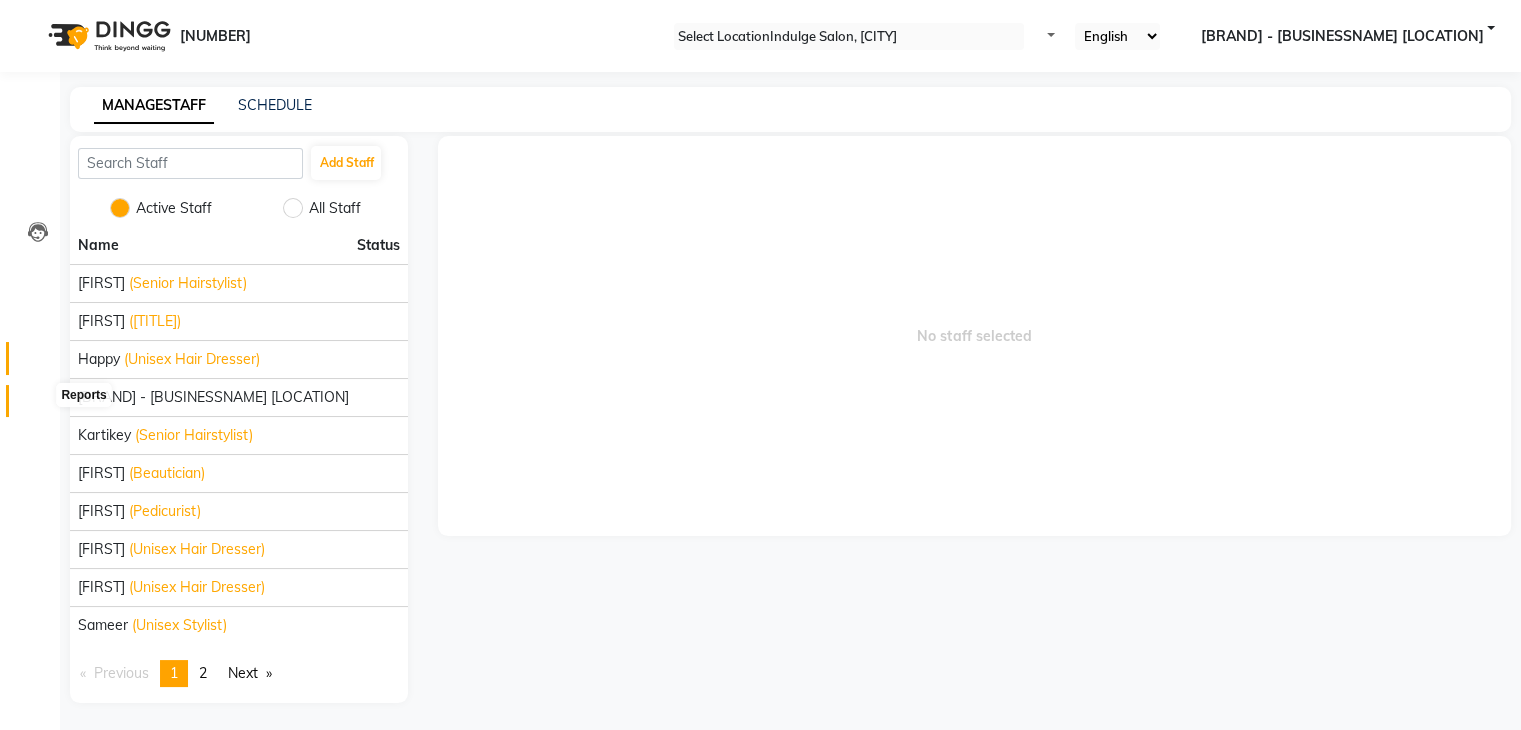 click at bounding box center (38, 406) 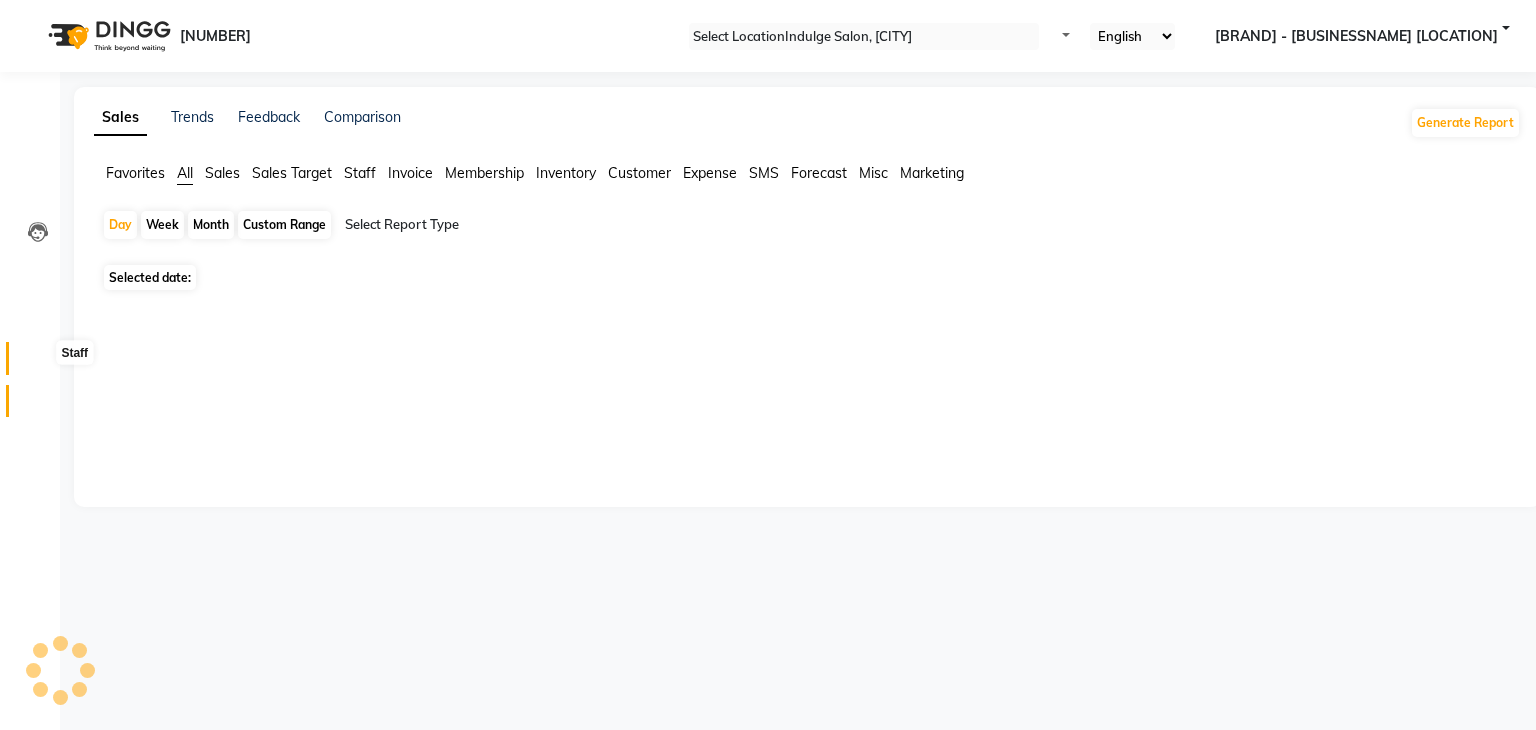 click at bounding box center (38, 363) 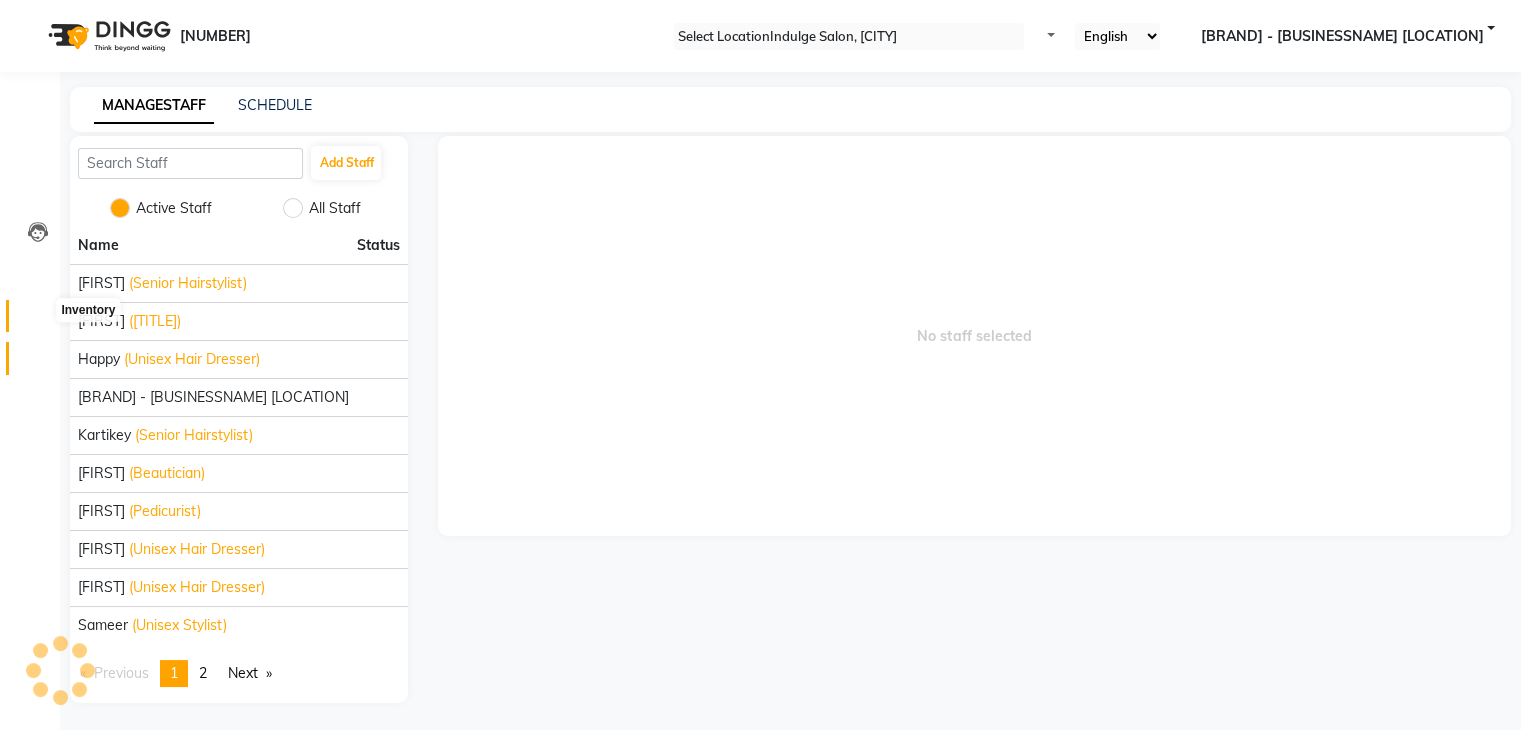 click at bounding box center (38, 321) 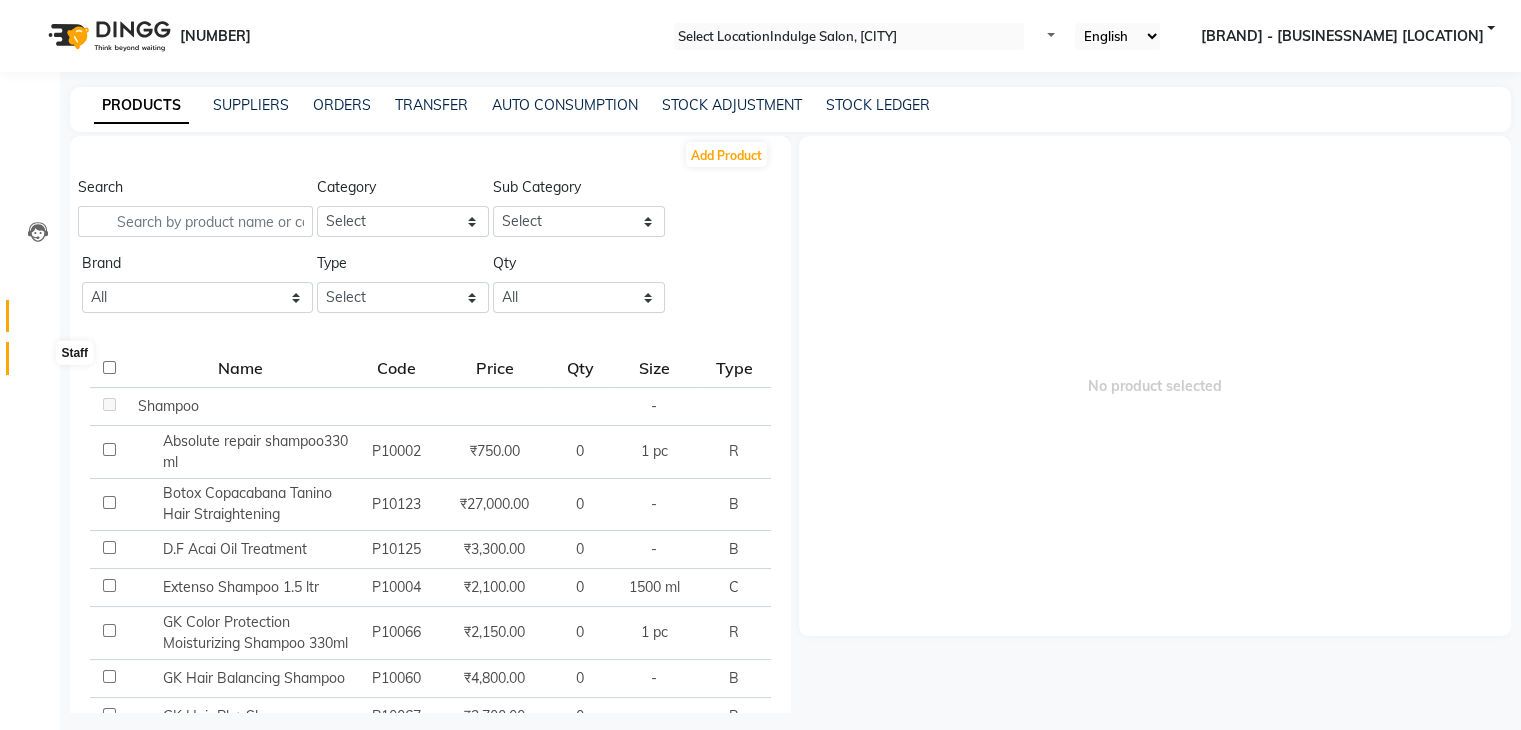 click at bounding box center (37, 363) 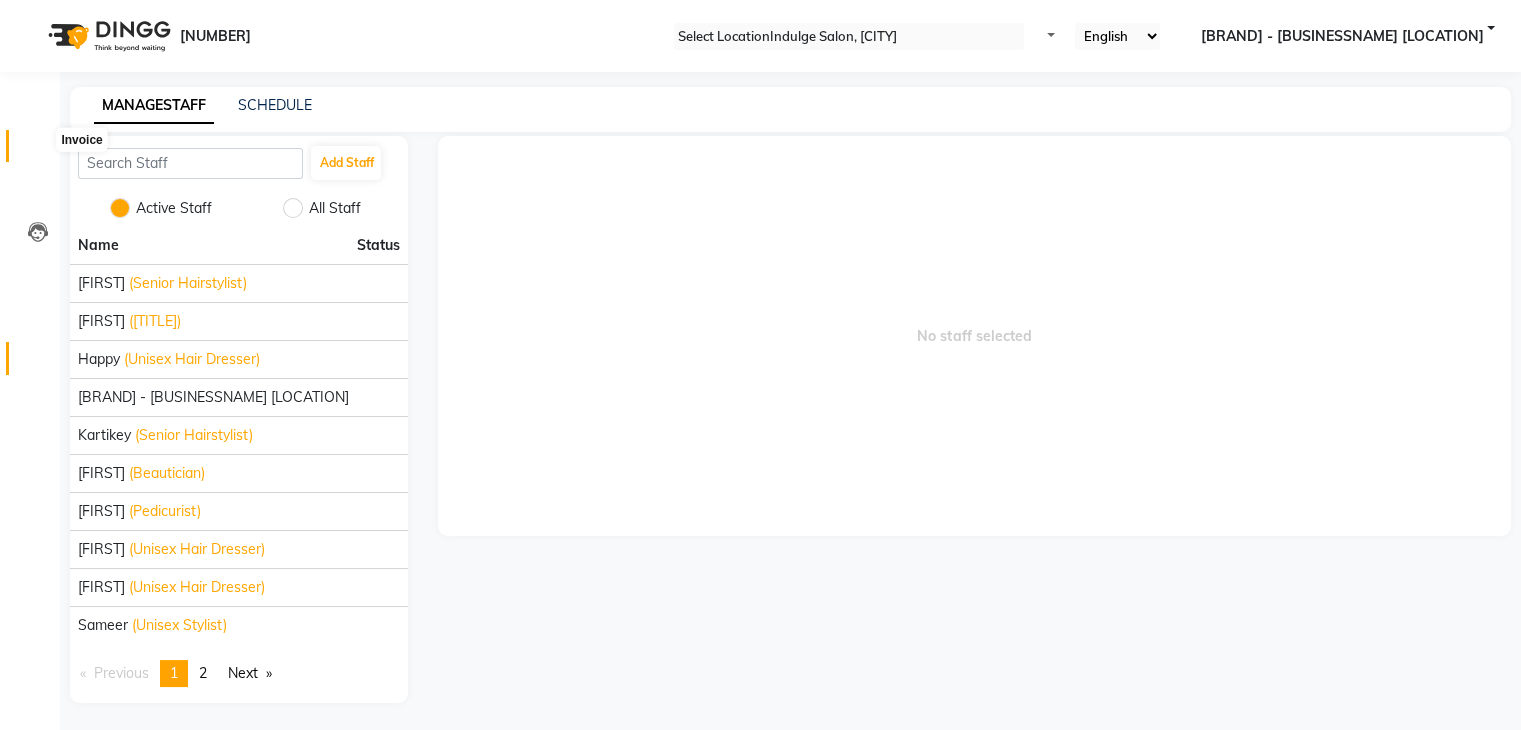 click at bounding box center [38, 151] 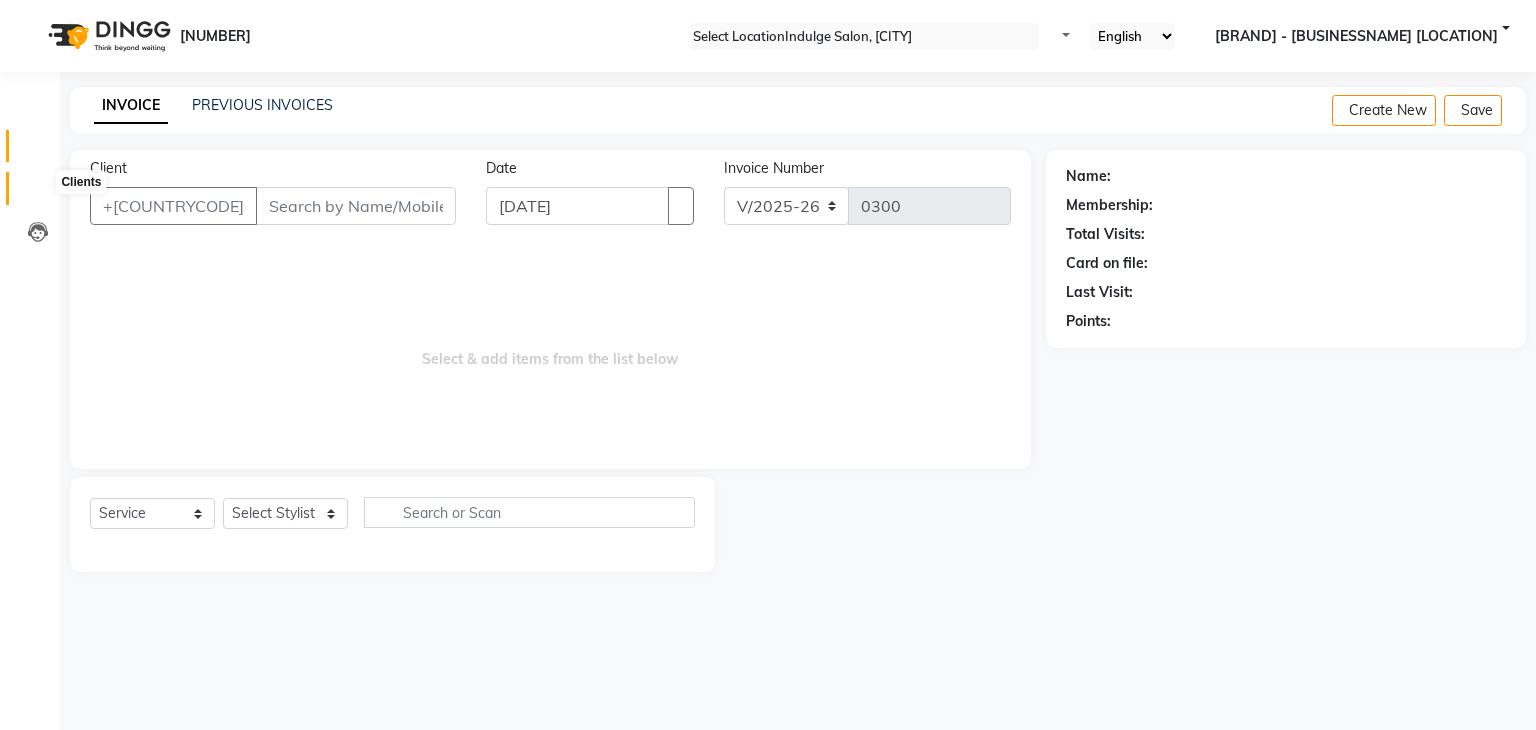 click at bounding box center (38, 193) 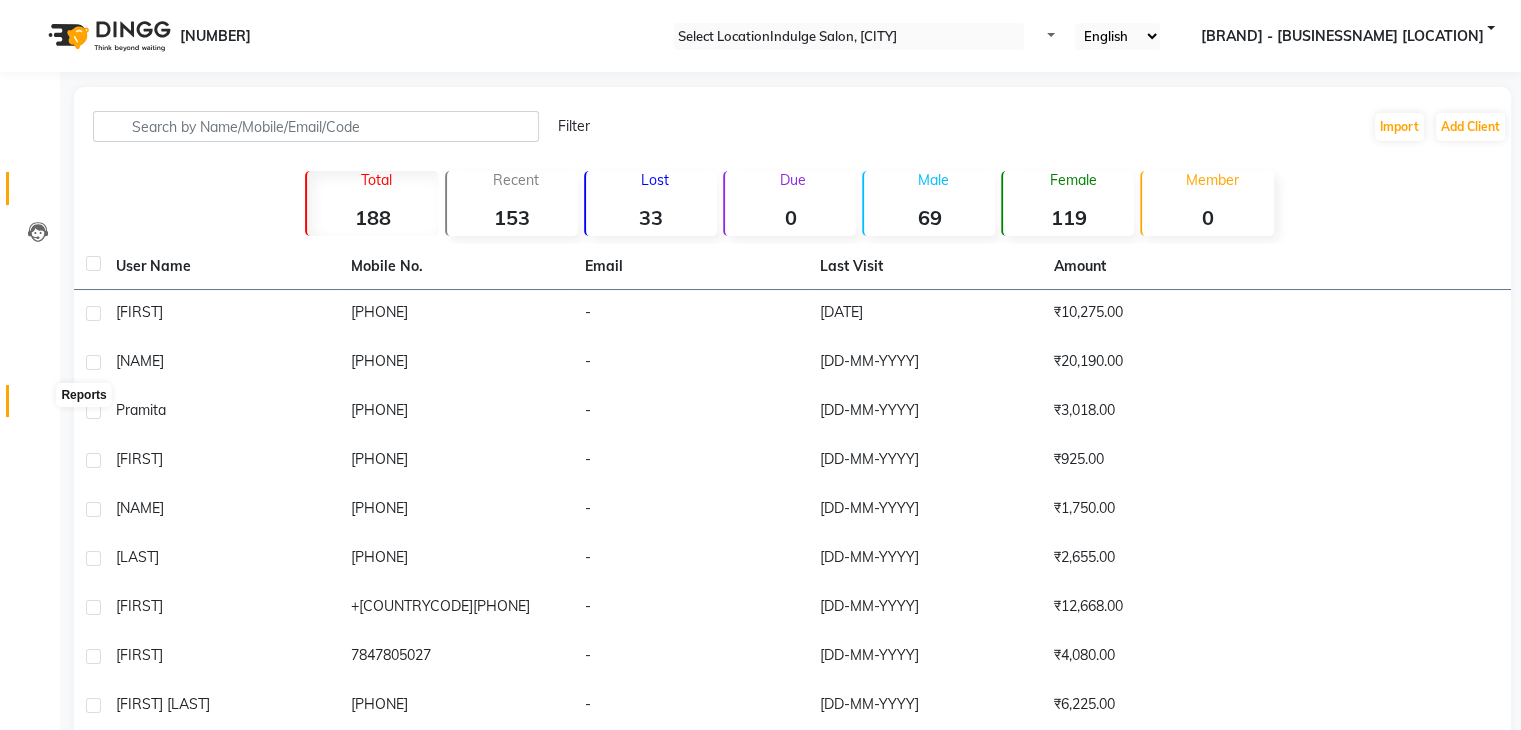 click at bounding box center [37, 406] 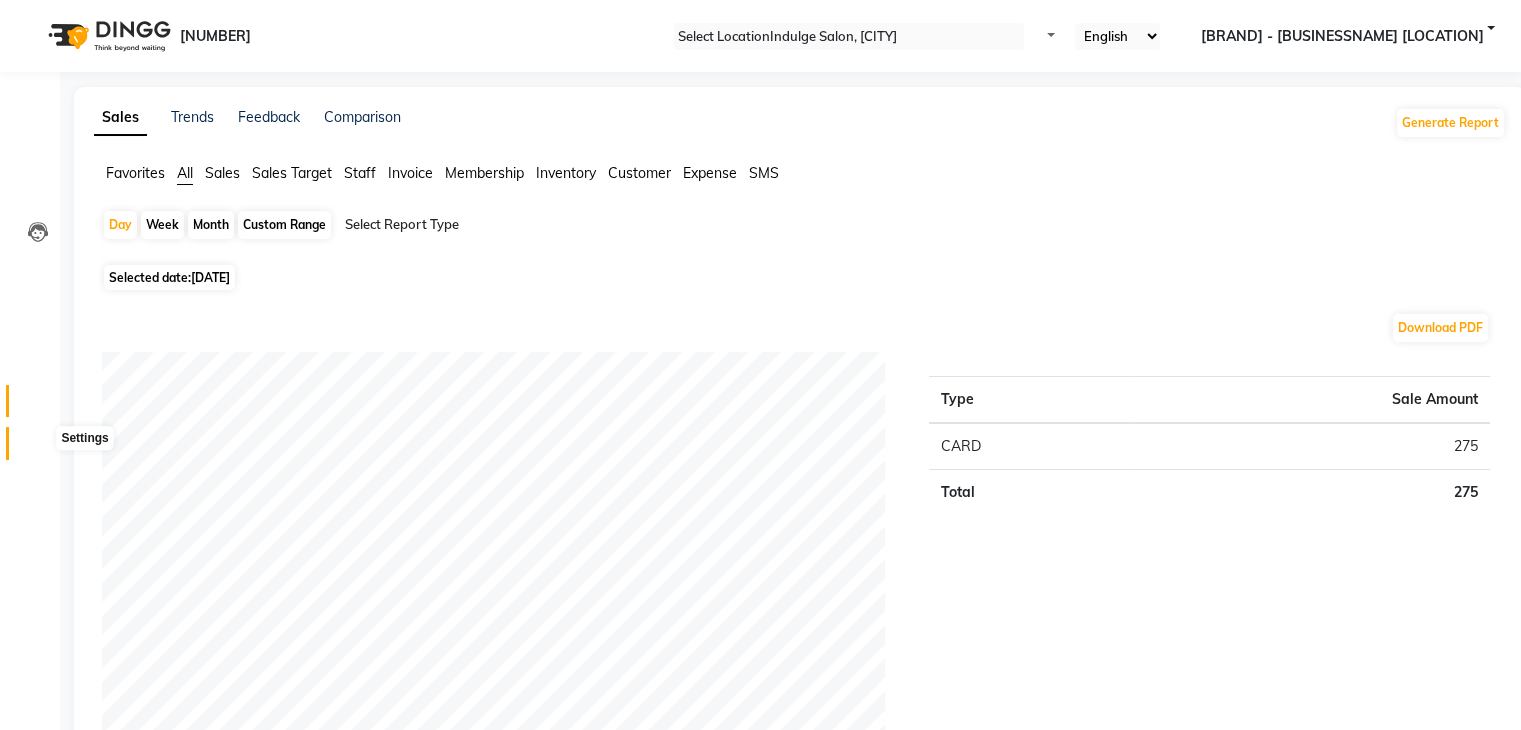 click at bounding box center [38, 448] 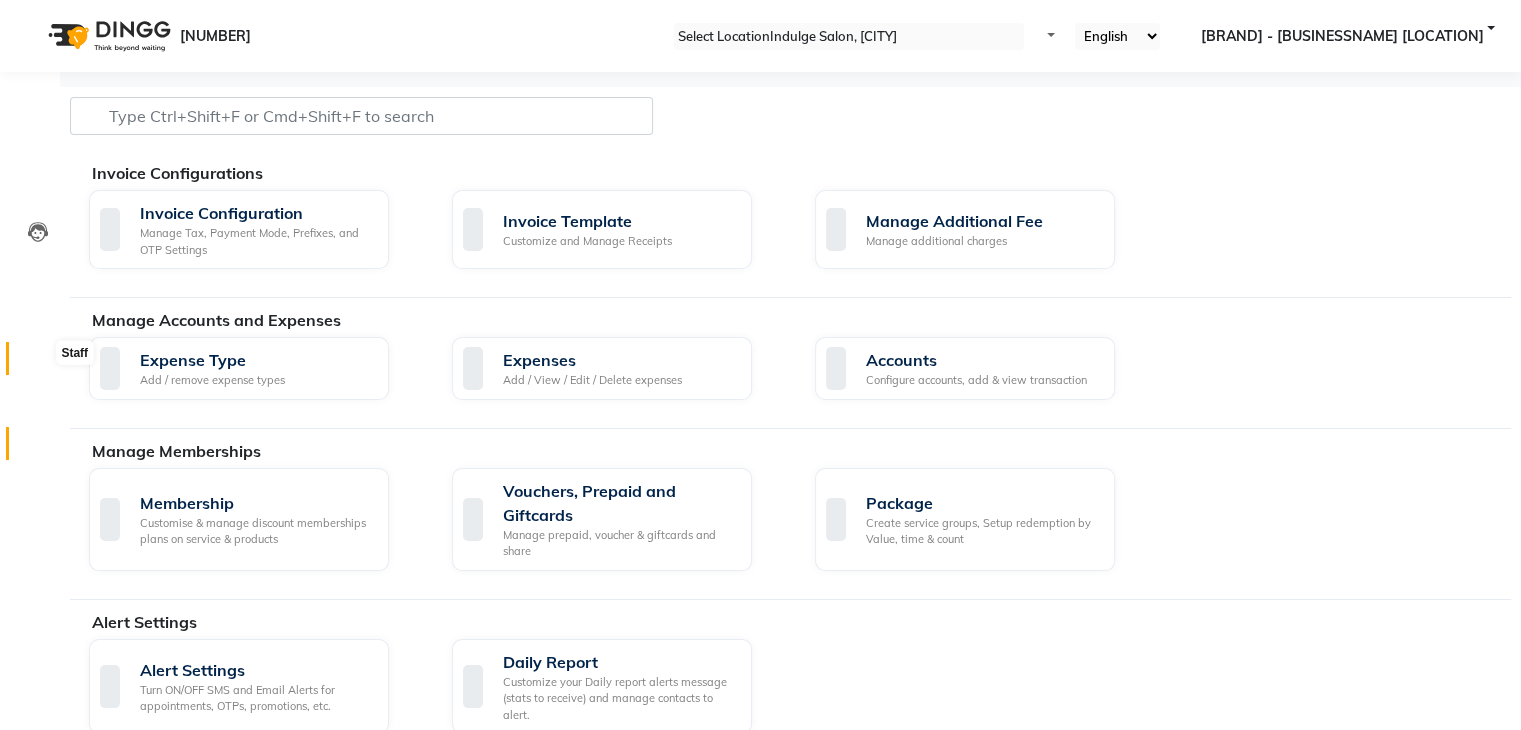 click at bounding box center [37, 363] 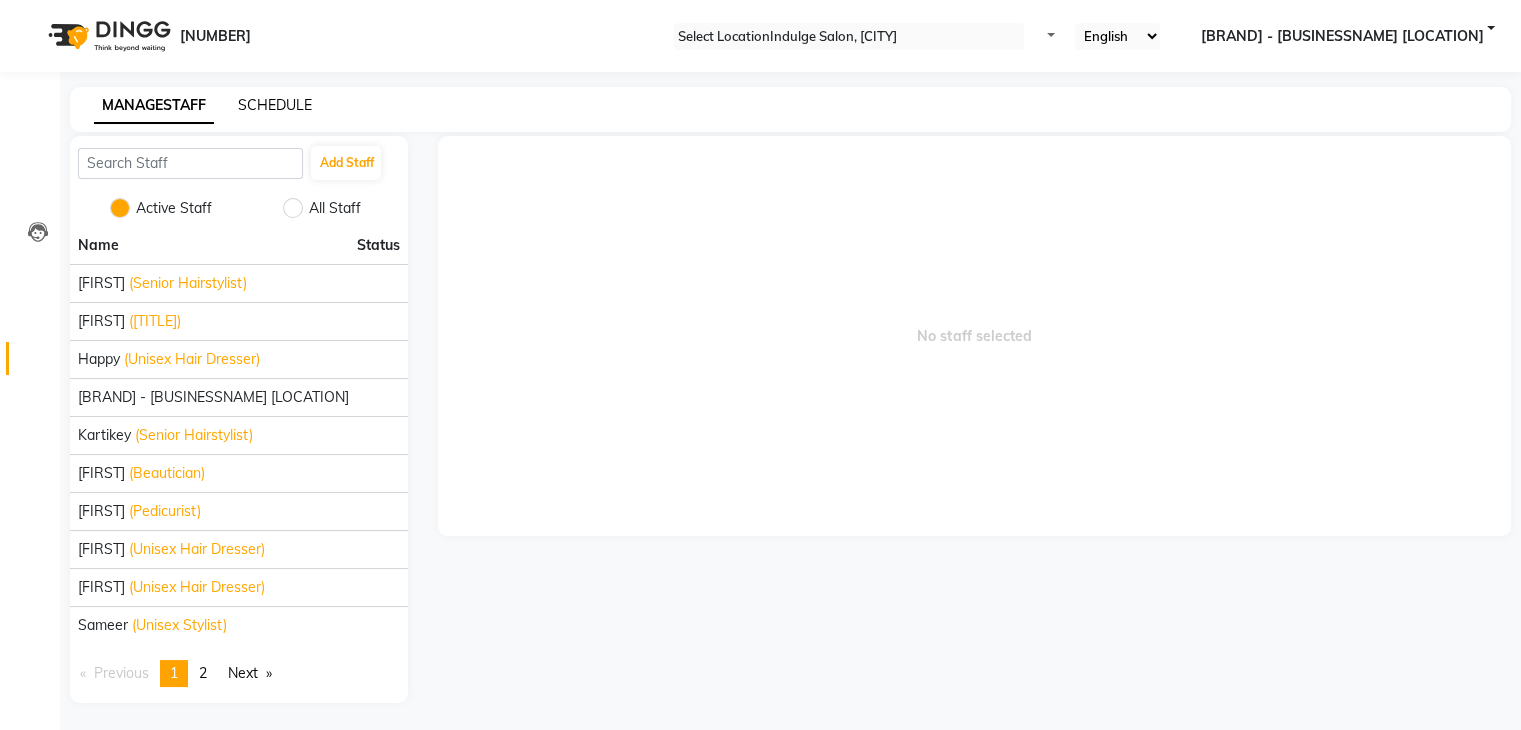 click on "SCHEDULE" at bounding box center [275, 105] 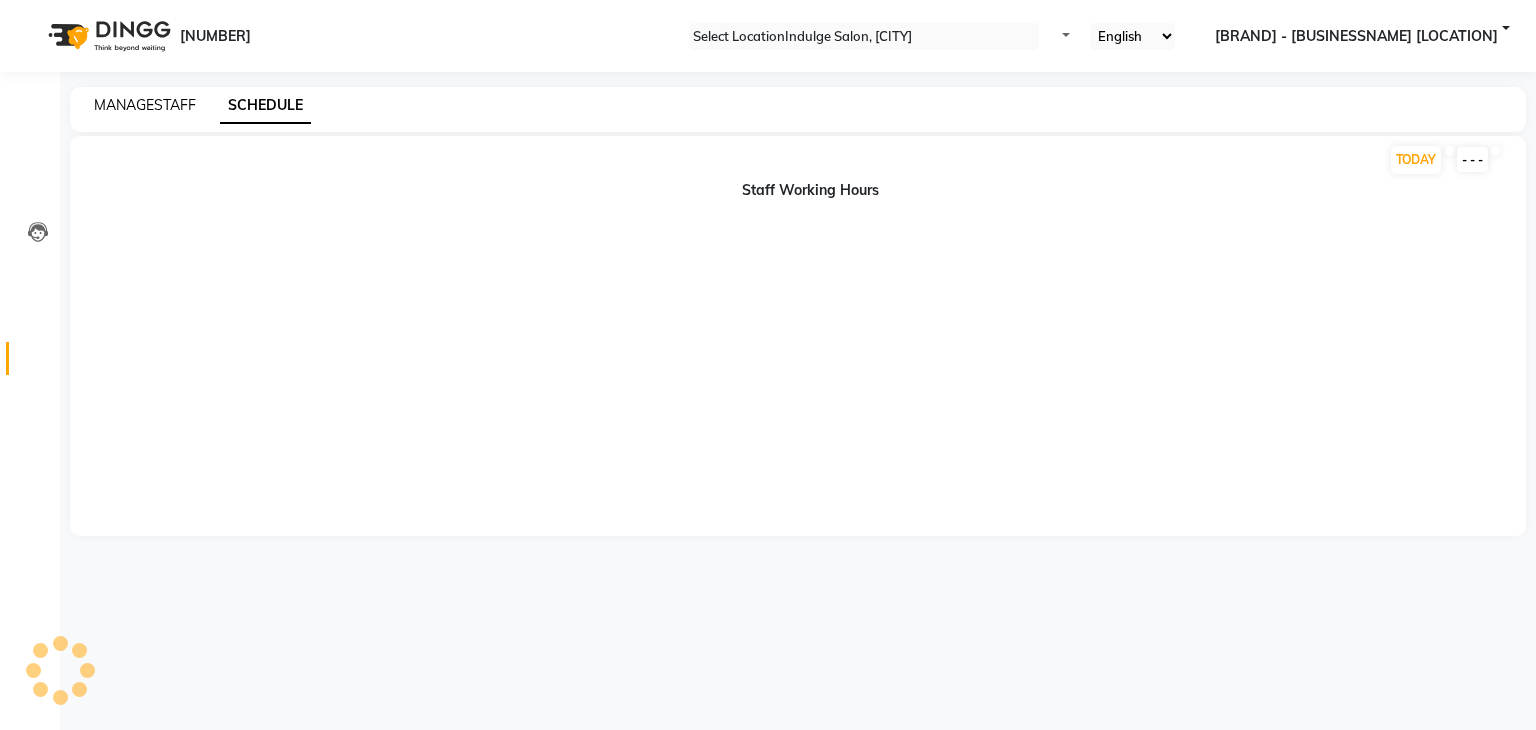 click on "MANAGESTAFF" at bounding box center (145, 105) 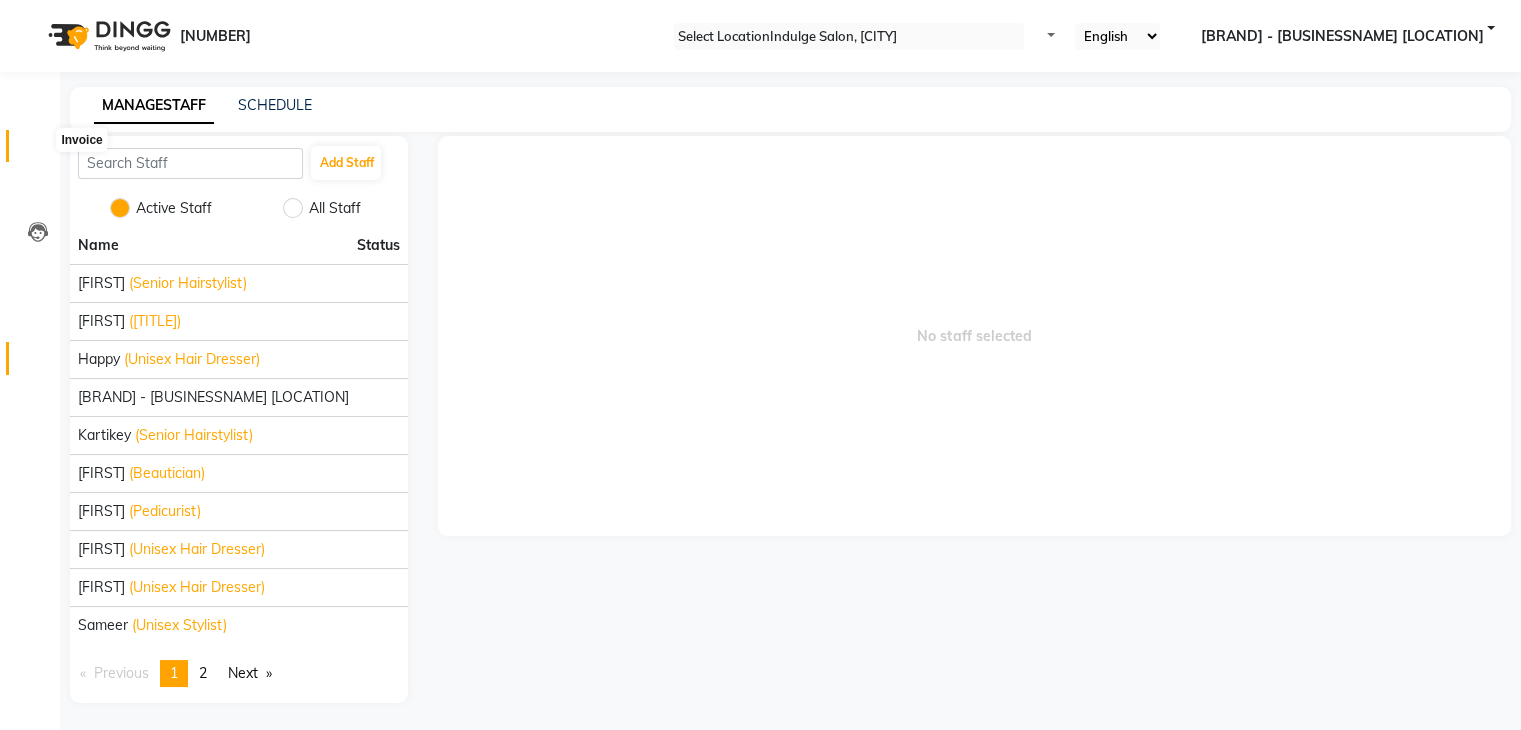 click at bounding box center (37, 151) 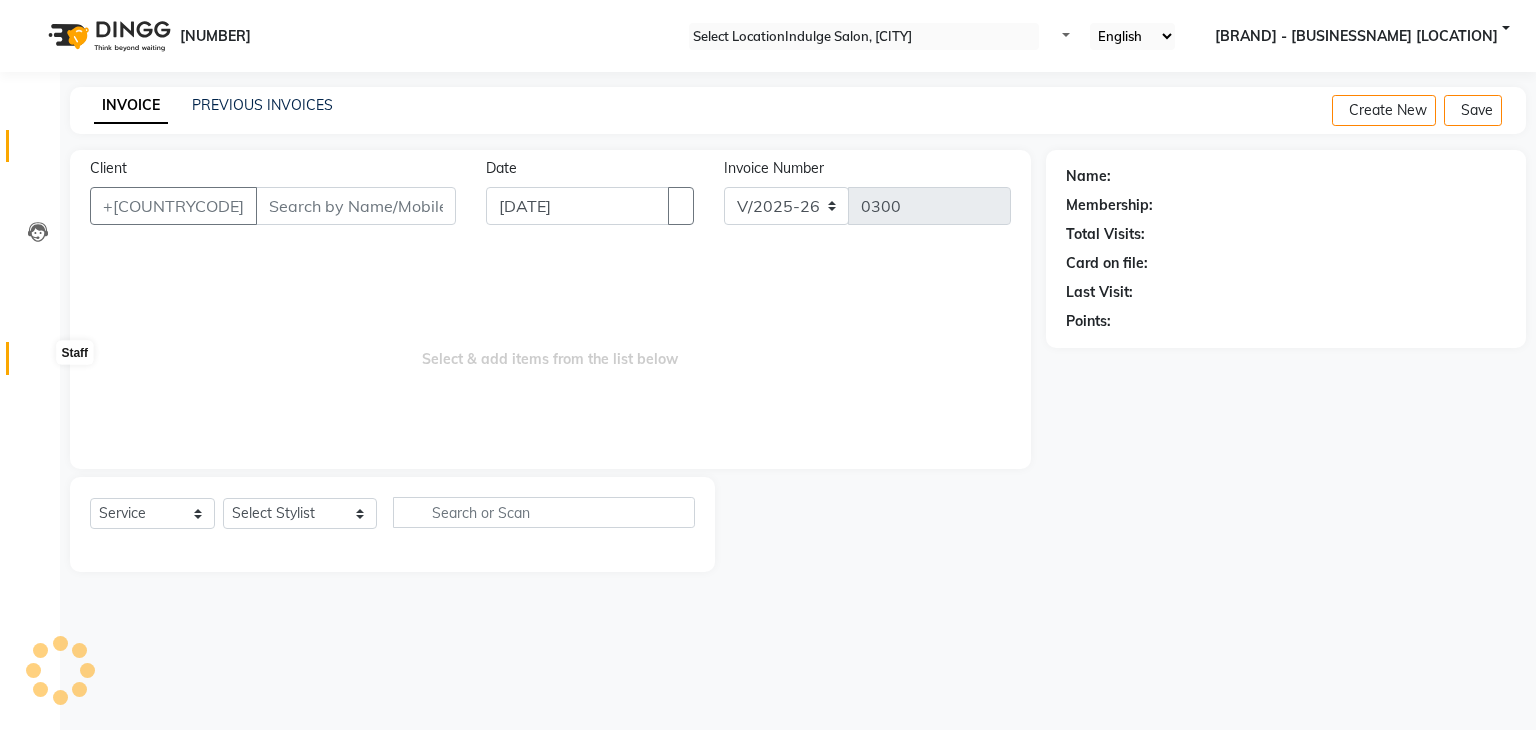 click at bounding box center (38, 363) 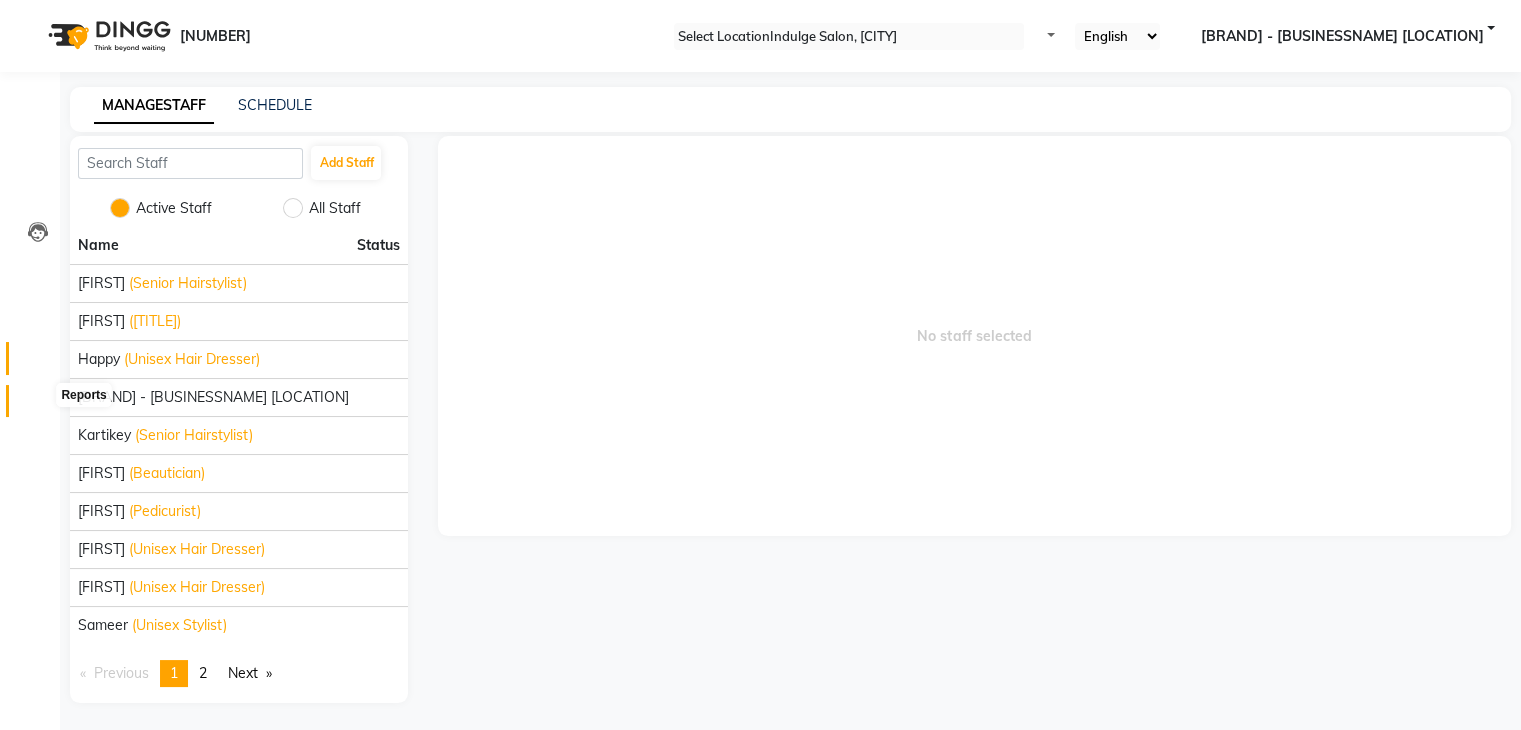 click at bounding box center [37, 406] 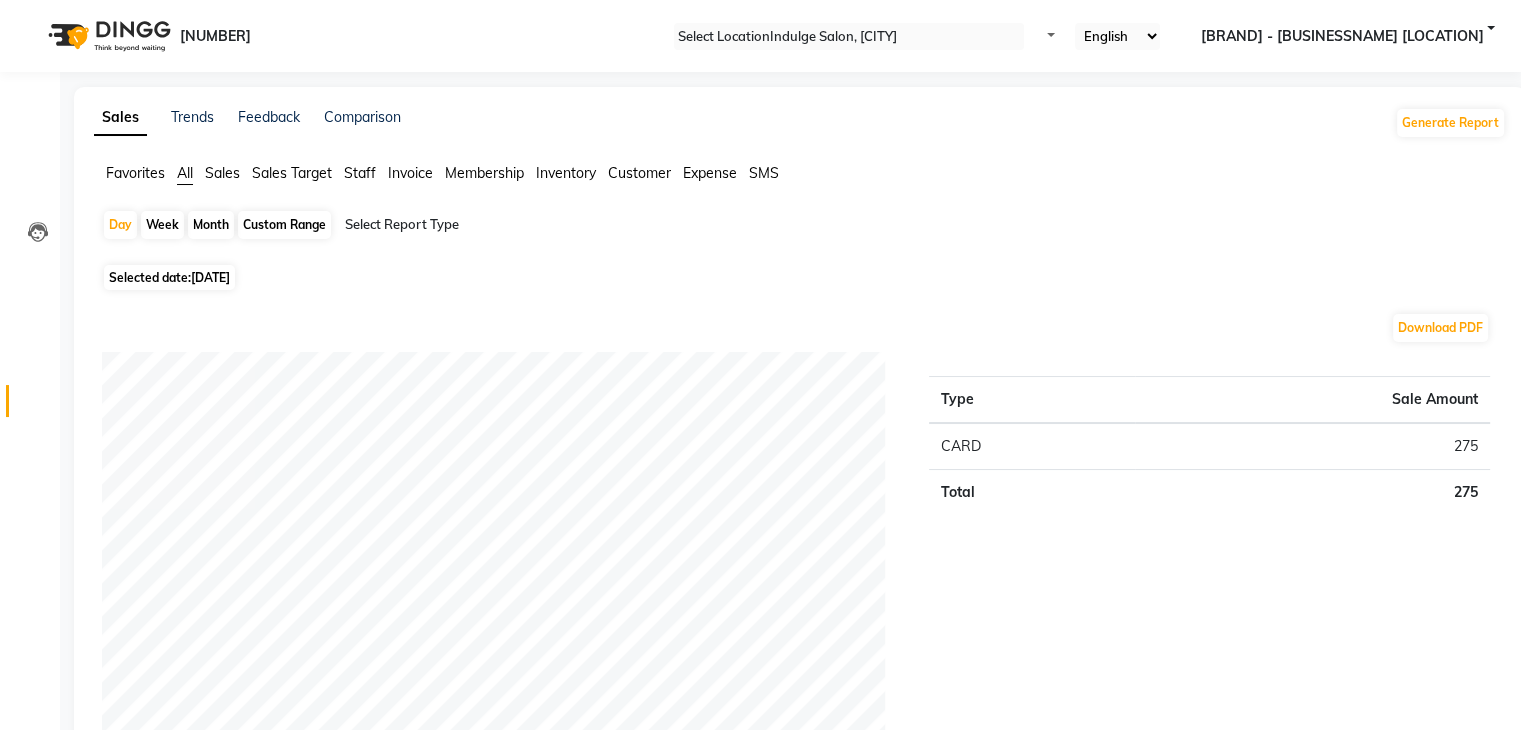 click on "Customer" at bounding box center (135, 173) 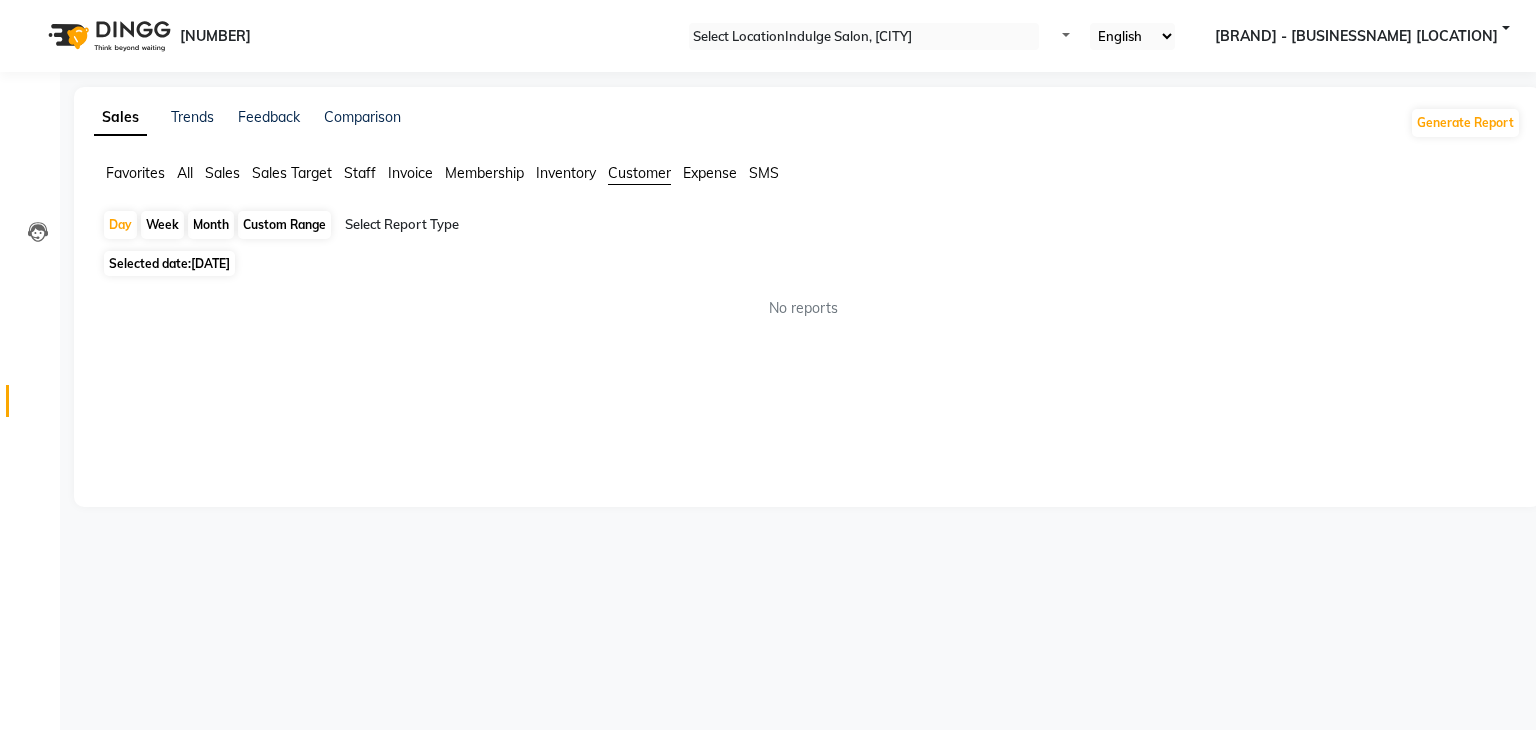click at bounding box center [516, 225] 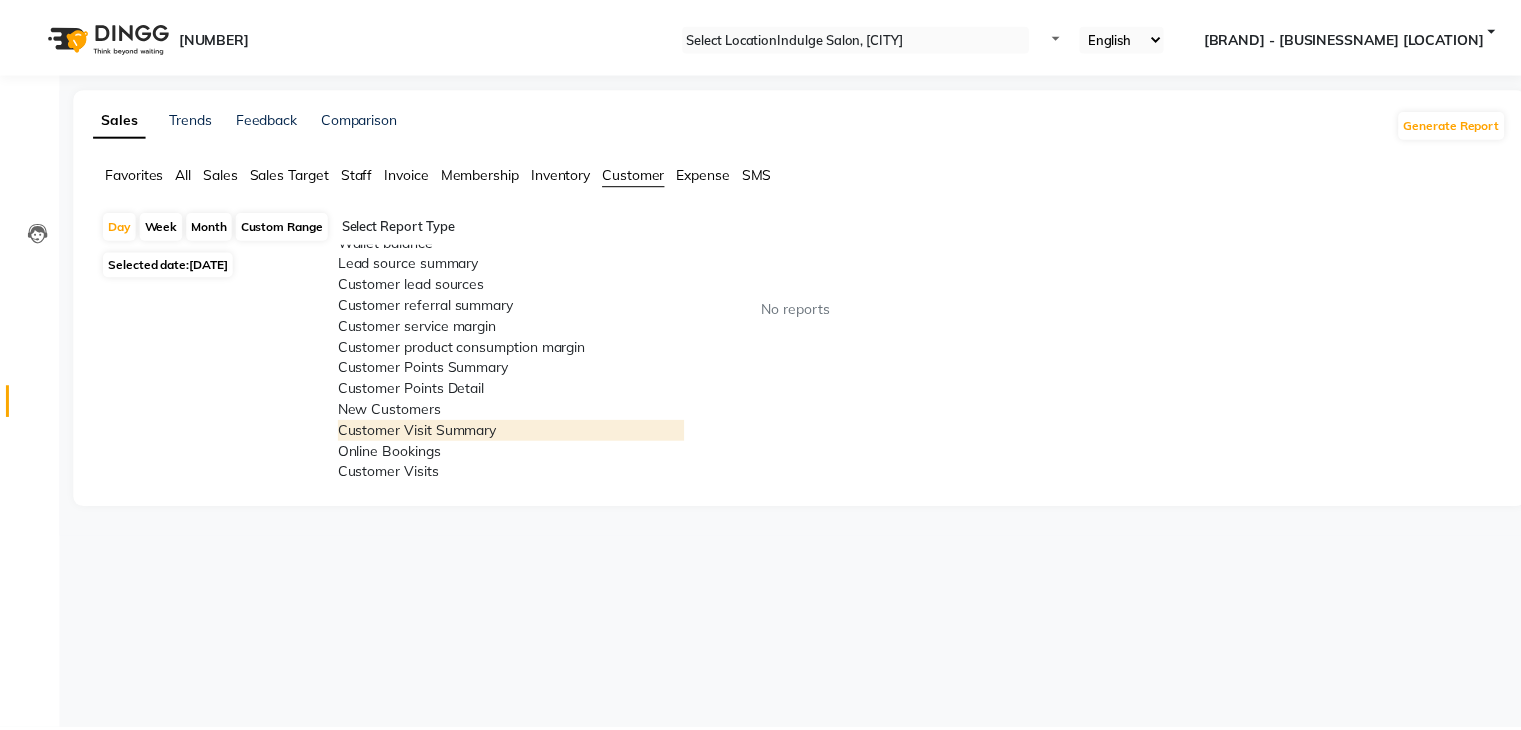 scroll, scrollTop: 280, scrollLeft: 0, axis: vertical 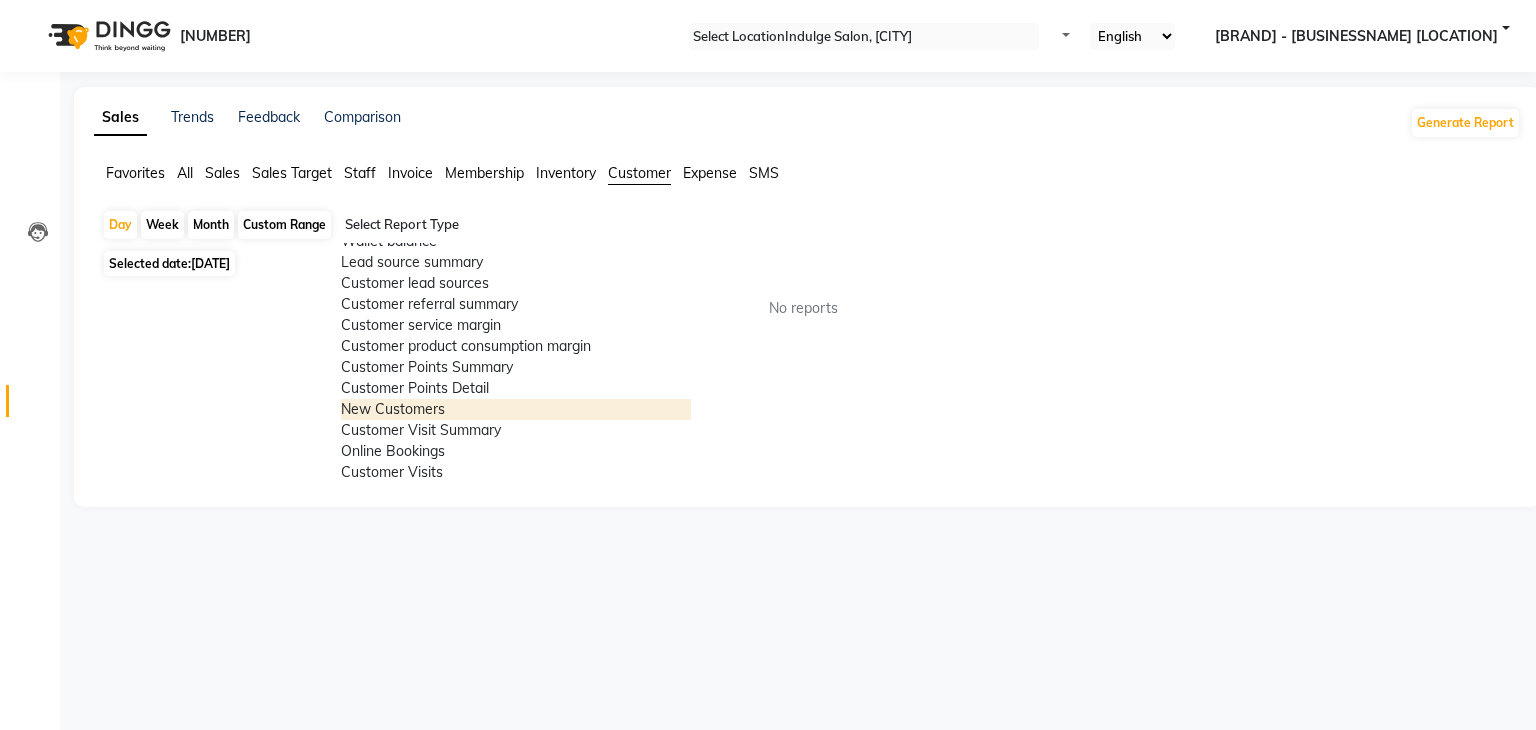click on "New Customers" at bounding box center (516, 409) 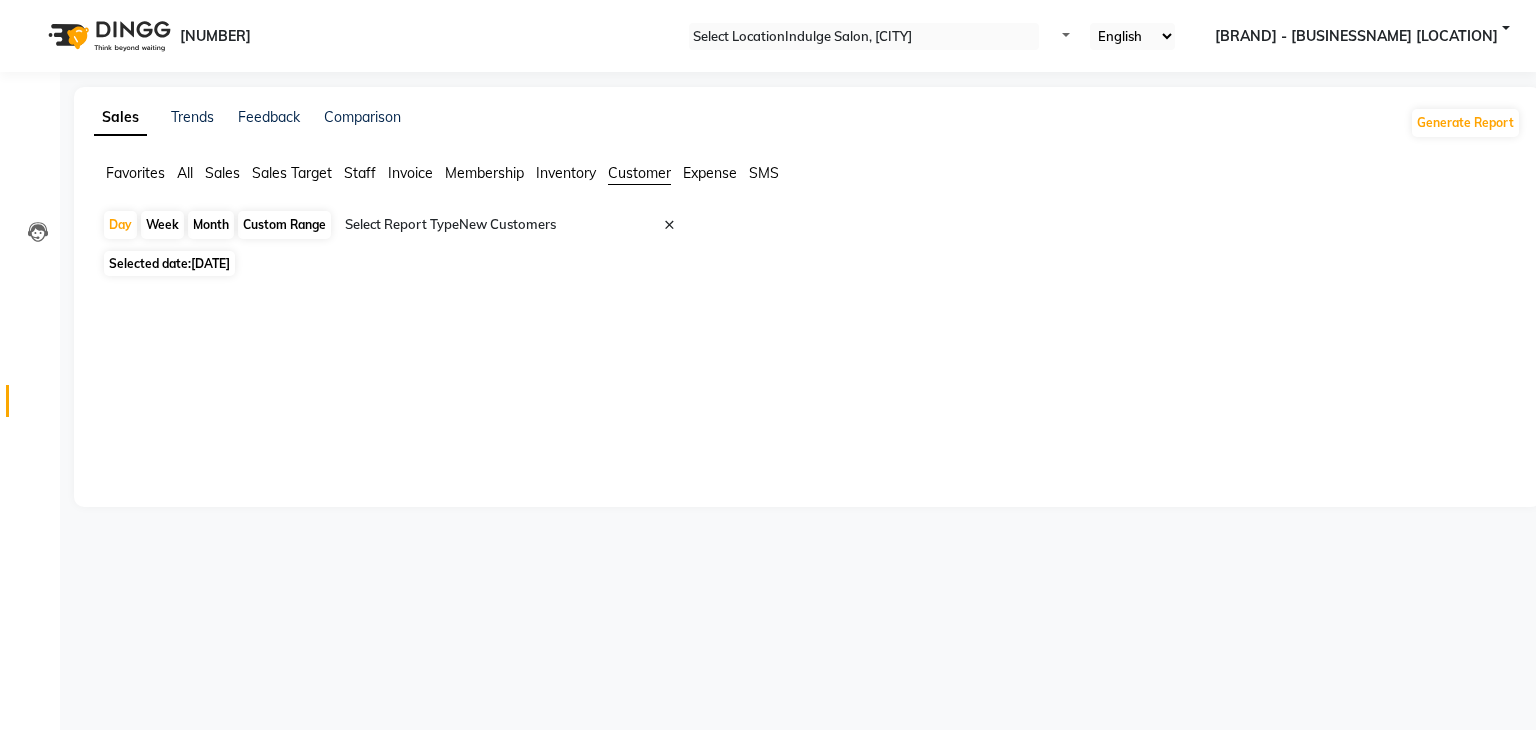 click on "[DATE]" at bounding box center (210, 263) 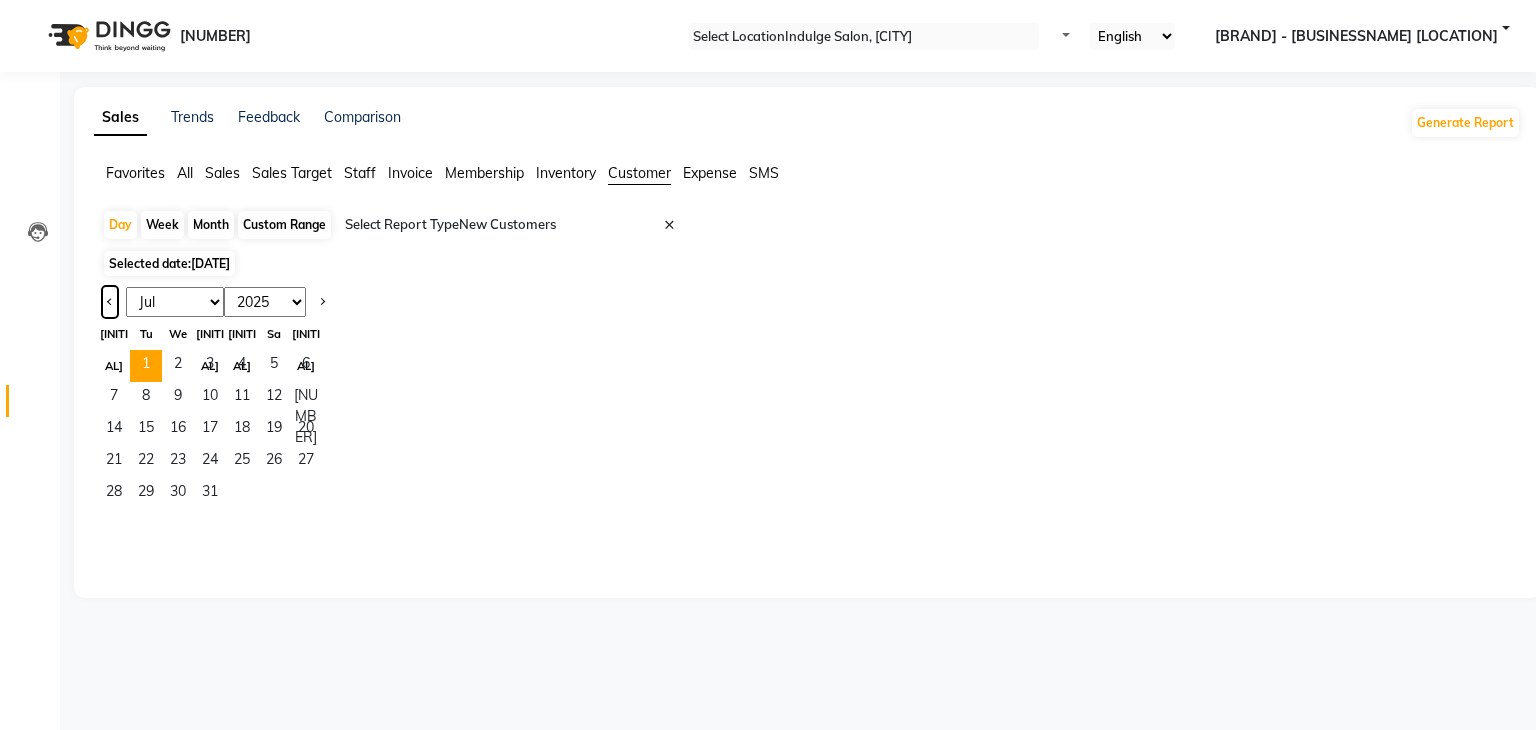 click at bounding box center (110, 300) 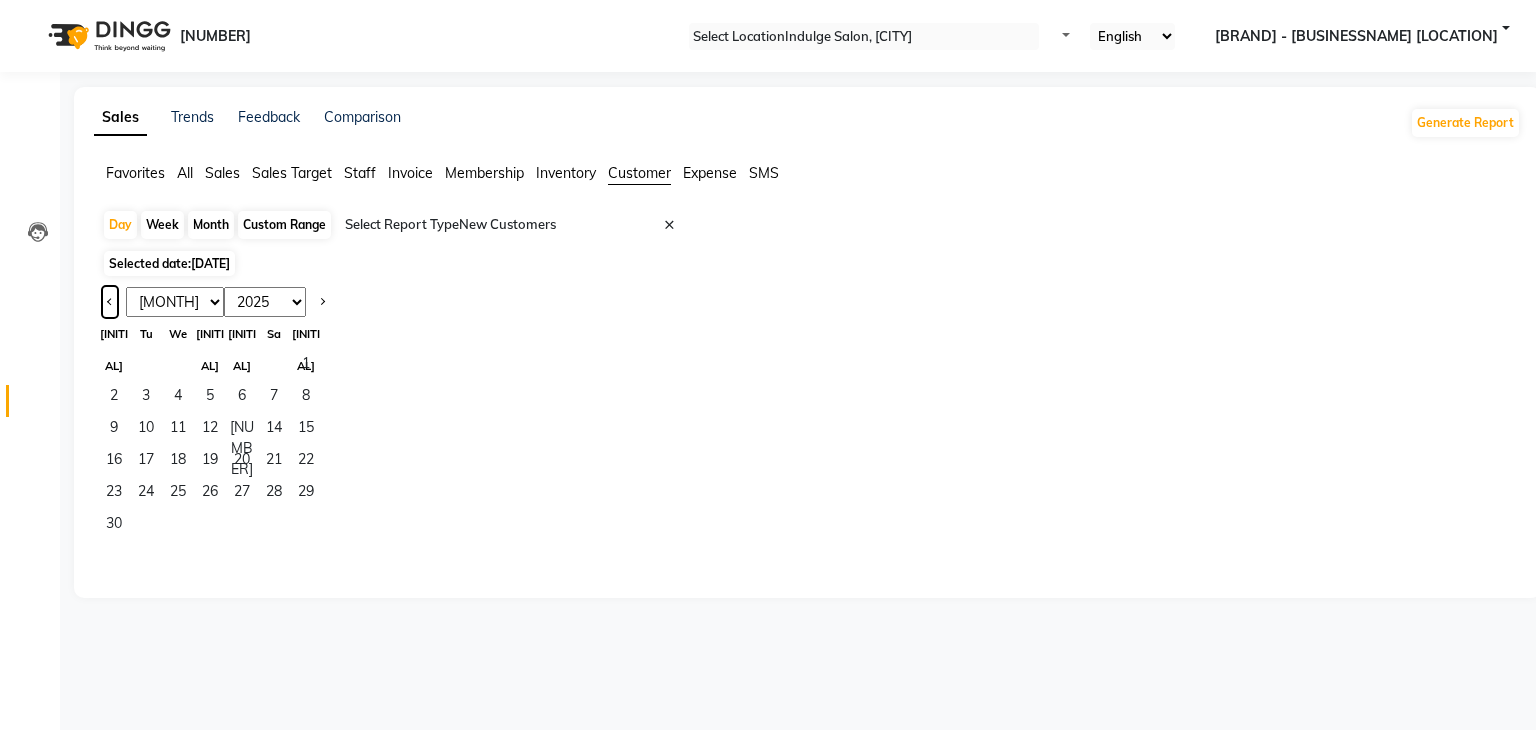 click at bounding box center (110, 300) 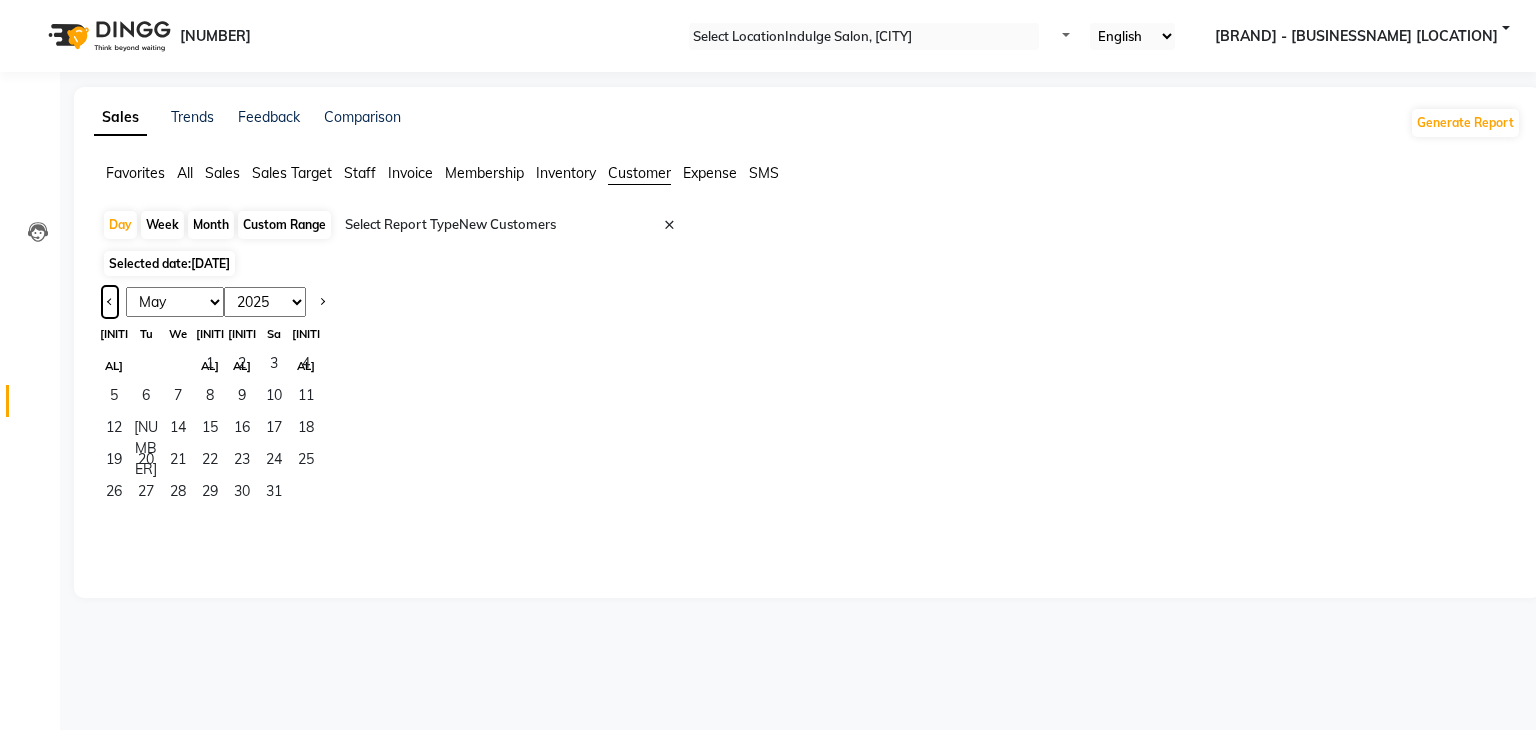 click at bounding box center (110, 300) 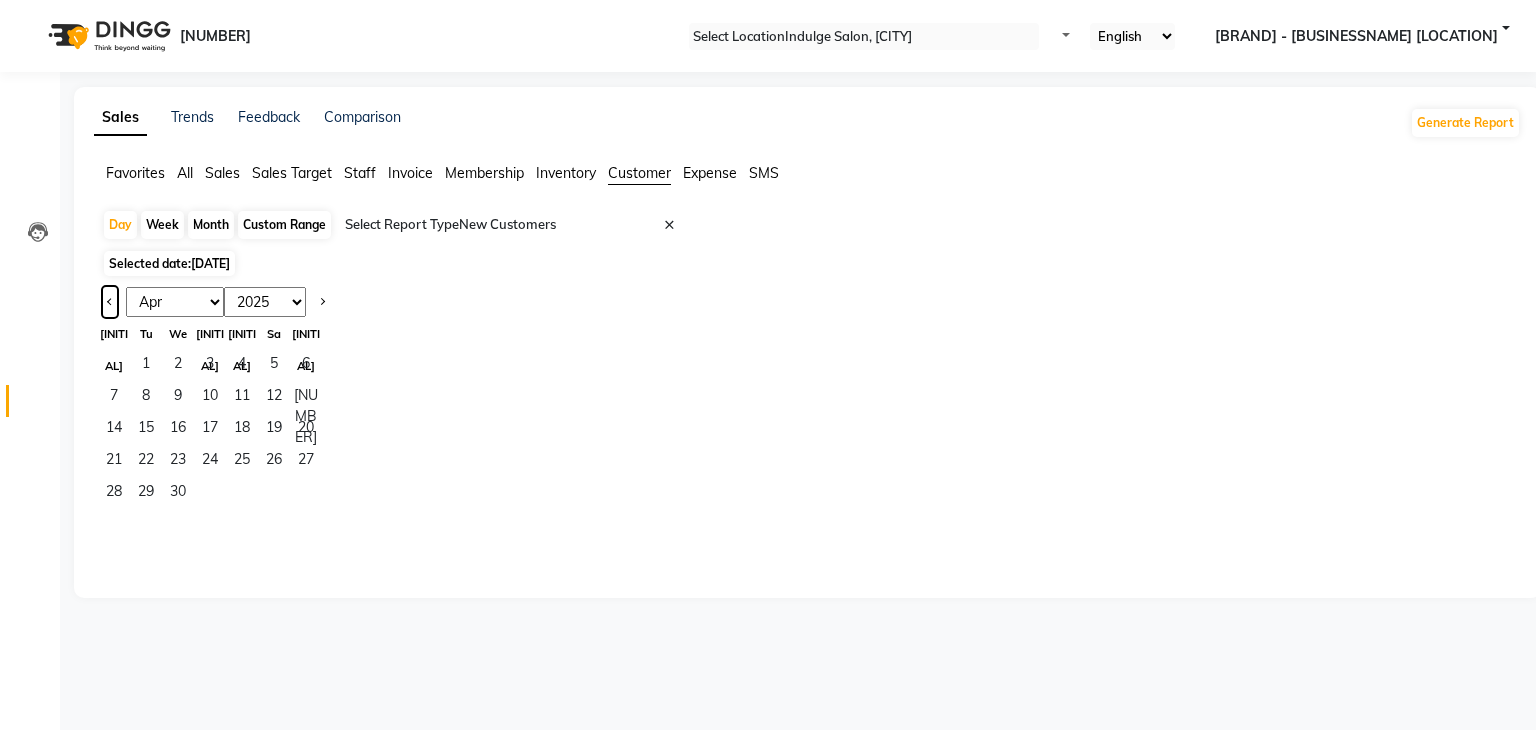 click at bounding box center (110, 300) 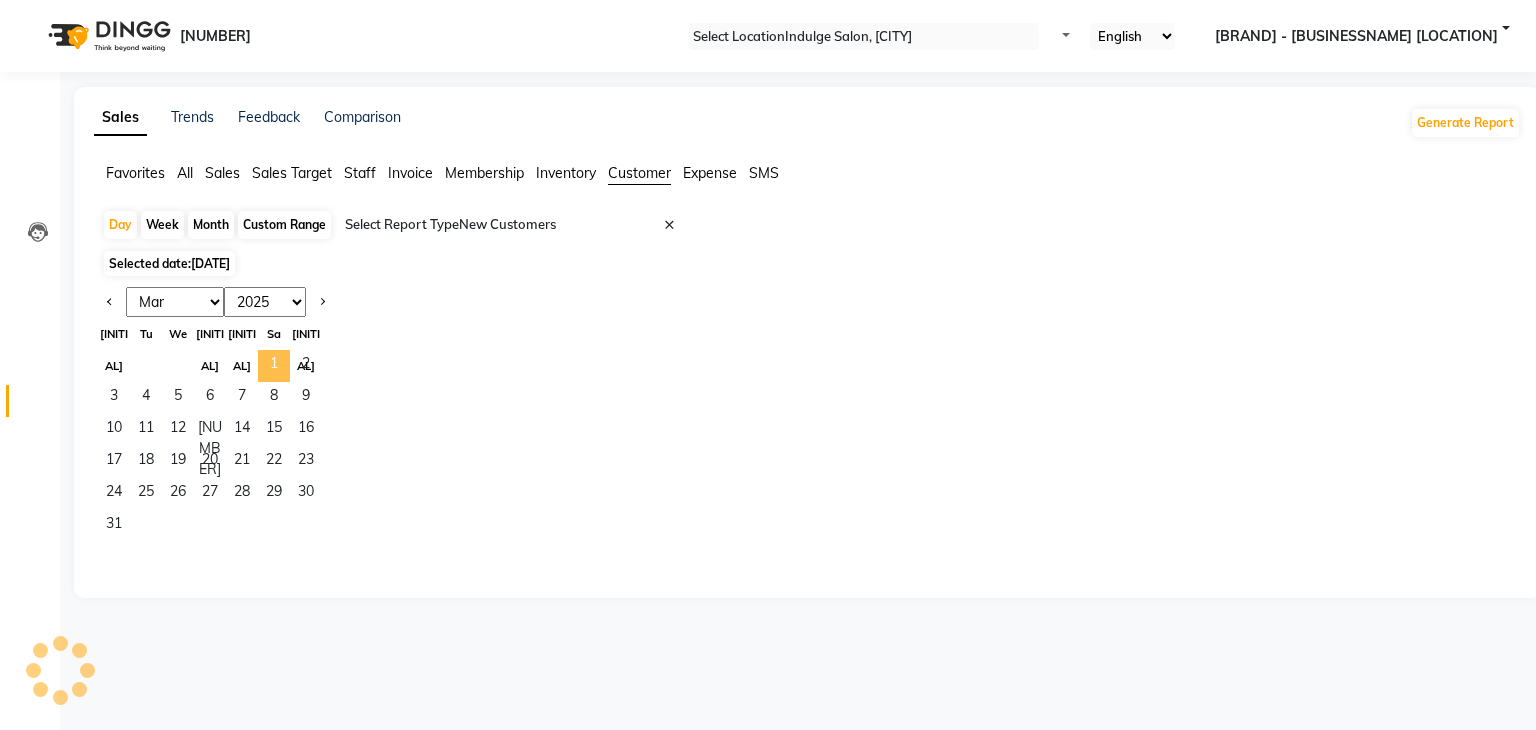 click on "1" at bounding box center (274, 366) 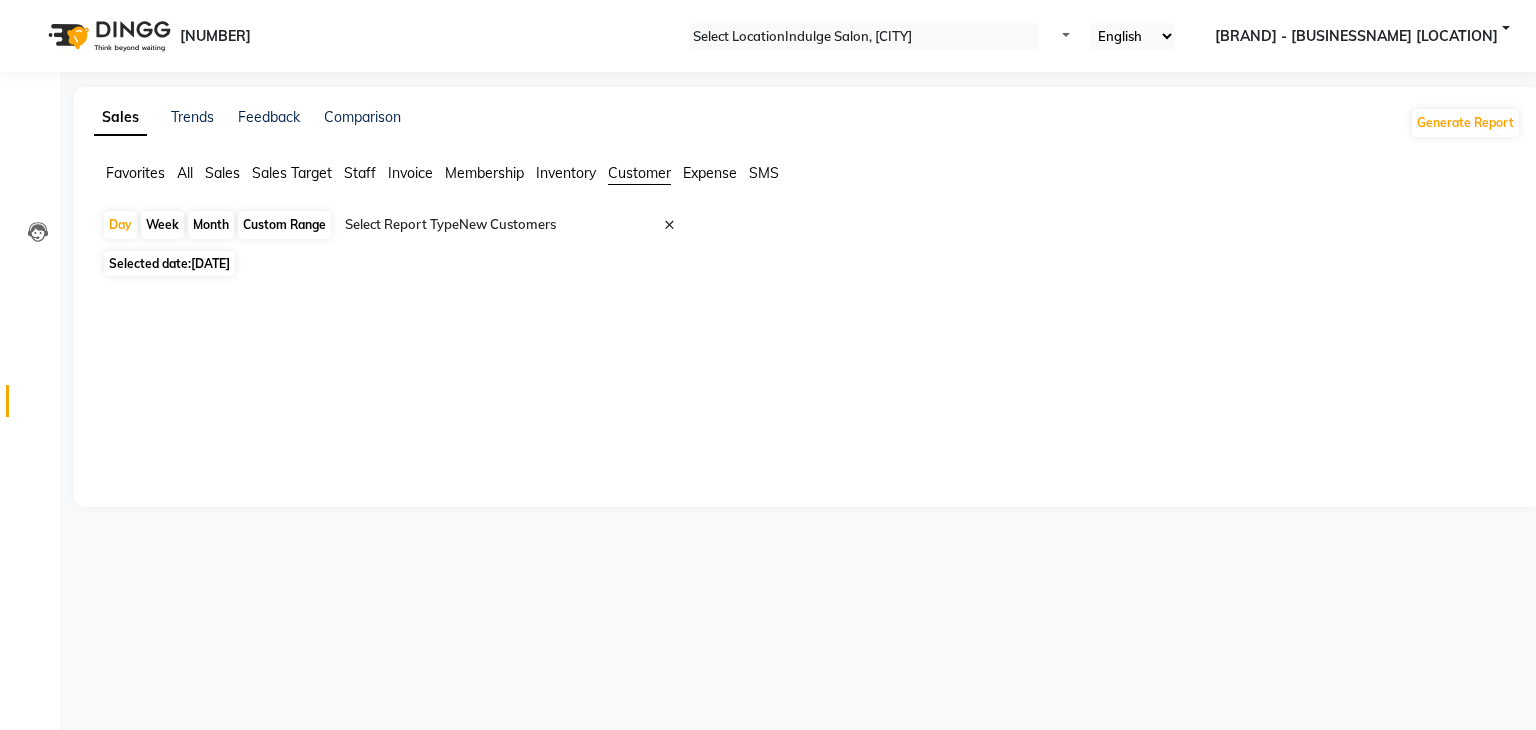 click on "[DATE]" at bounding box center (210, 263) 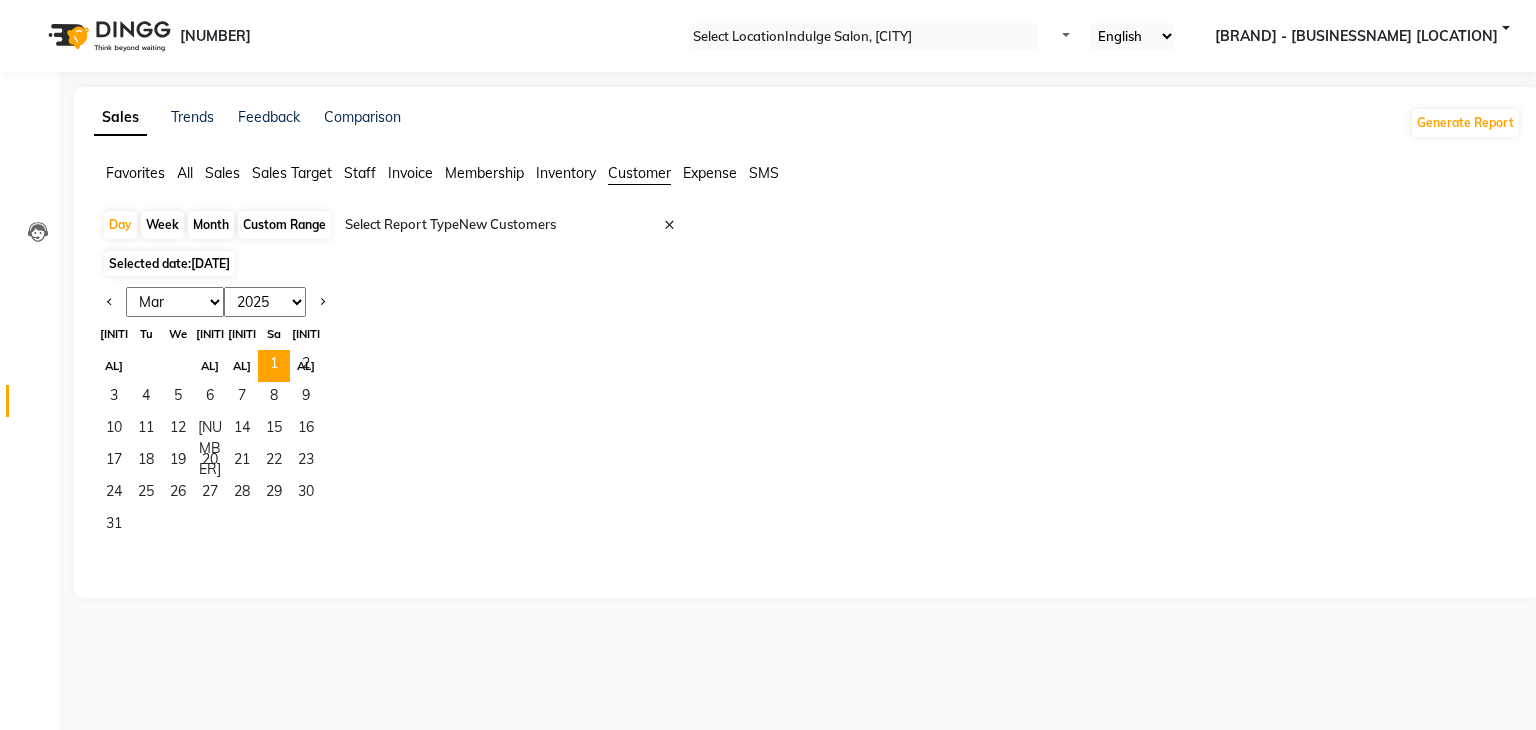 click on "Month" at bounding box center [211, 225] 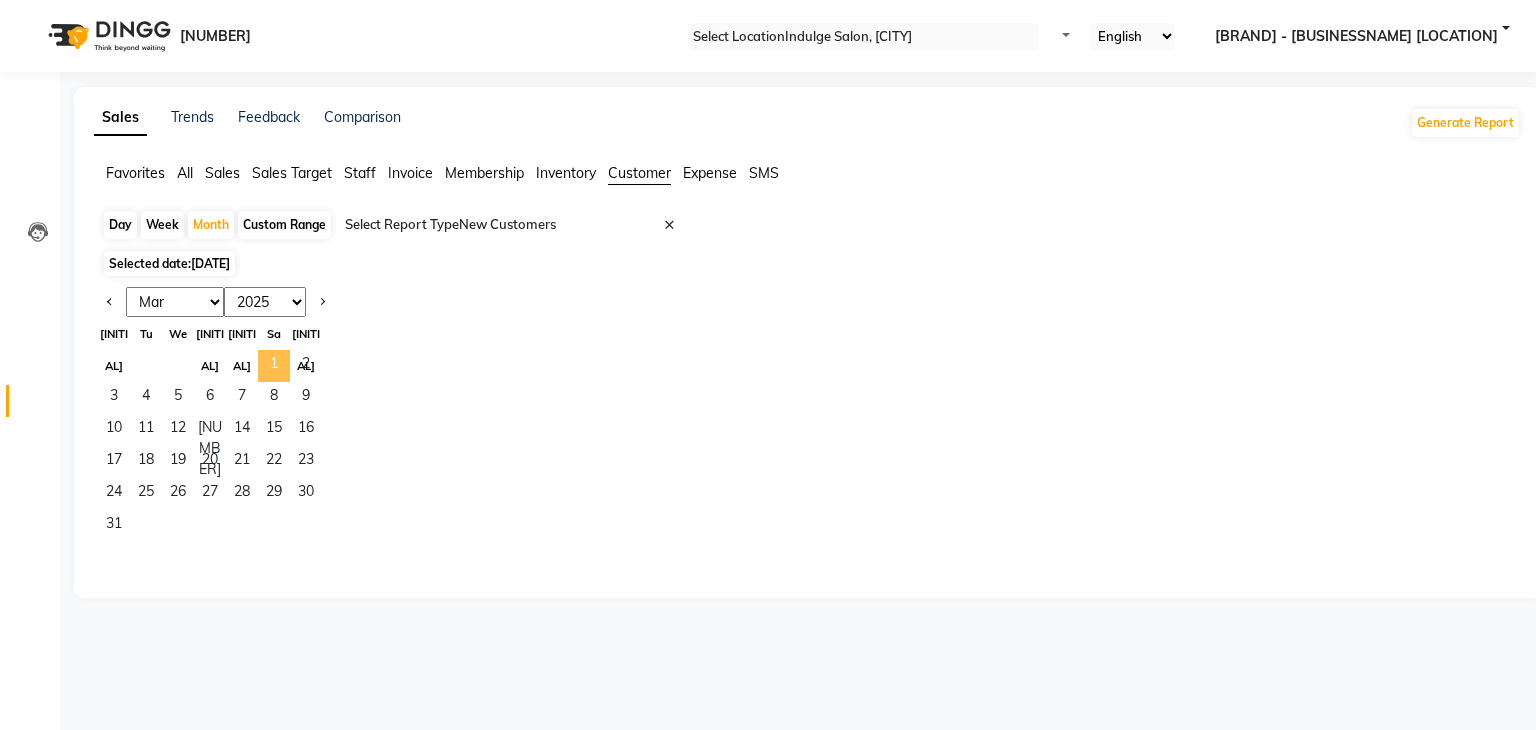 click on "1" at bounding box center (274, 366) 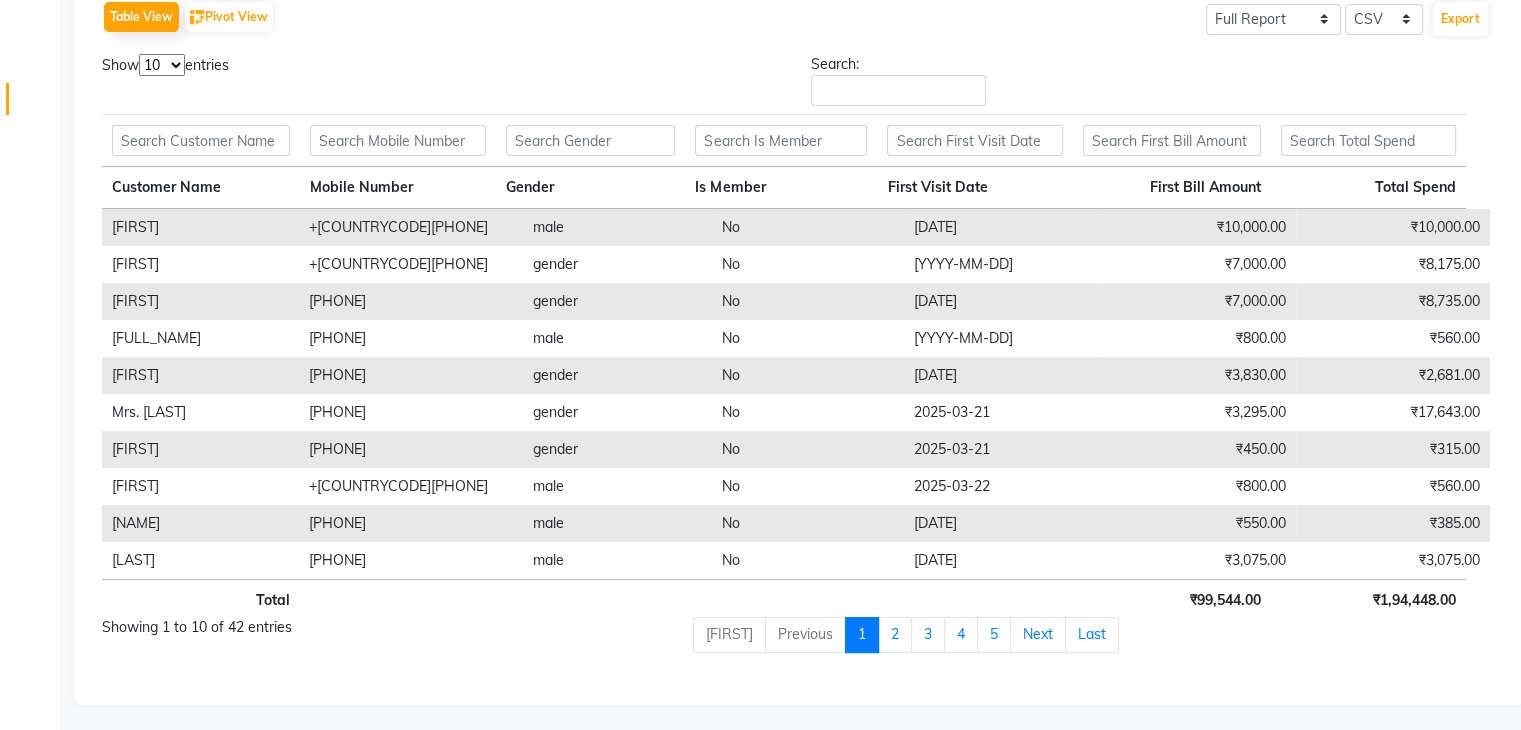 scroll, scrollTop: 0, scrollLeft: 0, axis: both 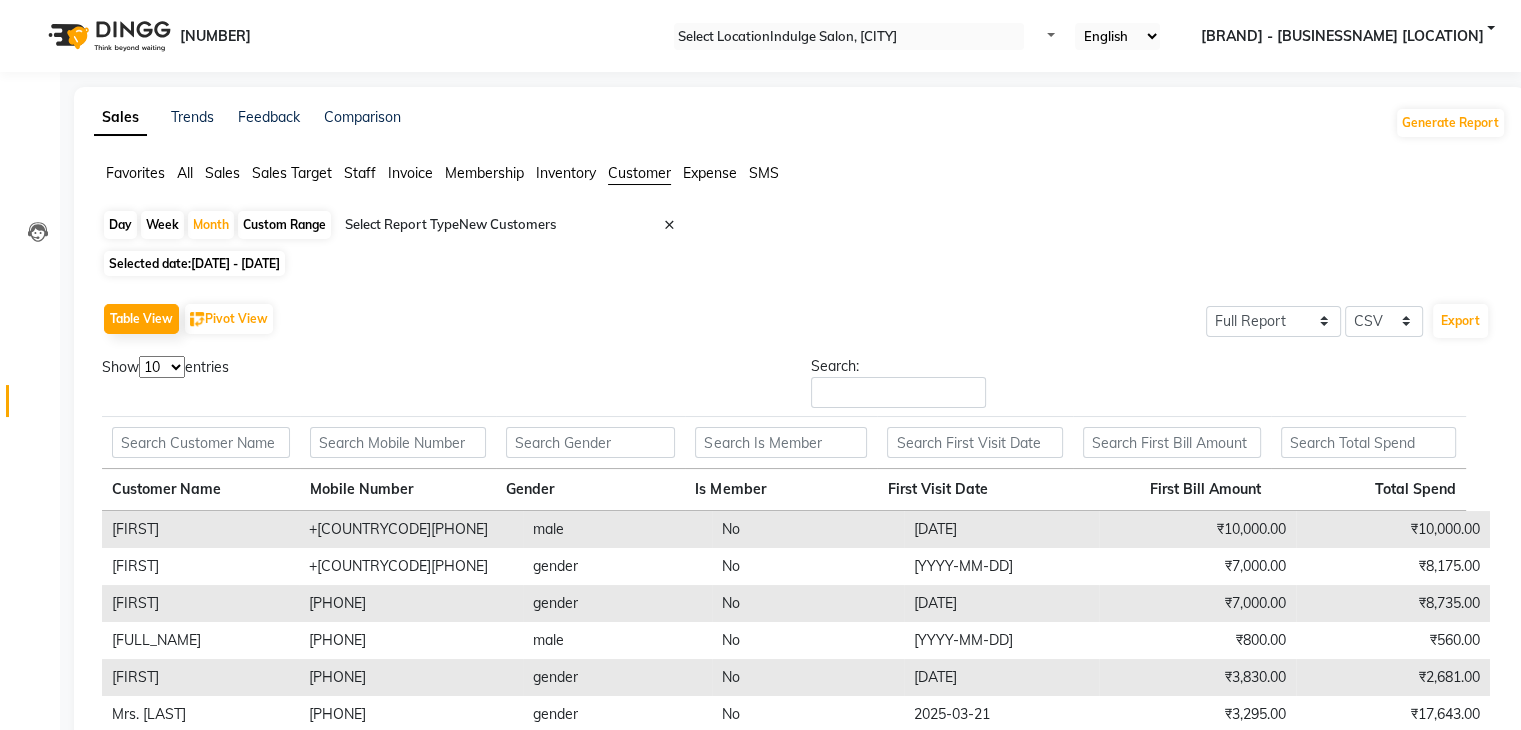 click on "Custom Range" at bounding box center (284, 225) 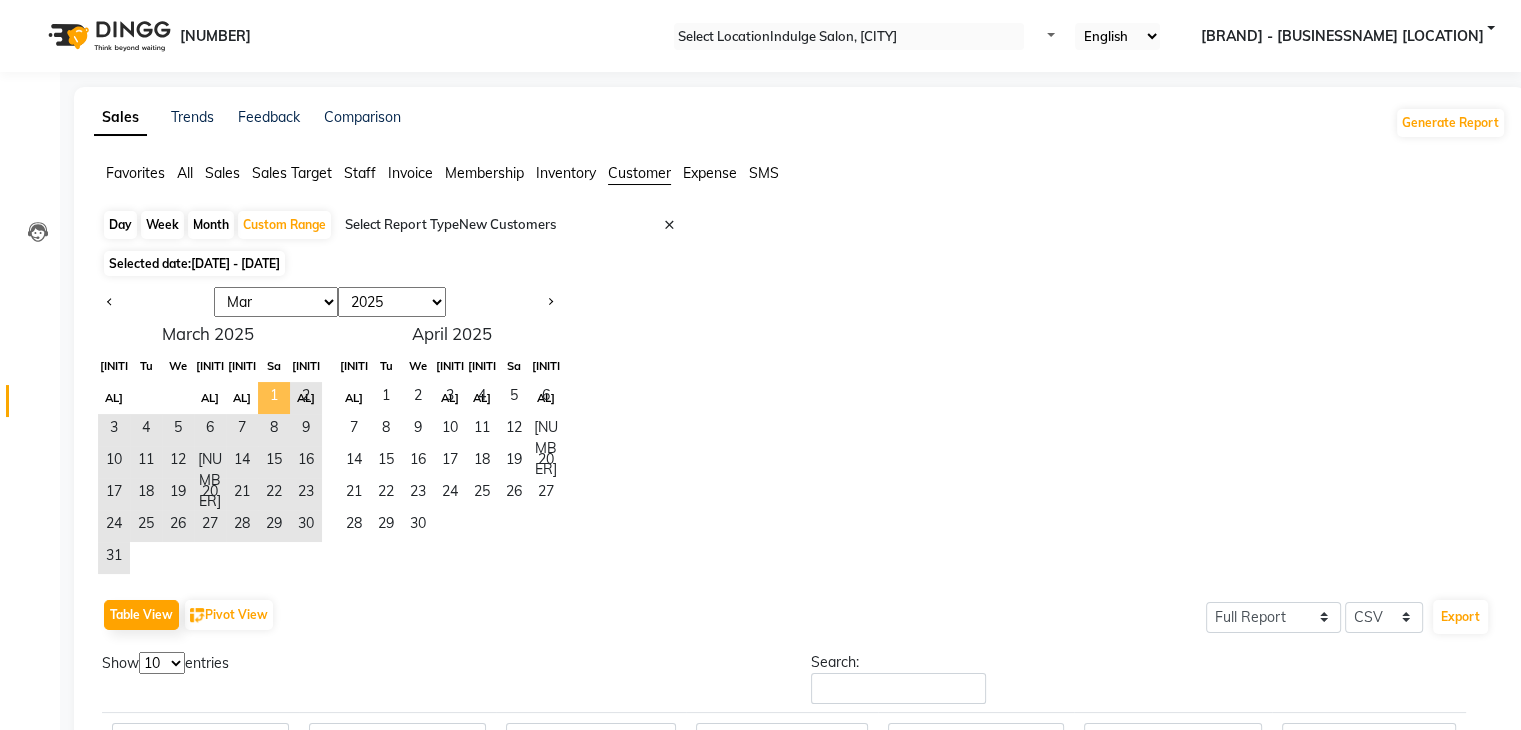 click on "1" at bounding box center [274, 398] 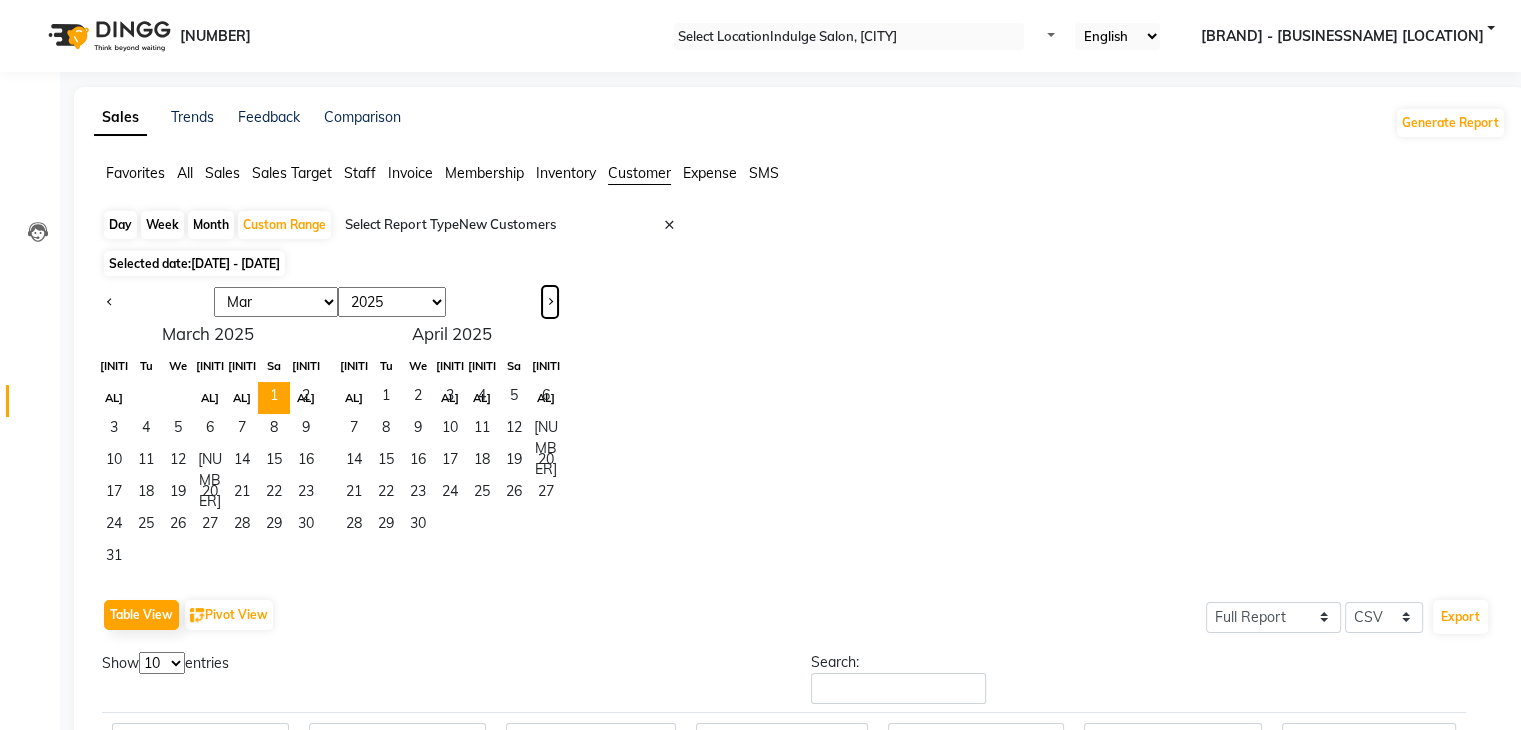 click at bounding box center [550, 302] 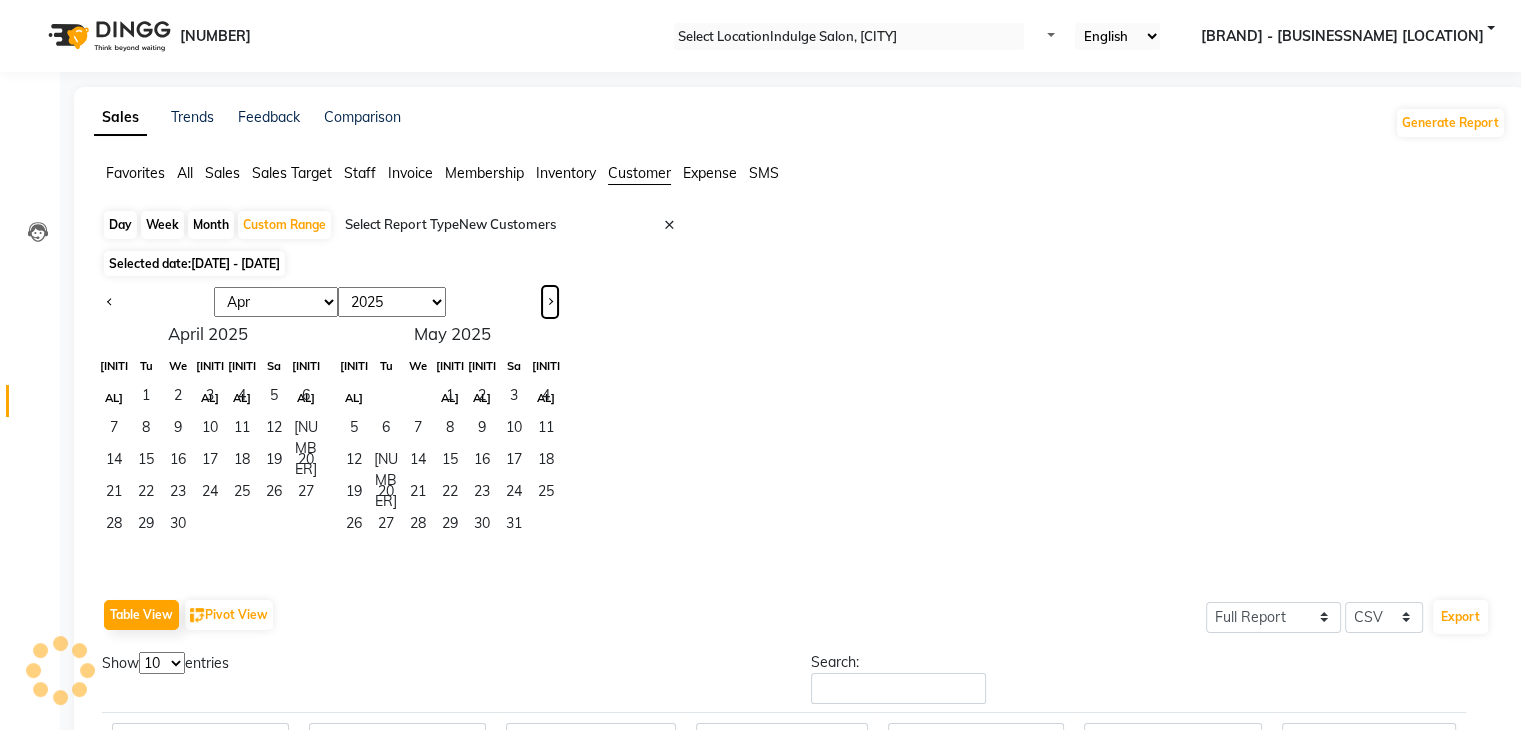 click at bounding box center [550, 302] 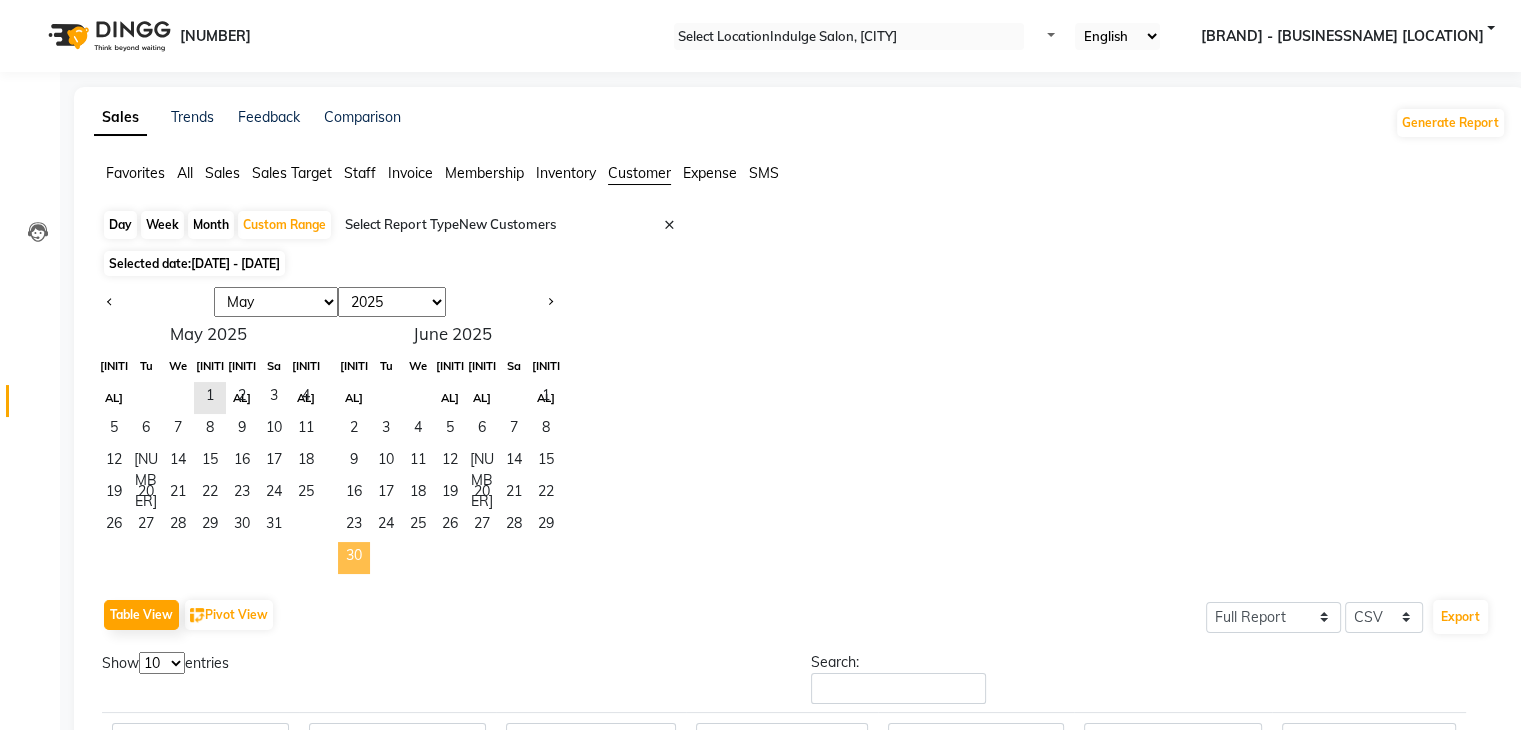 click on "30" at bounding box center [354, 558] 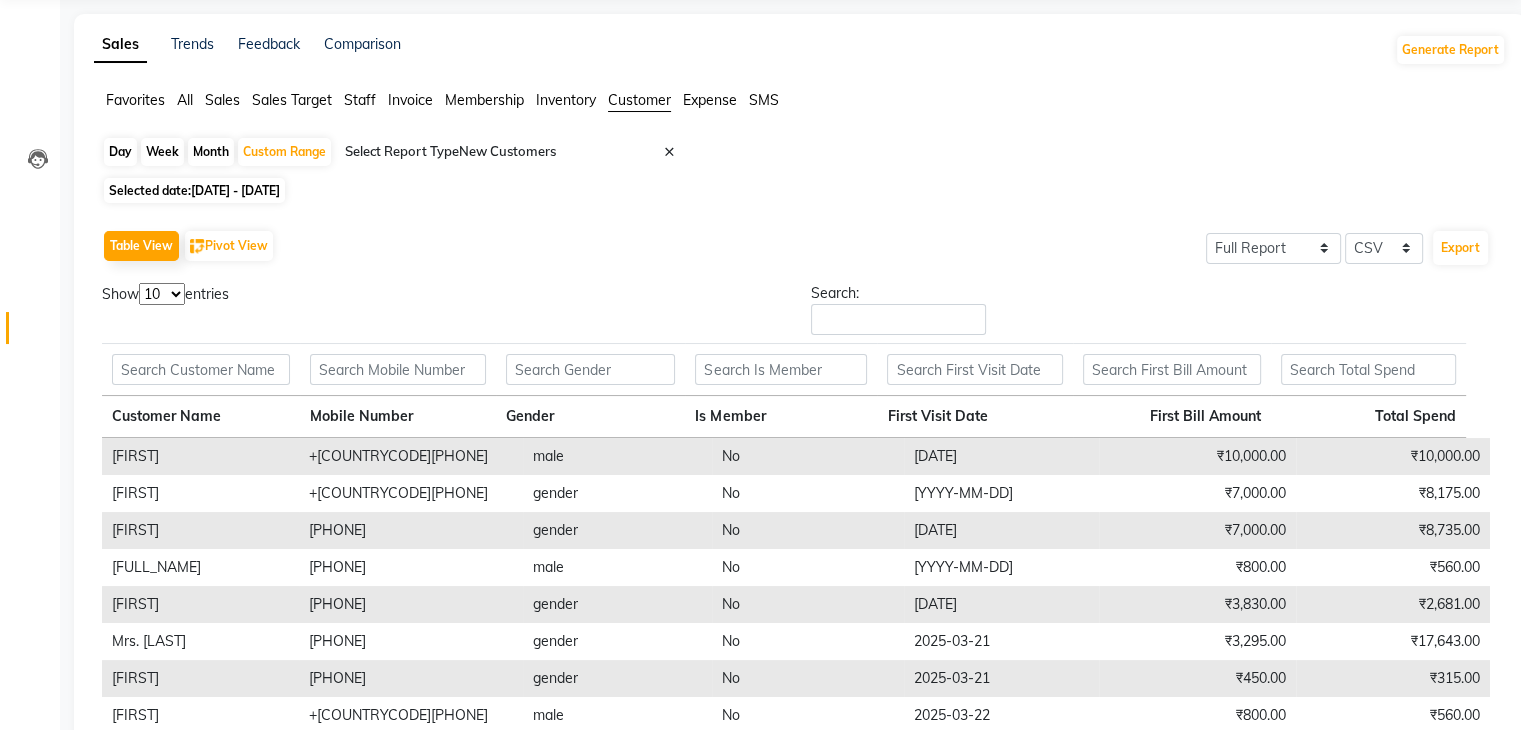 scroll, scrollTop: 72, scrollLeft: 0, axis: vertical 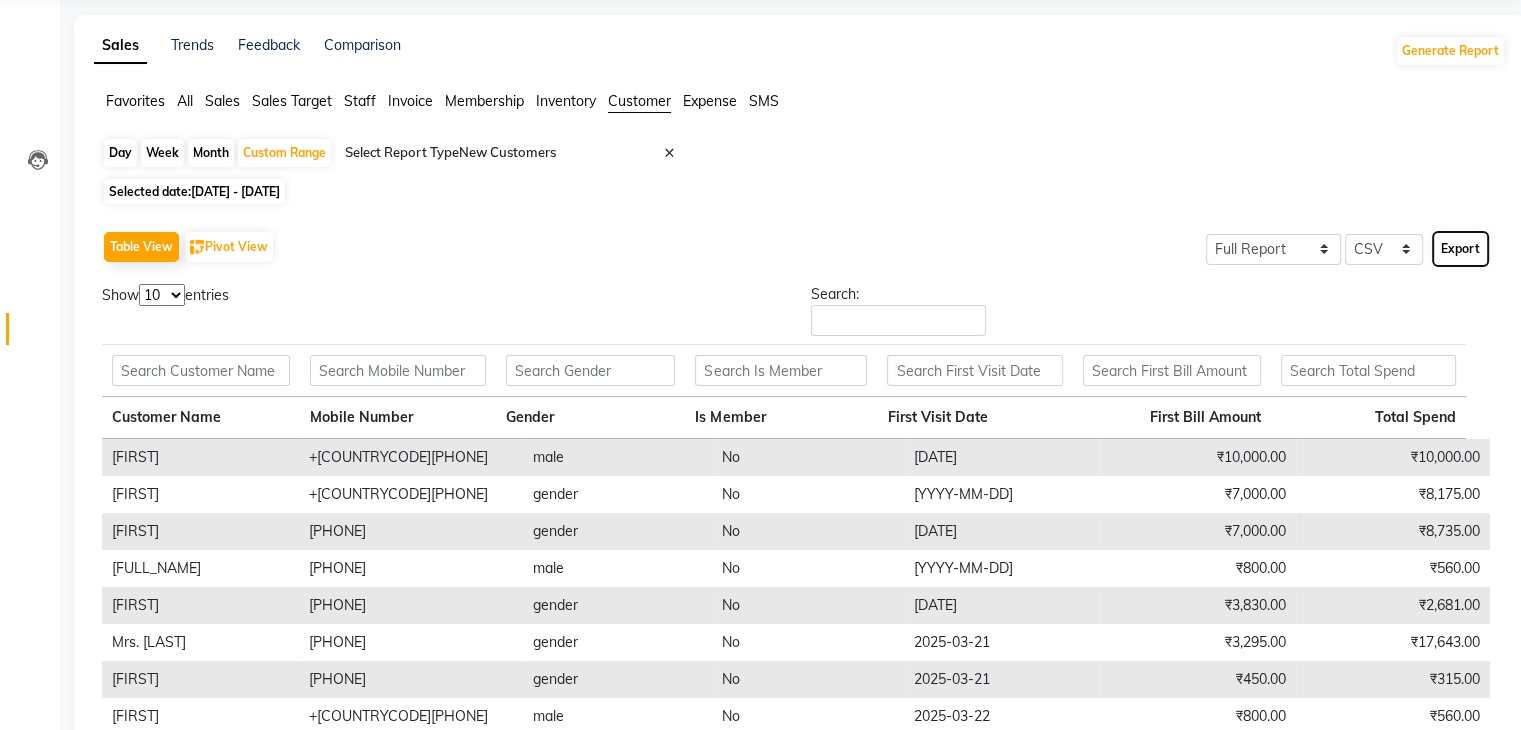 click on "Export" at bounding box center (1460, 249) 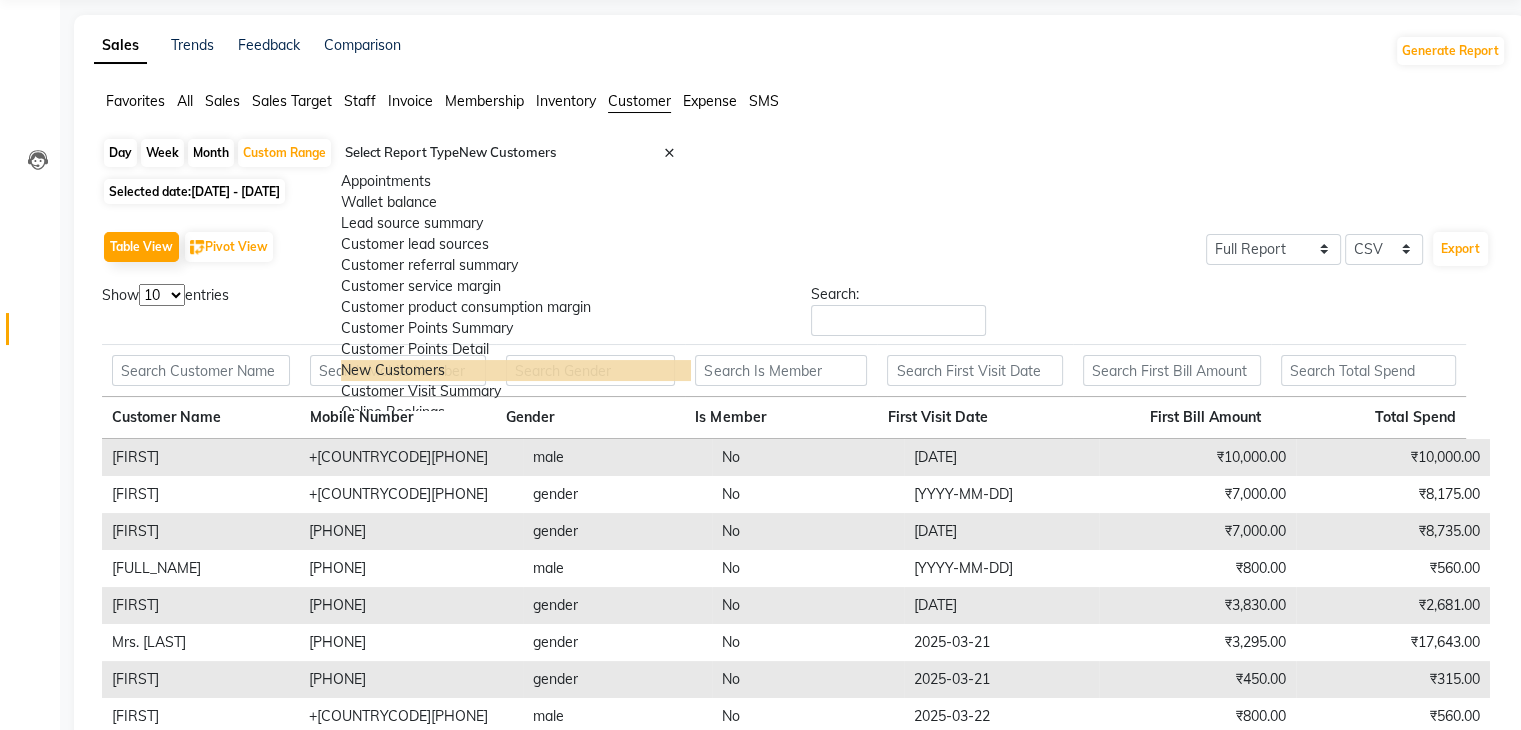 click at bounding box center (516, 153) 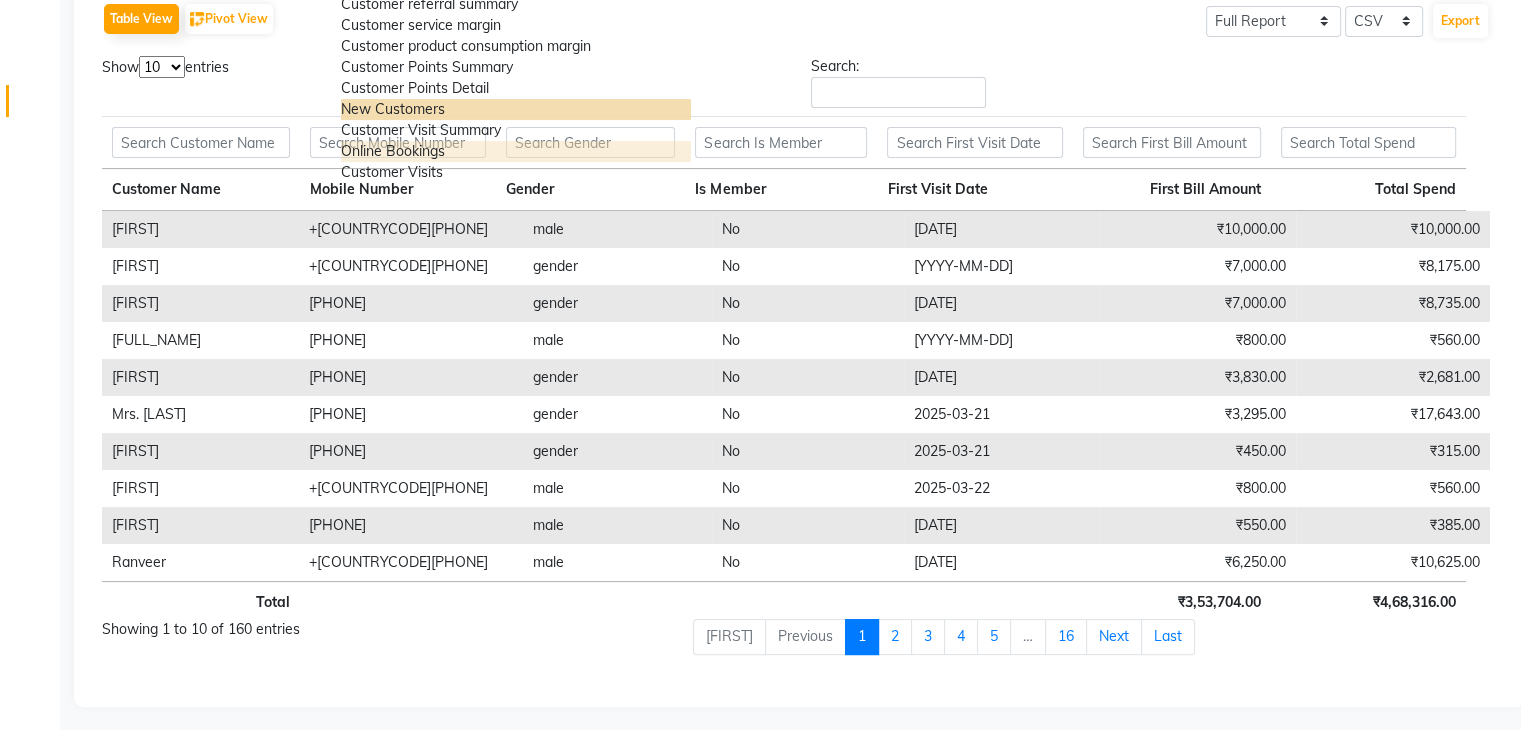scroll, scrollTop: 301, scrollLeft: 0, axis: vertical 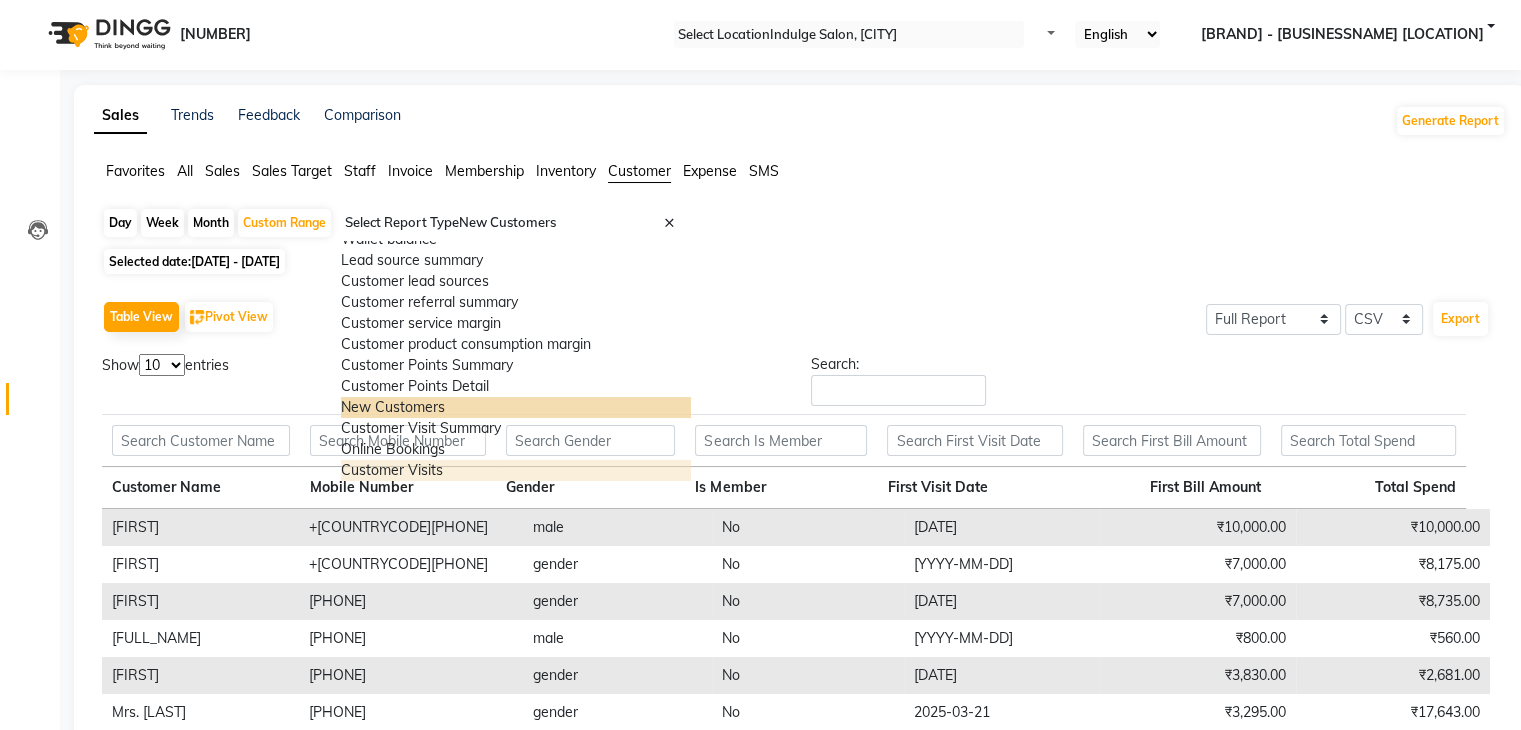 click on "Customer Visits" at bounding box center [516, 470] 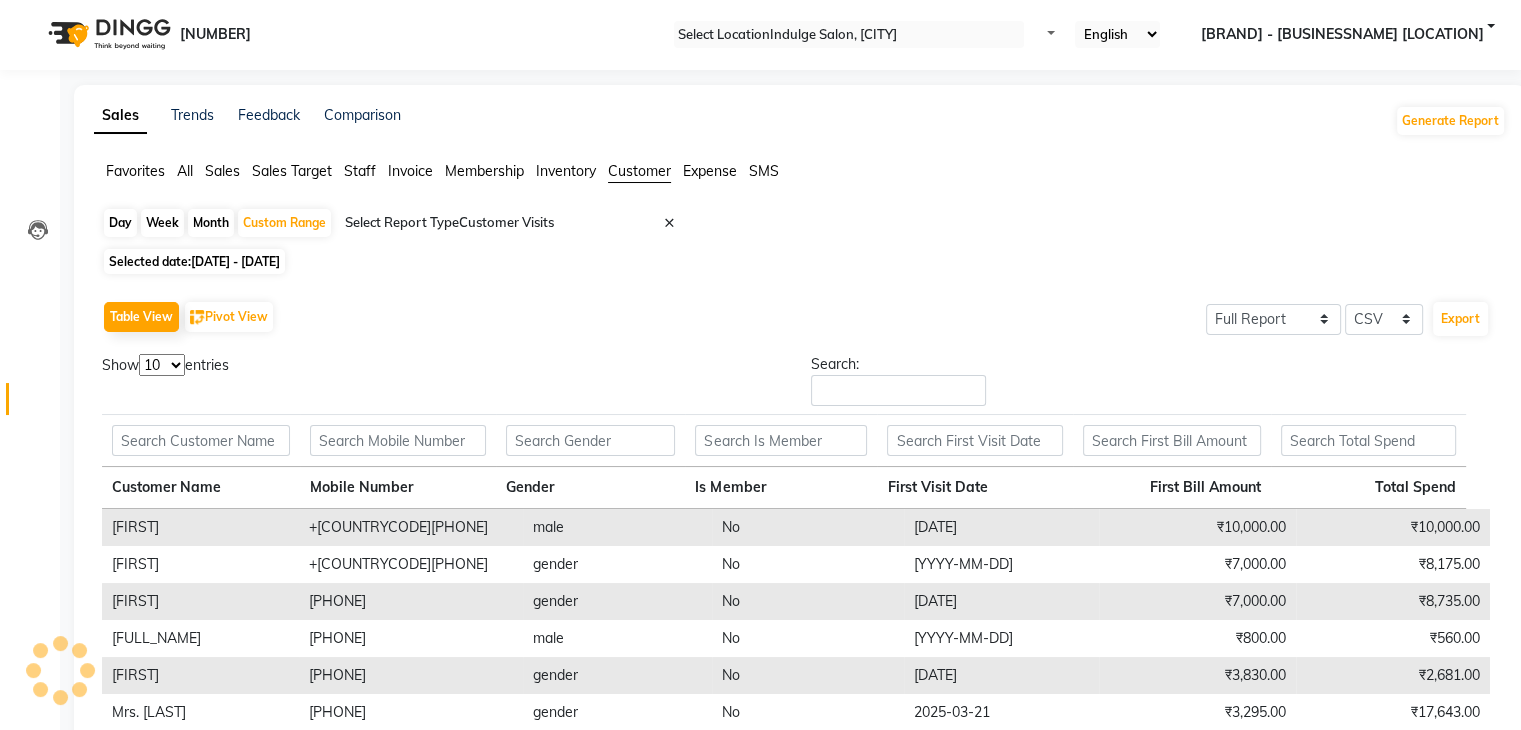 click on "Table View" at bounding box center [141, 317] 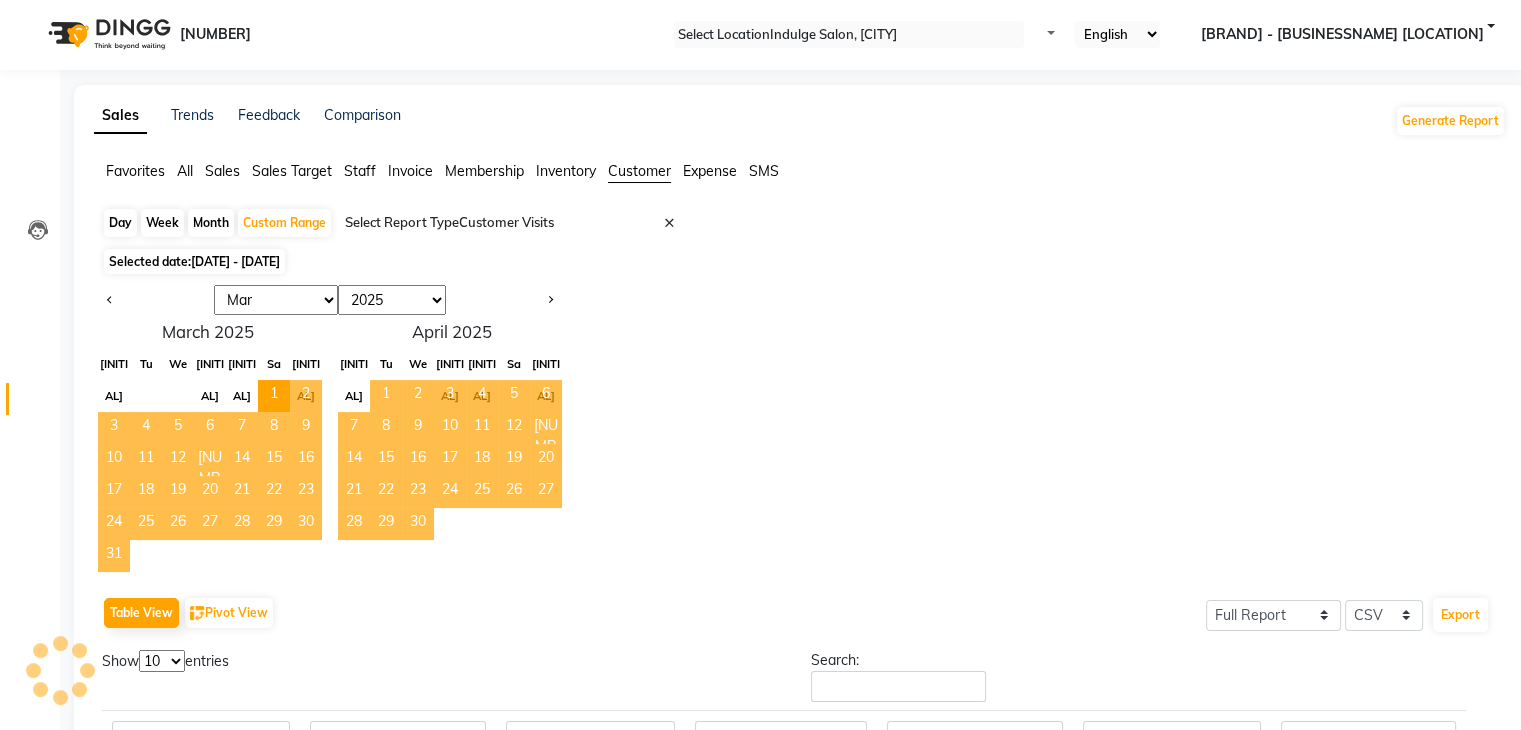 click on "30" at bounding box center (418, 524) 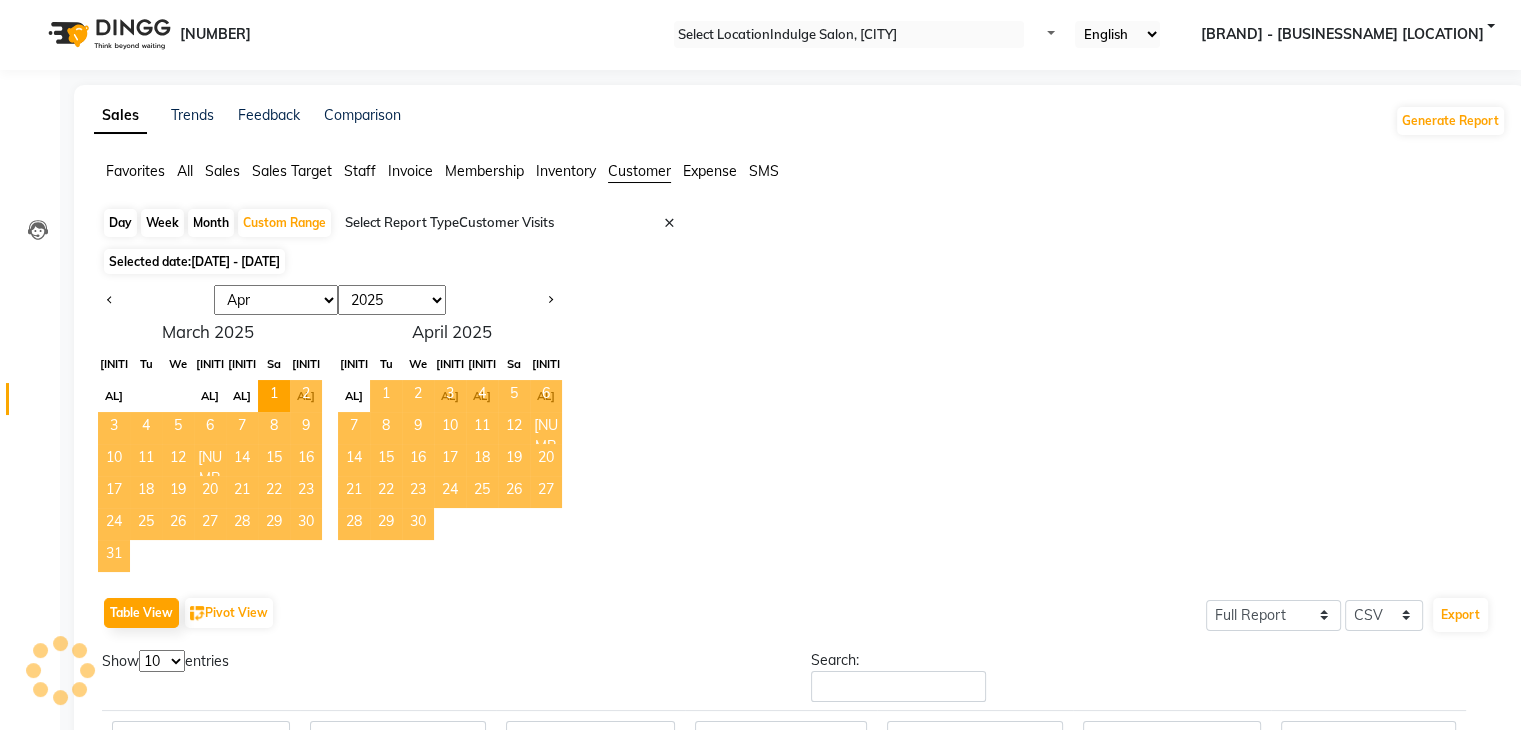 scroll, scrollTop: 0, scrollLeft: 0, axis: both 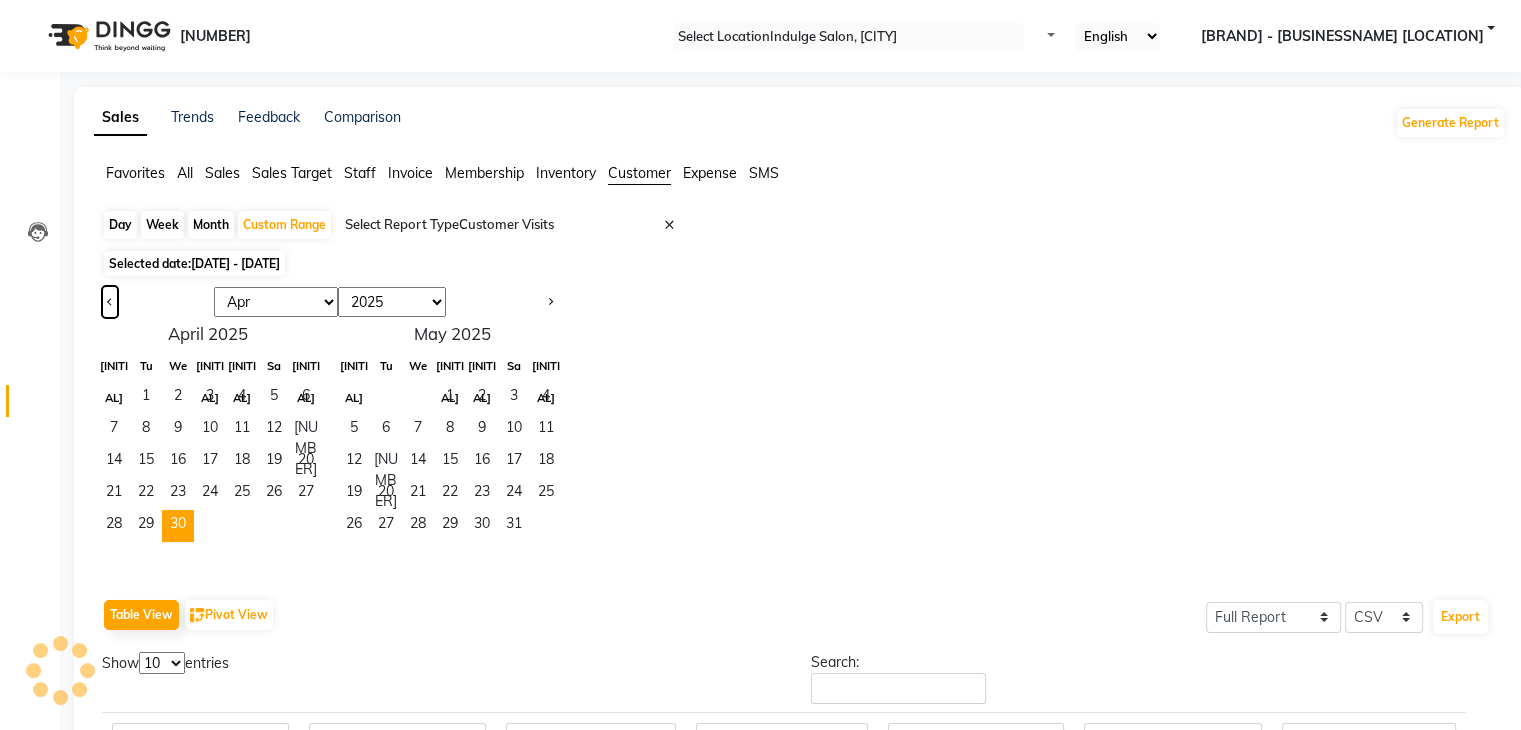click at bounding box center [110, 302] 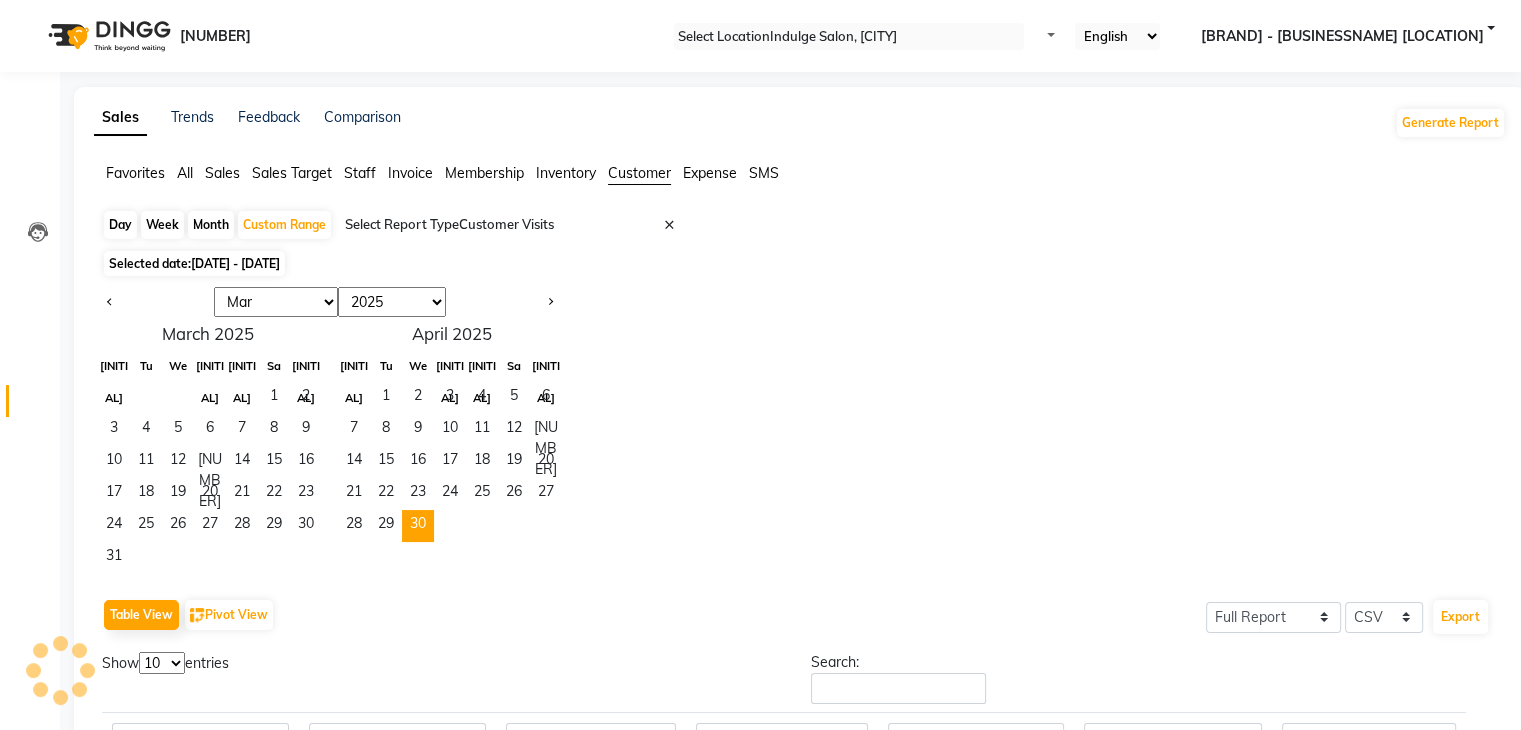 click on "Sa" at bounding box center [274, 366] 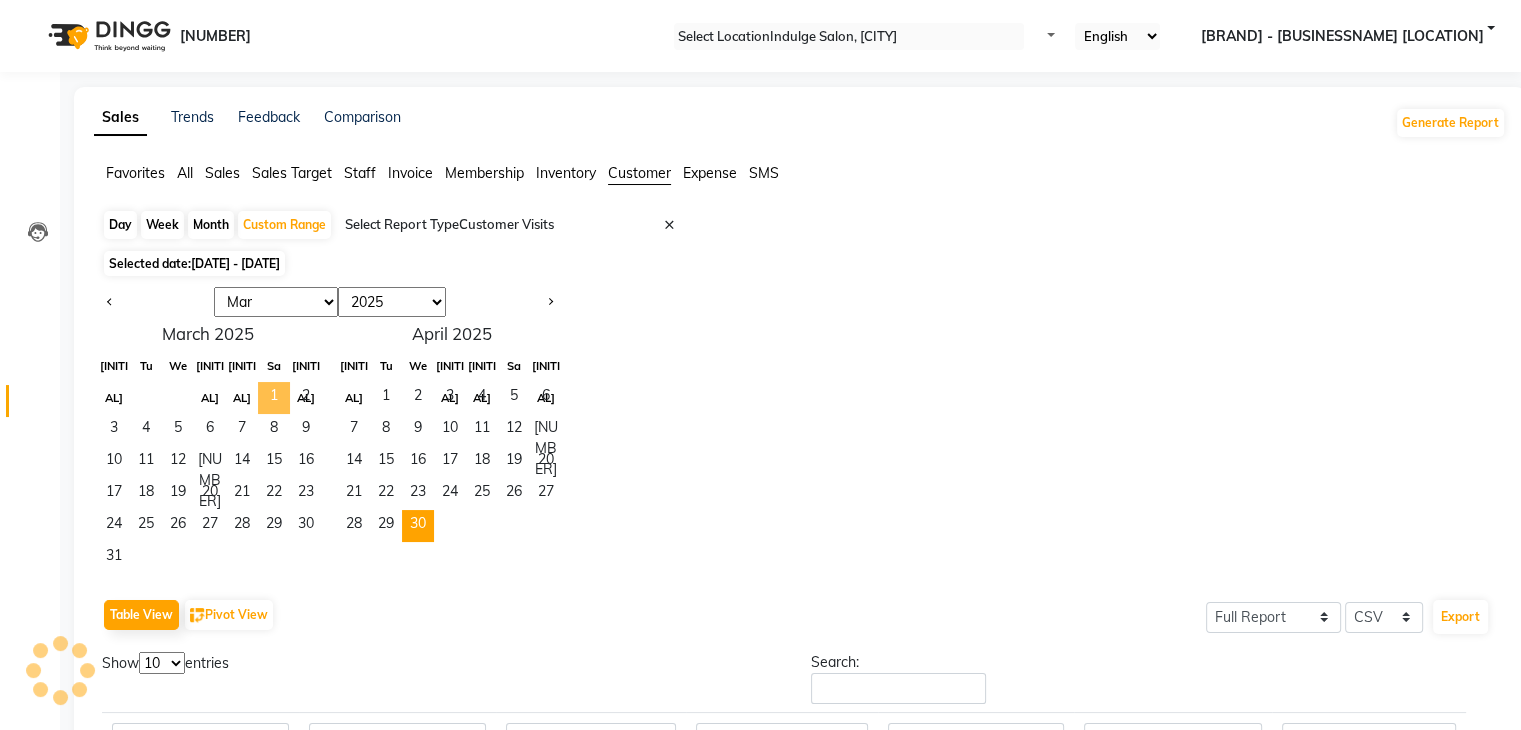 click on "1" at bounding box center (274, 398) 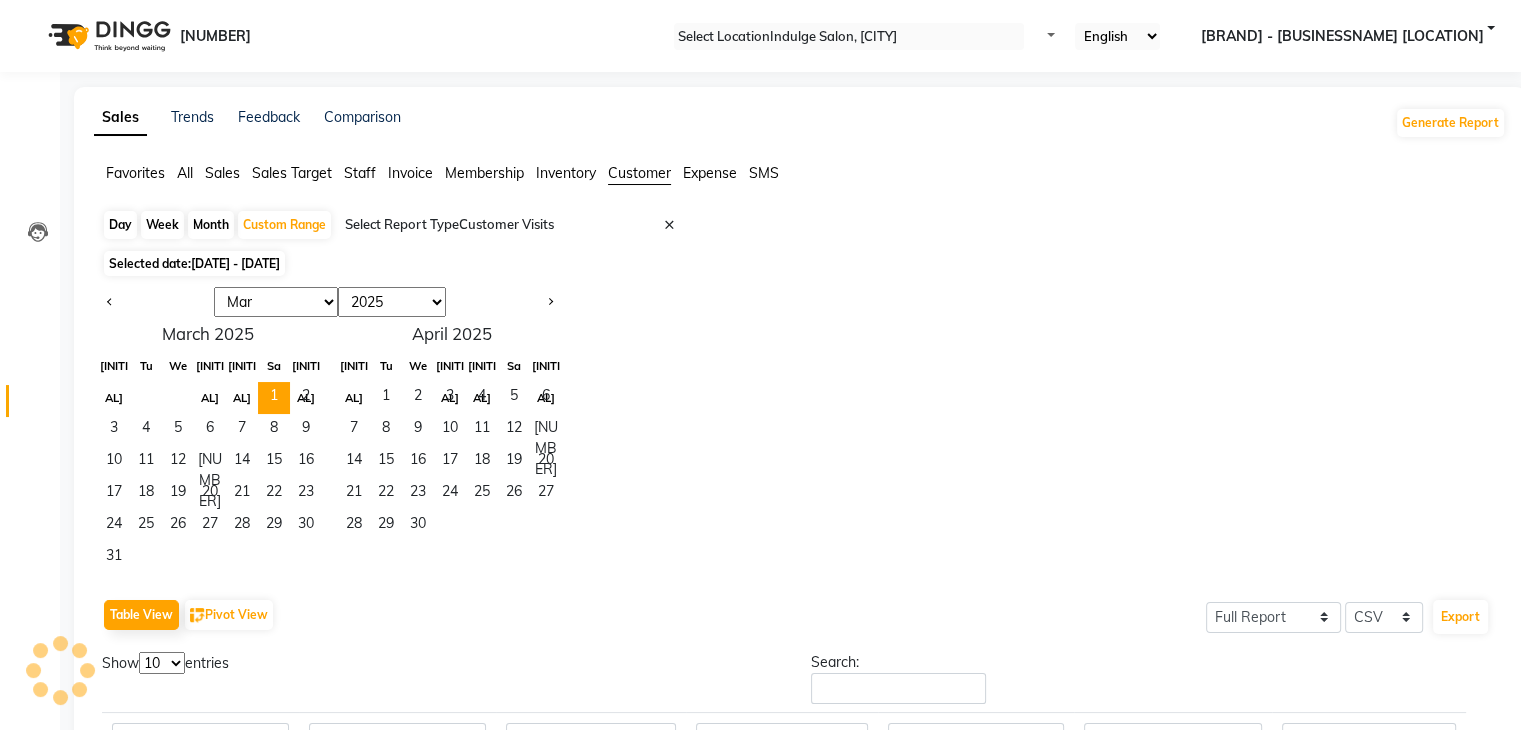 click at bounding box center [506, 302] 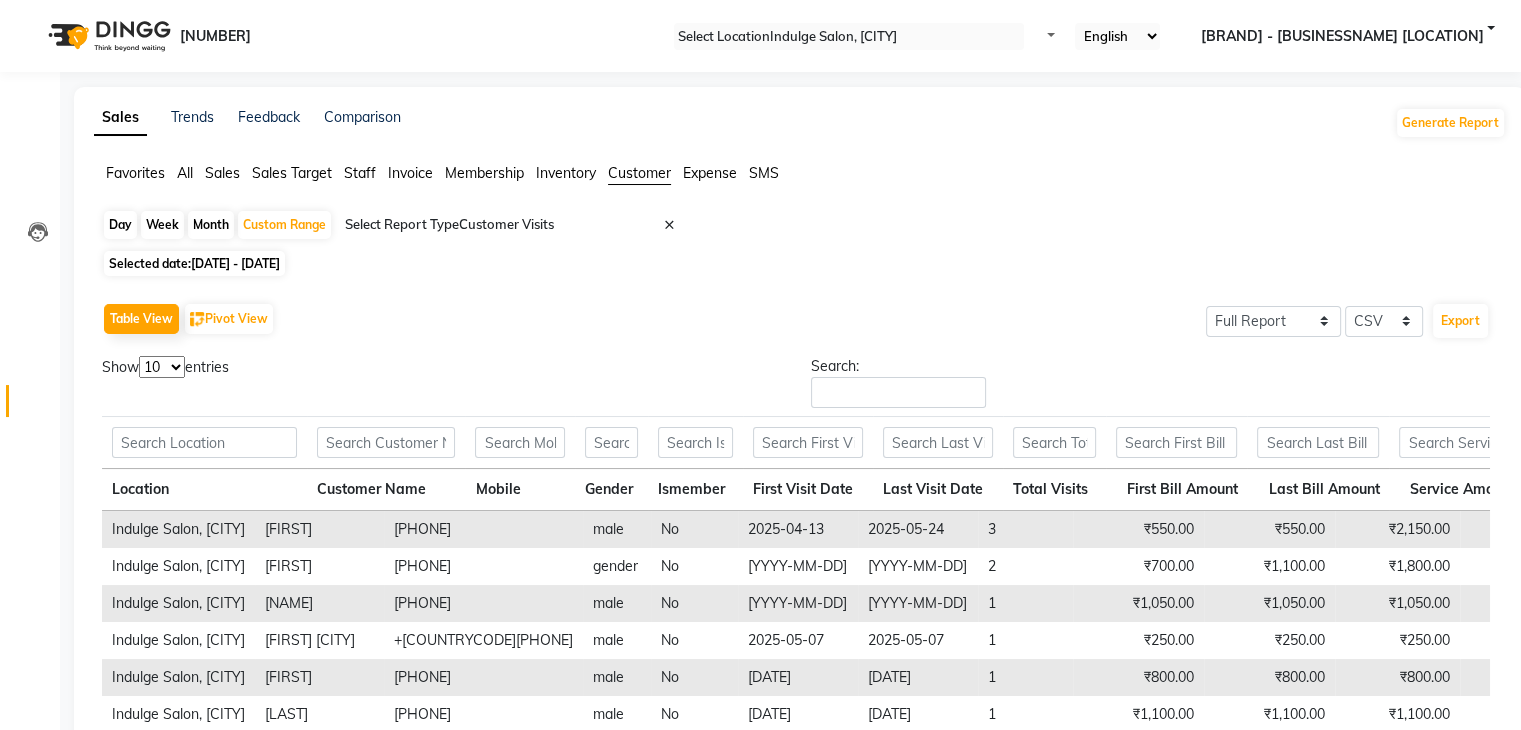 click on "[DATE] - [DATE]" at bounding box center [235, 263] 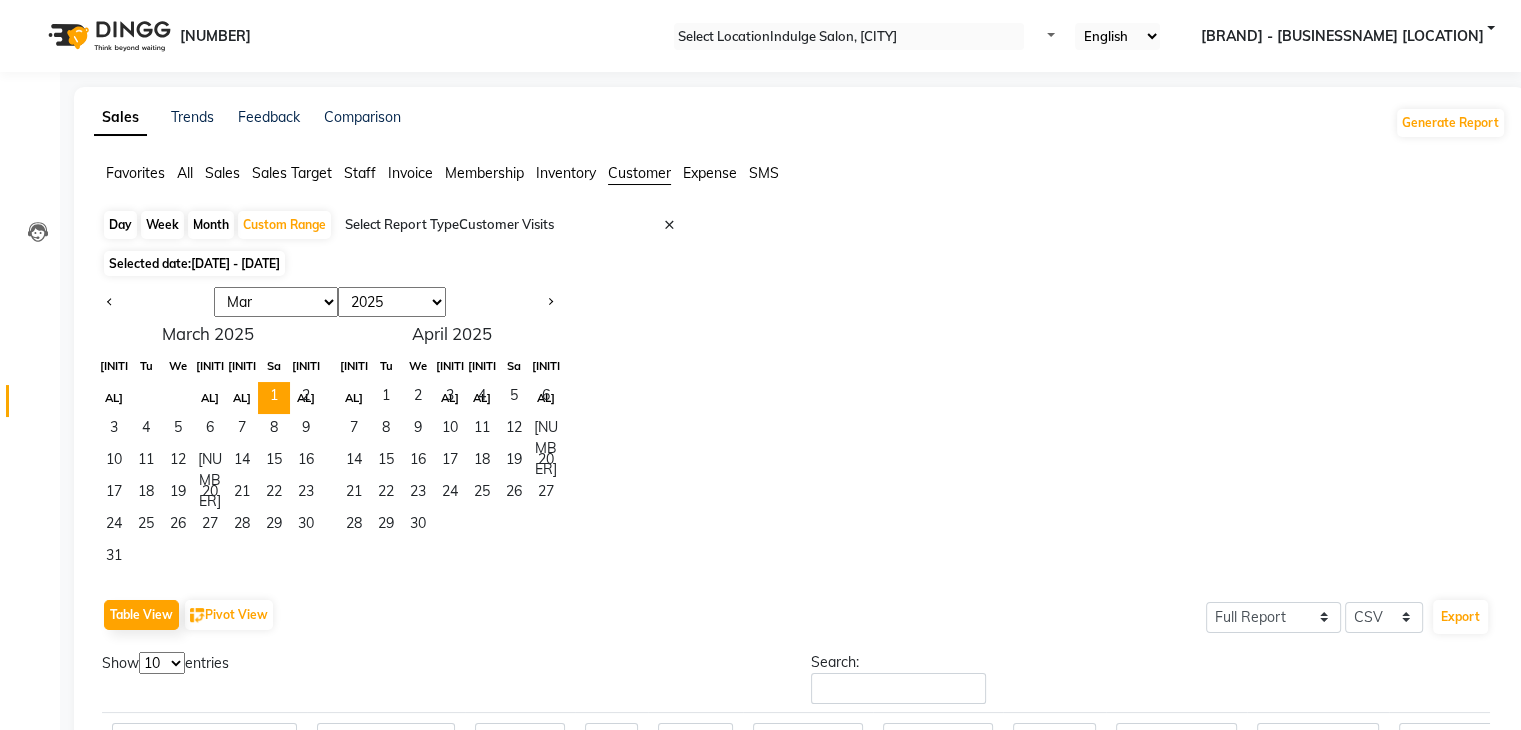 click on "Jan Feb Mar Apr May Jun Jul Aug Sep Oct Nov Dec 2015 2016 2017 2018 2019 2020 2021 2022 2023 2024 2025 2026 2027 2028 2029 2030 2031 2032 2033 2034 2035 March 2025 Mo Tu We Th Fr Sa Su 1 2 3 4 5 6 7 8 9 10 11 12 13 14 15 16 17 18 19 20 21 22 23 24 25 26 27 28 29 30 April 2025 Mo Tu We Th Fr Sa Su 1 2 3 4 5 6 7 8 9 10 11 12 13 14 15 16 17 18 19 20 21 22 23 24 25 26 27 28 29 30" at bounding box center [800, 430] 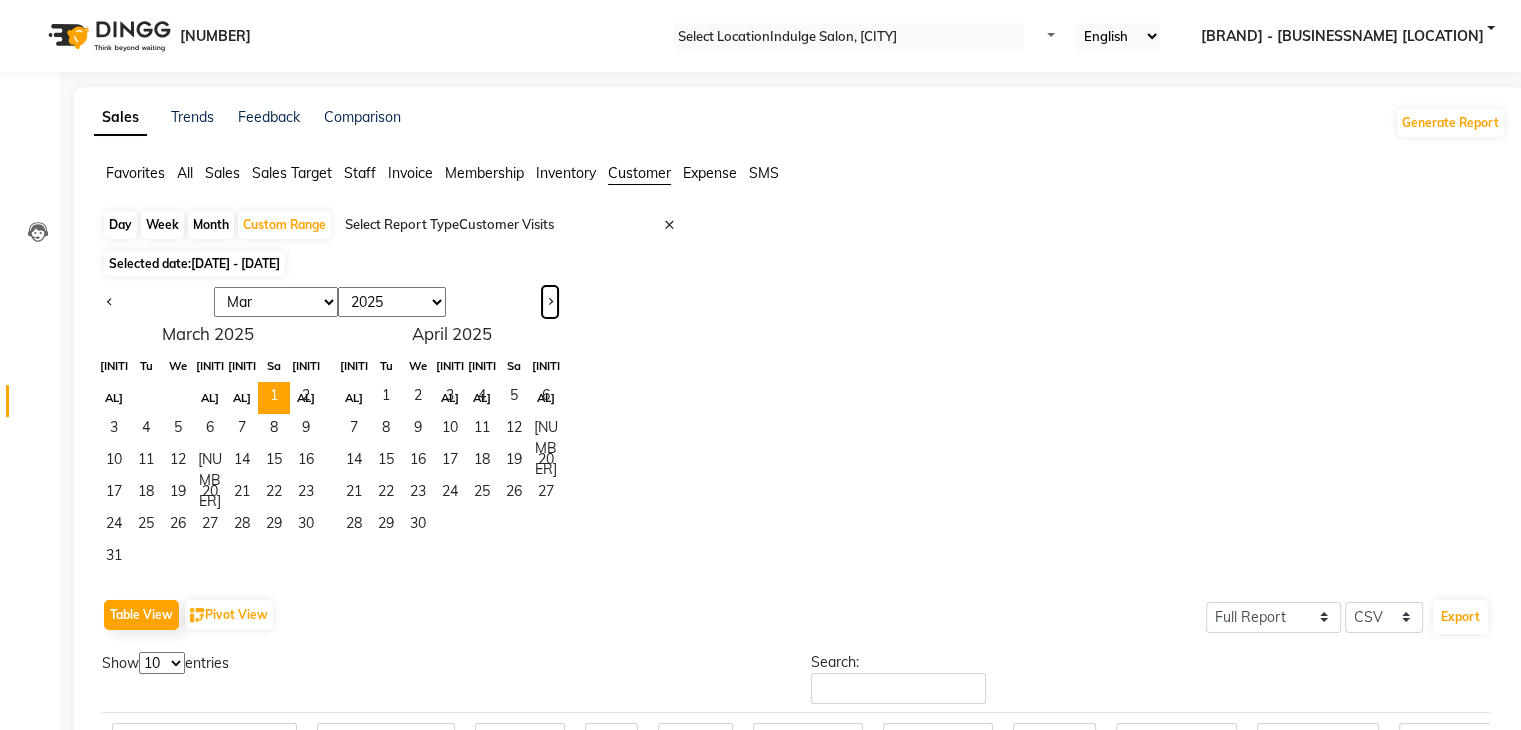 click at bounding box center [550, 302] 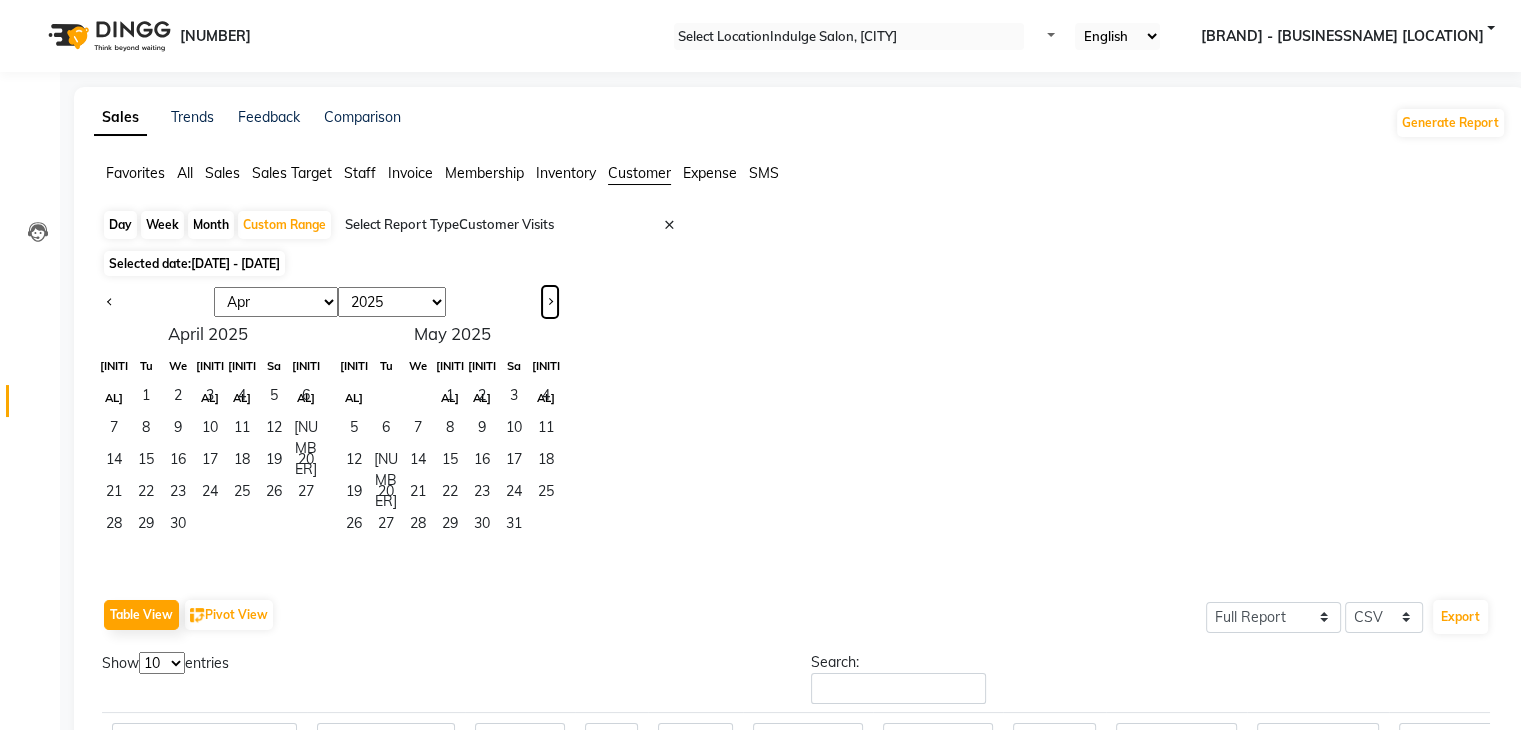 click at bounding box center (550, 302) 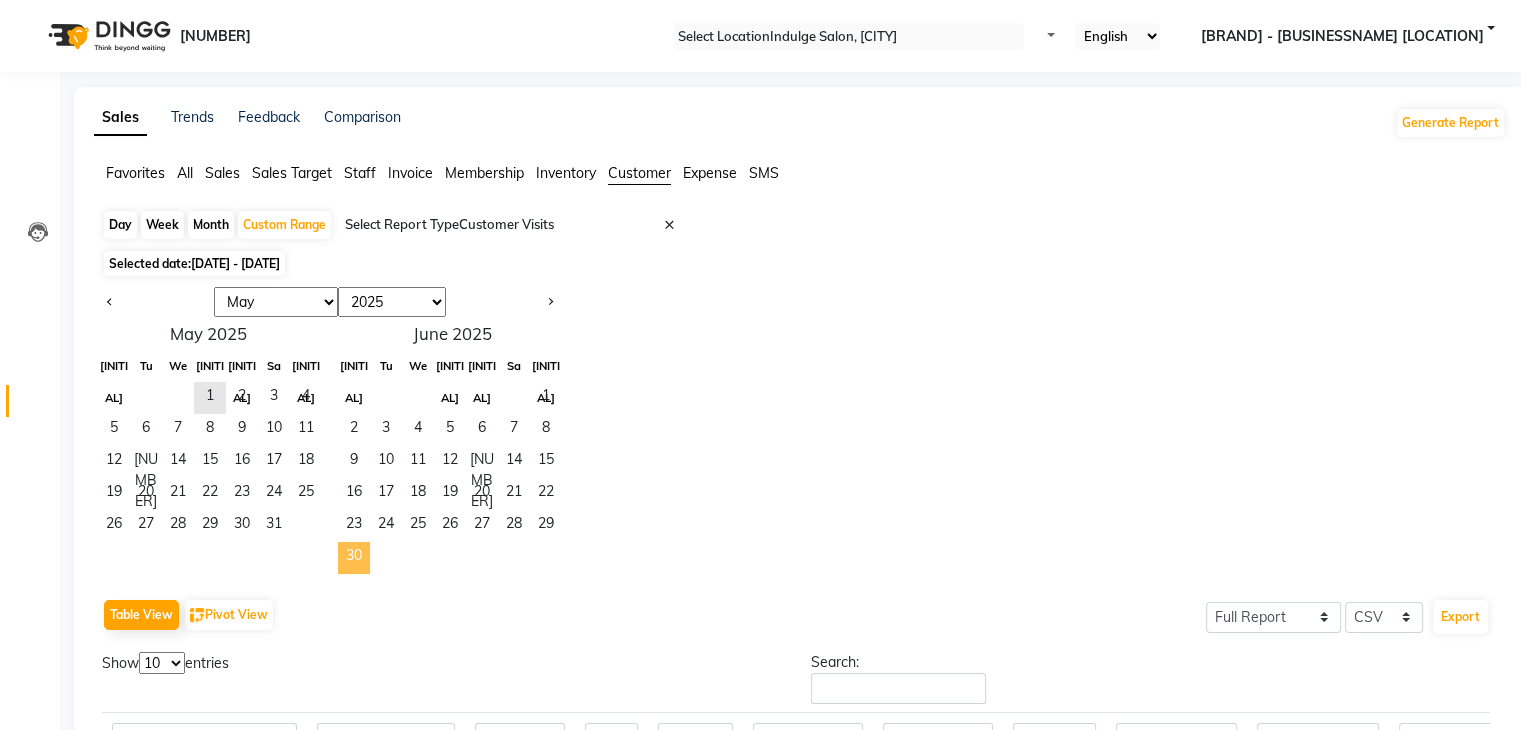 click on "30" at bounding box center [354, 558] 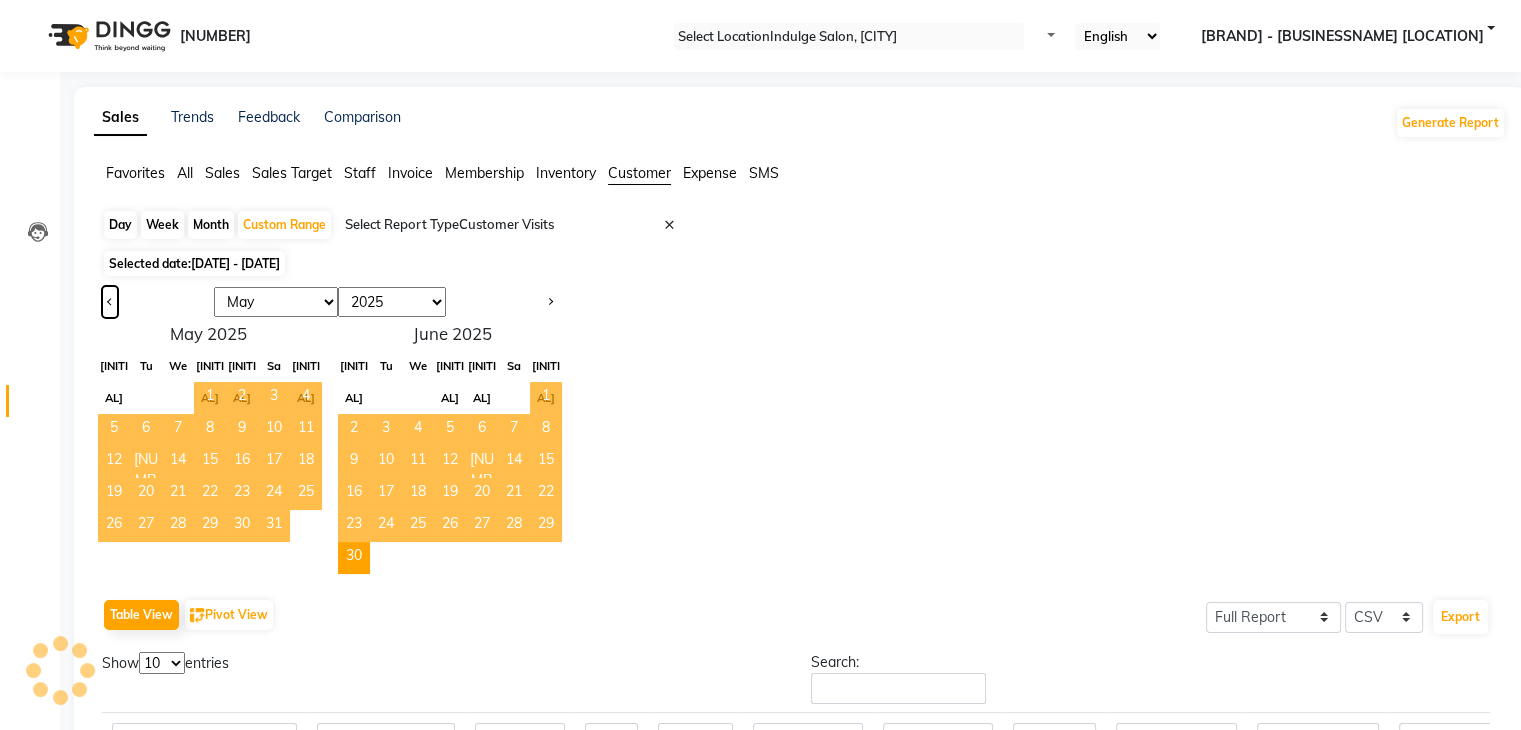 click at bounding box center (110, 300) 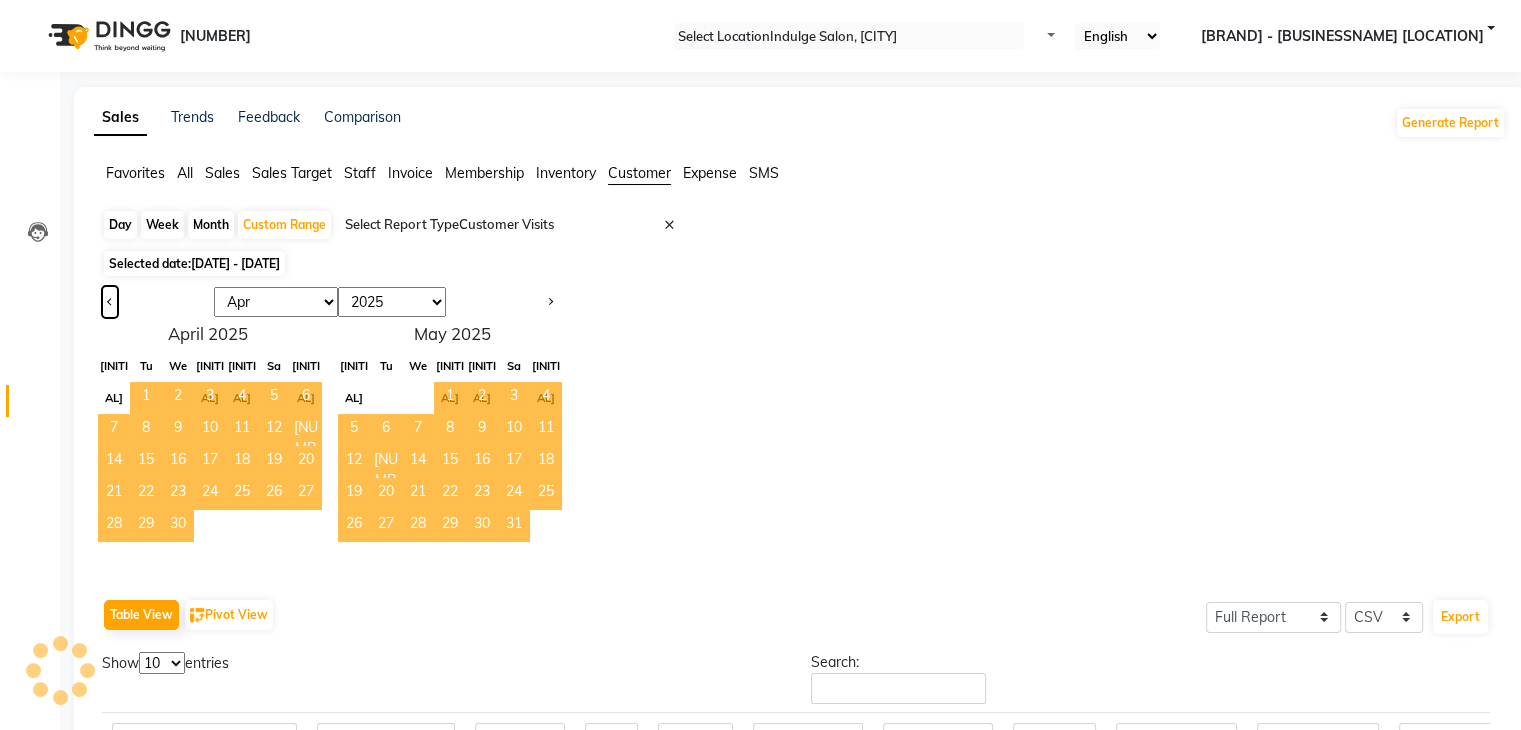 click at bounding box center [110, 300] 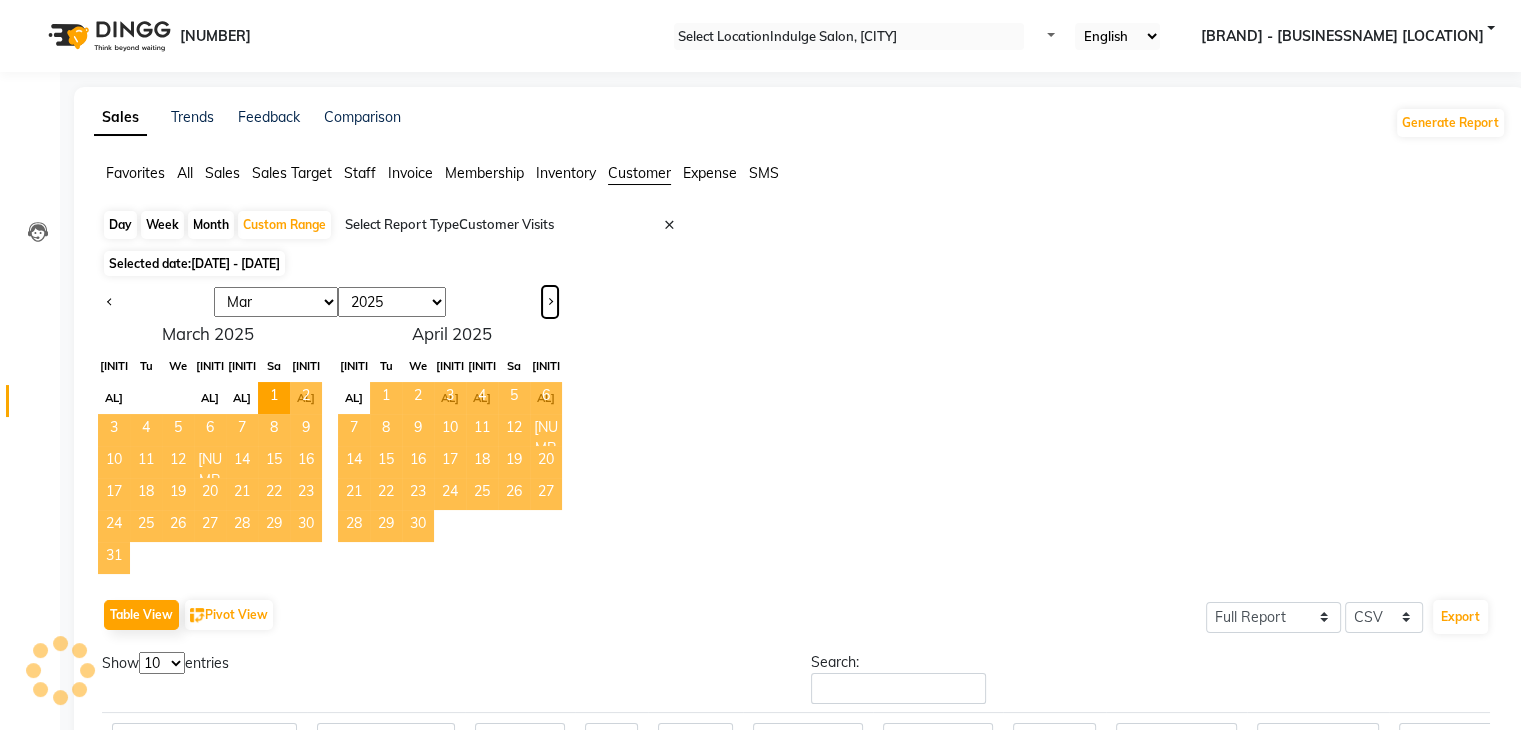 click at bounding box center (550, 302) 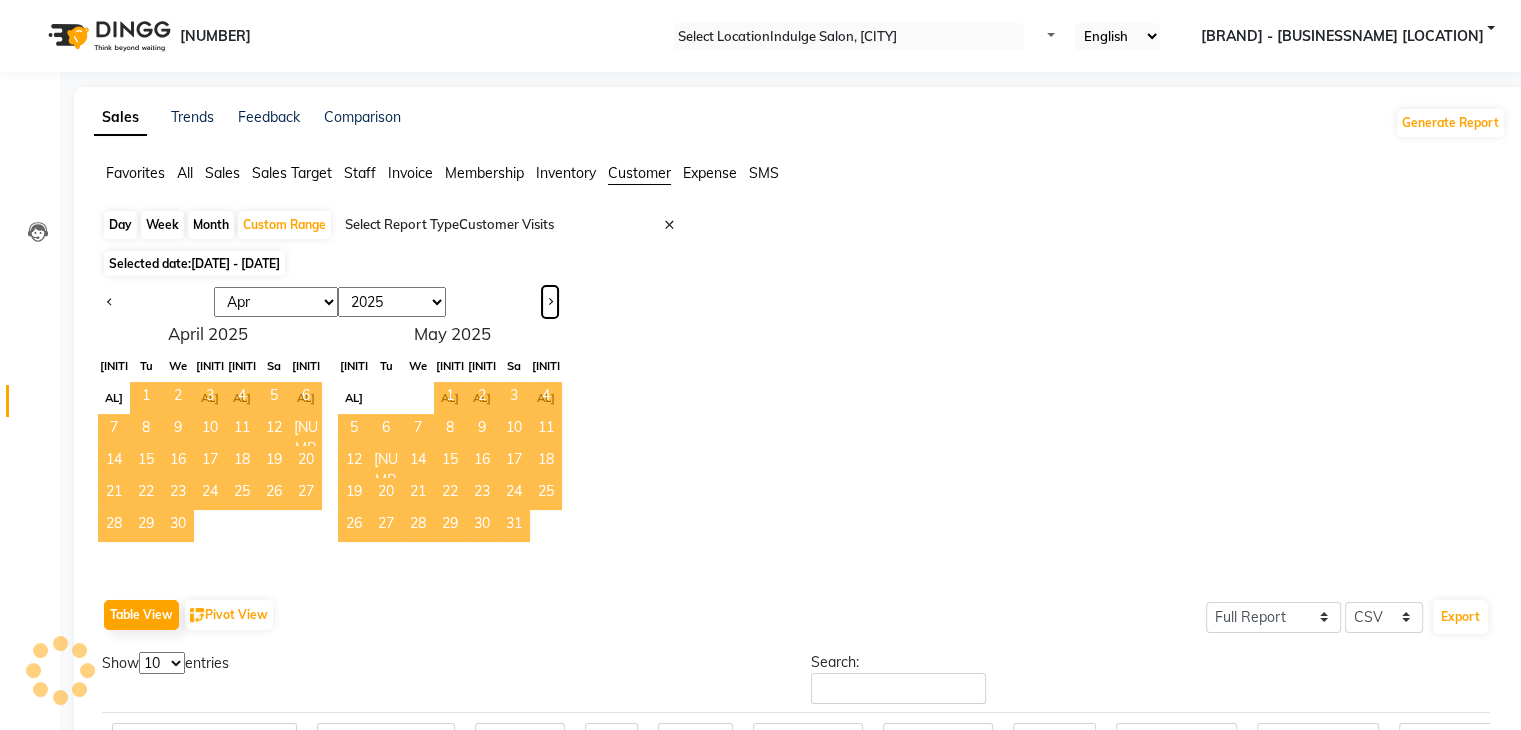 click at bounding box center [550, 302] 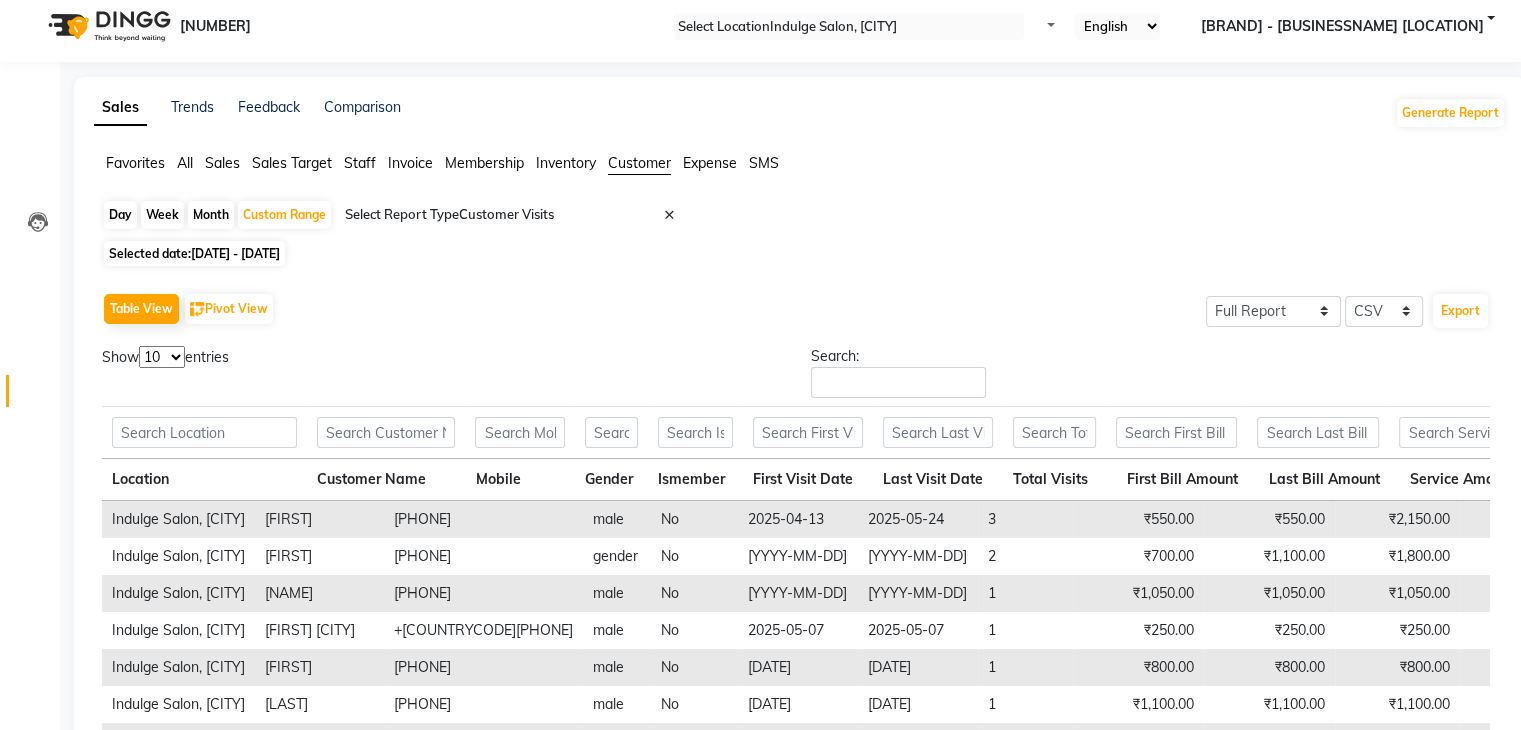 scroll, scrollTop: 0, scrollLeft: 0, axis: both 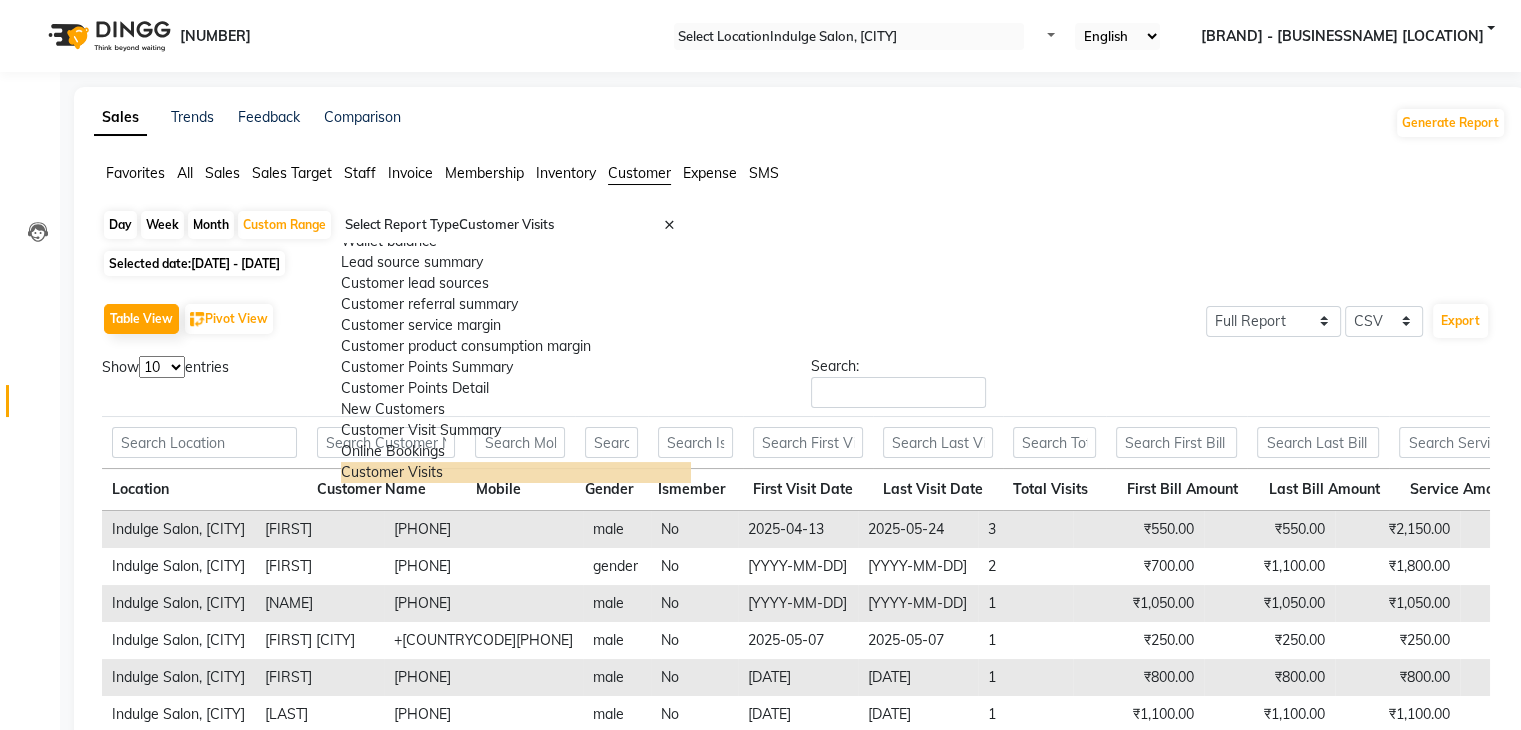 click at bounding box center [516, 225] 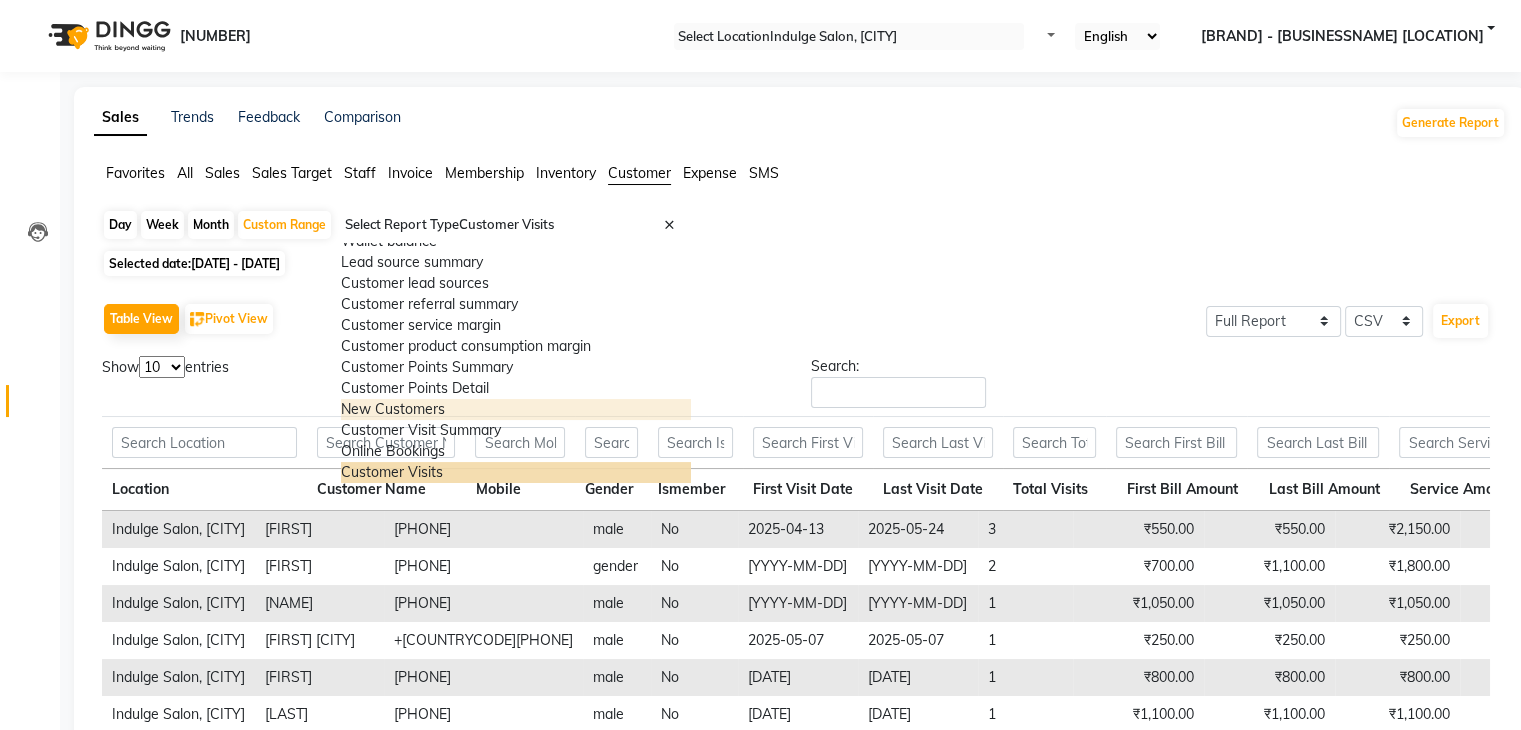 click on "New Customers" at bounding box center (516, 409) 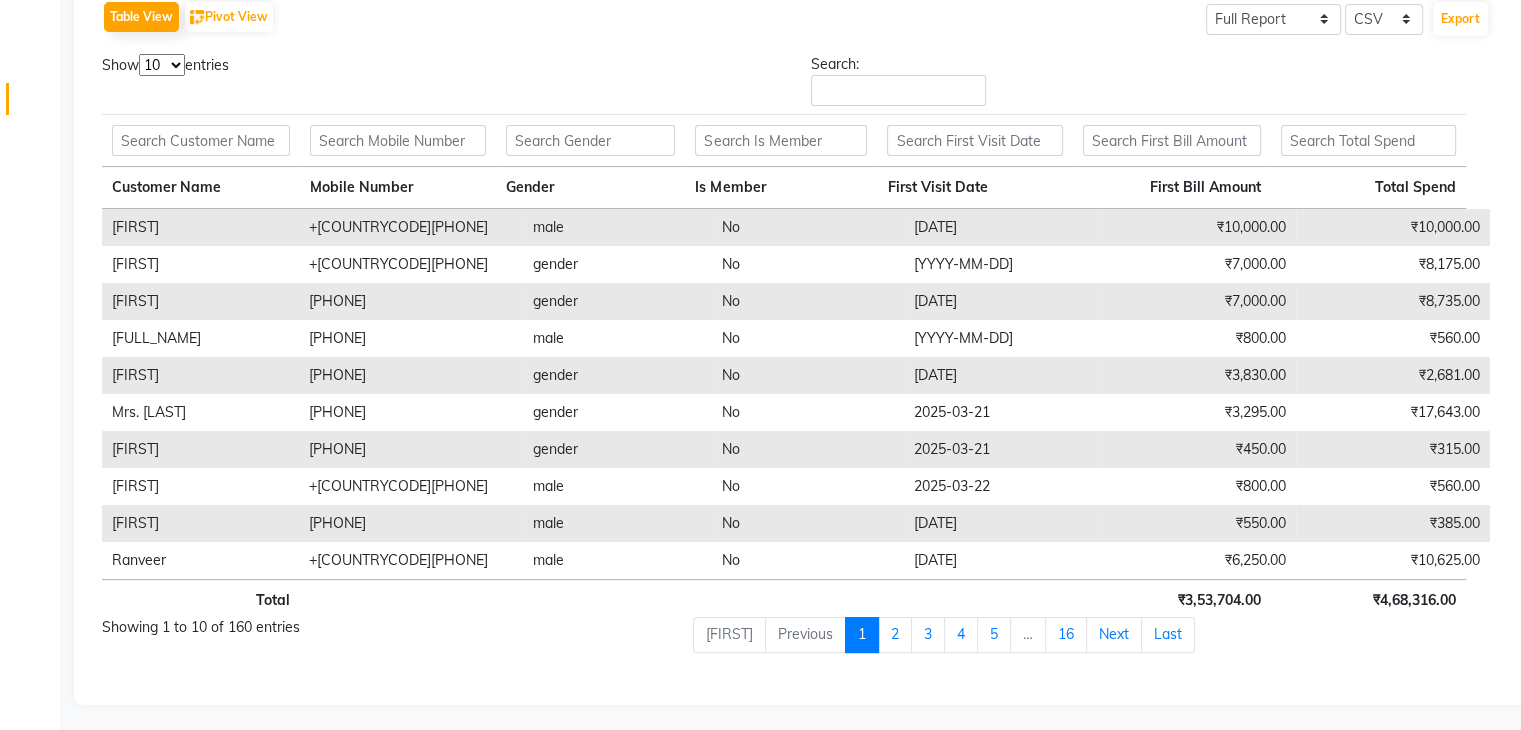 scroll, scrollTop: 0, scrollLeft: 0, axis: both 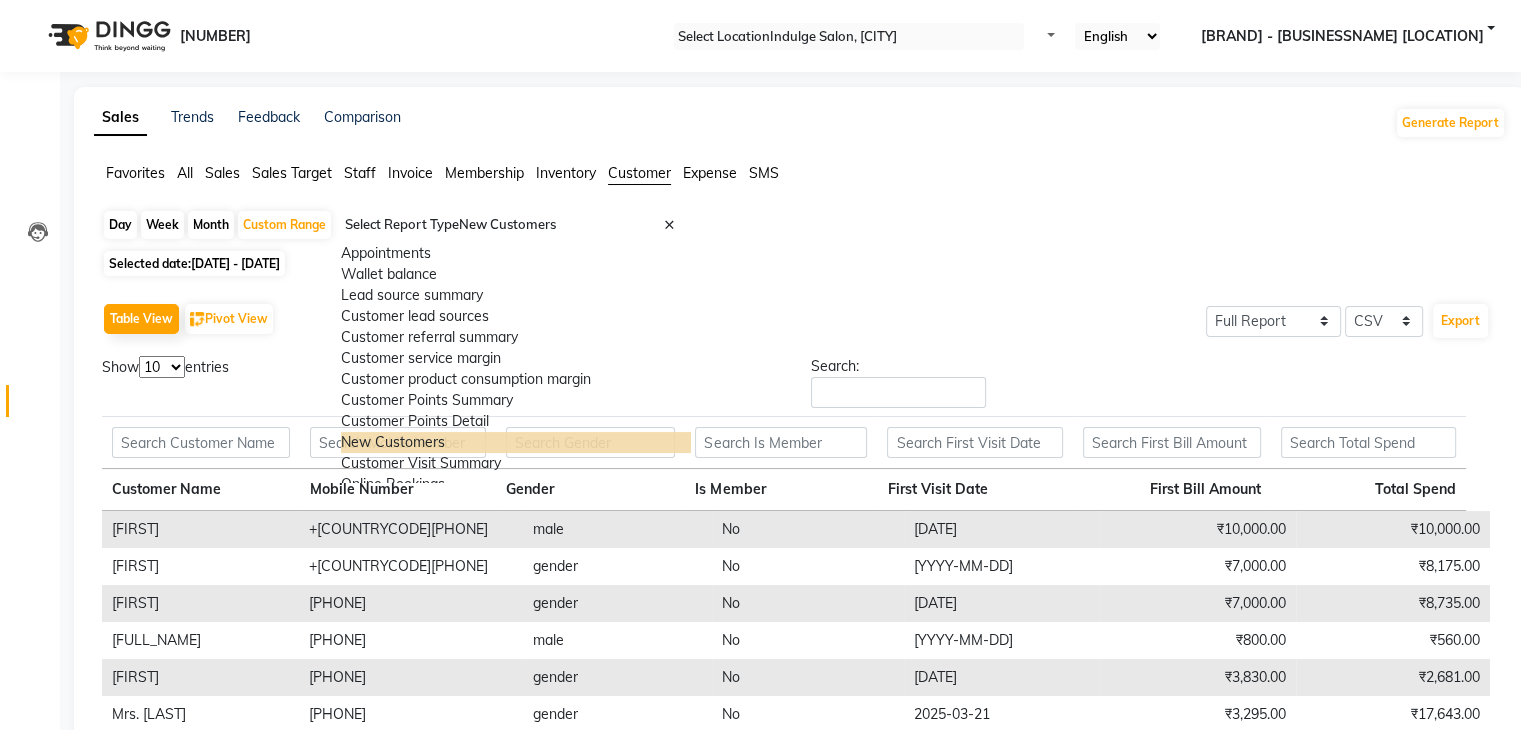 click at bounding box center [516, 225] 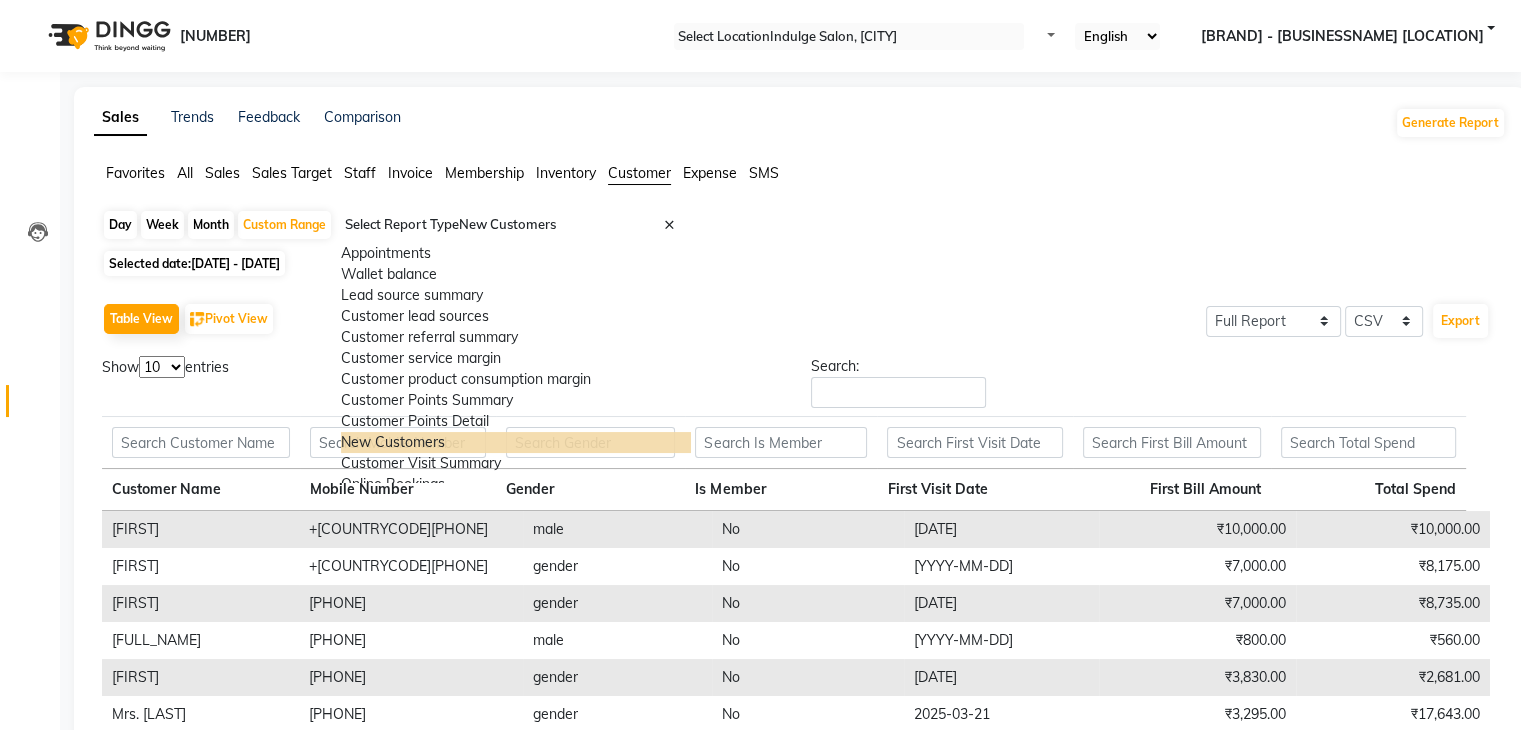 scroll, scrollTop: 280, scrollLeft: 0, axis: vertical 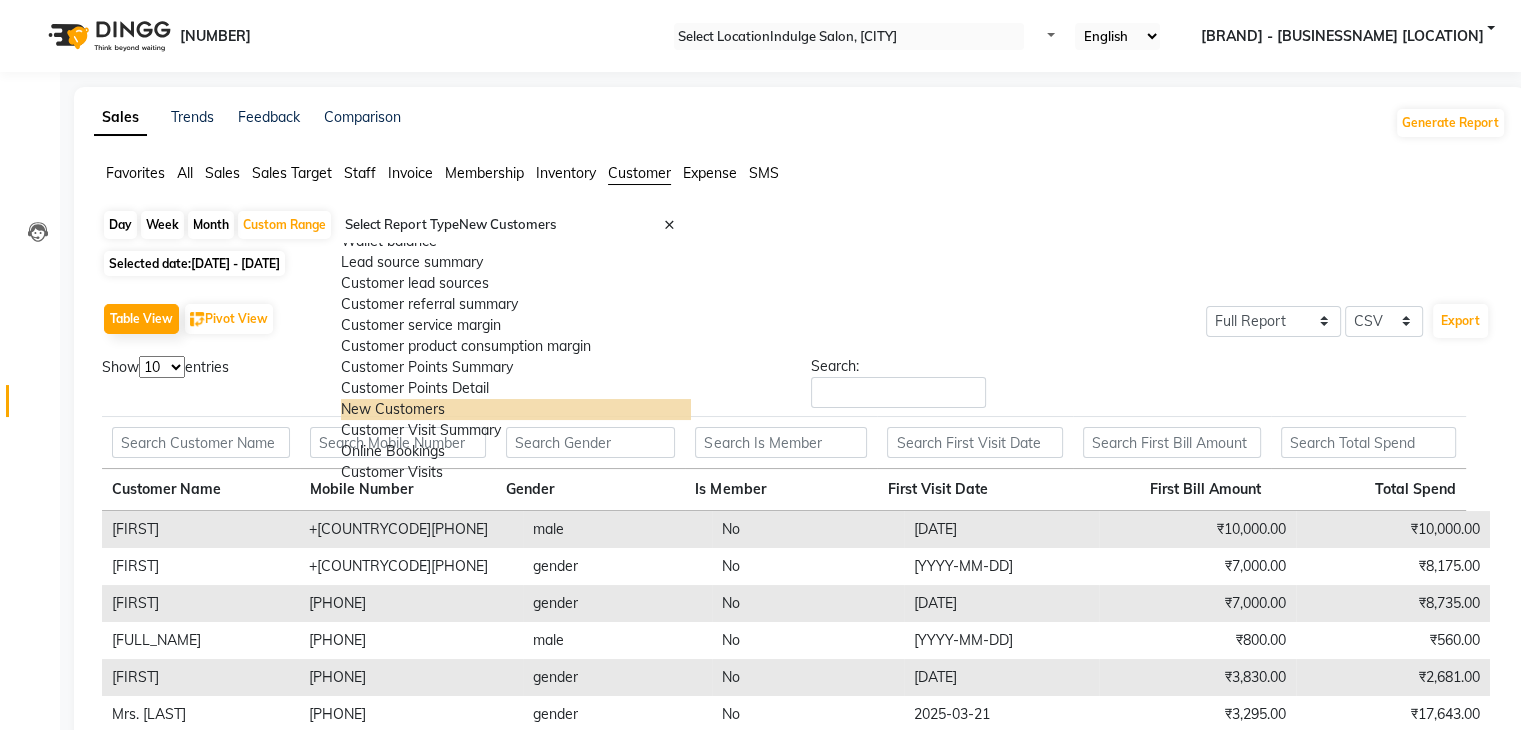 click on "New Customers" at bounding box center (516, 409) 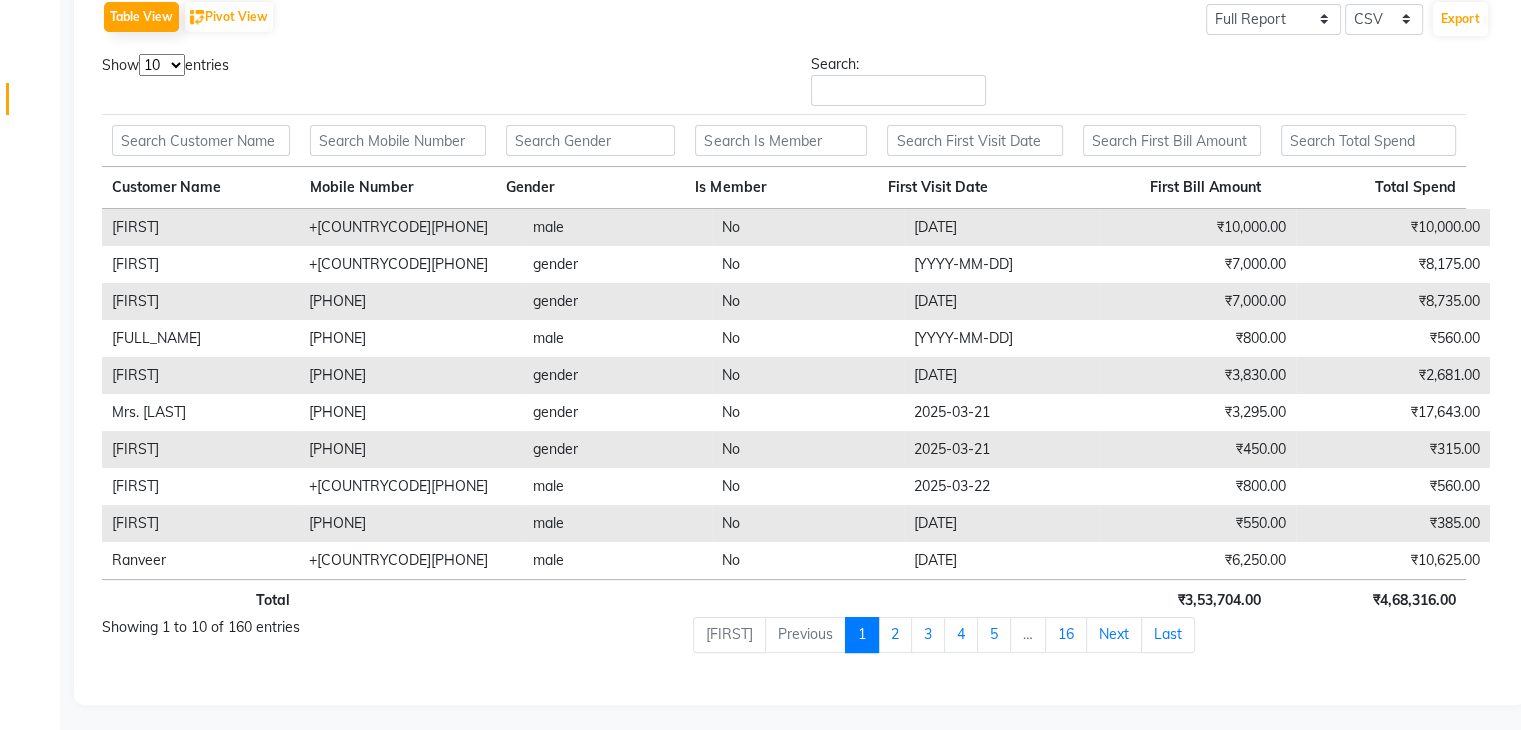 scroll, scrollTop: 0, scrollLeft: 0, axis: both 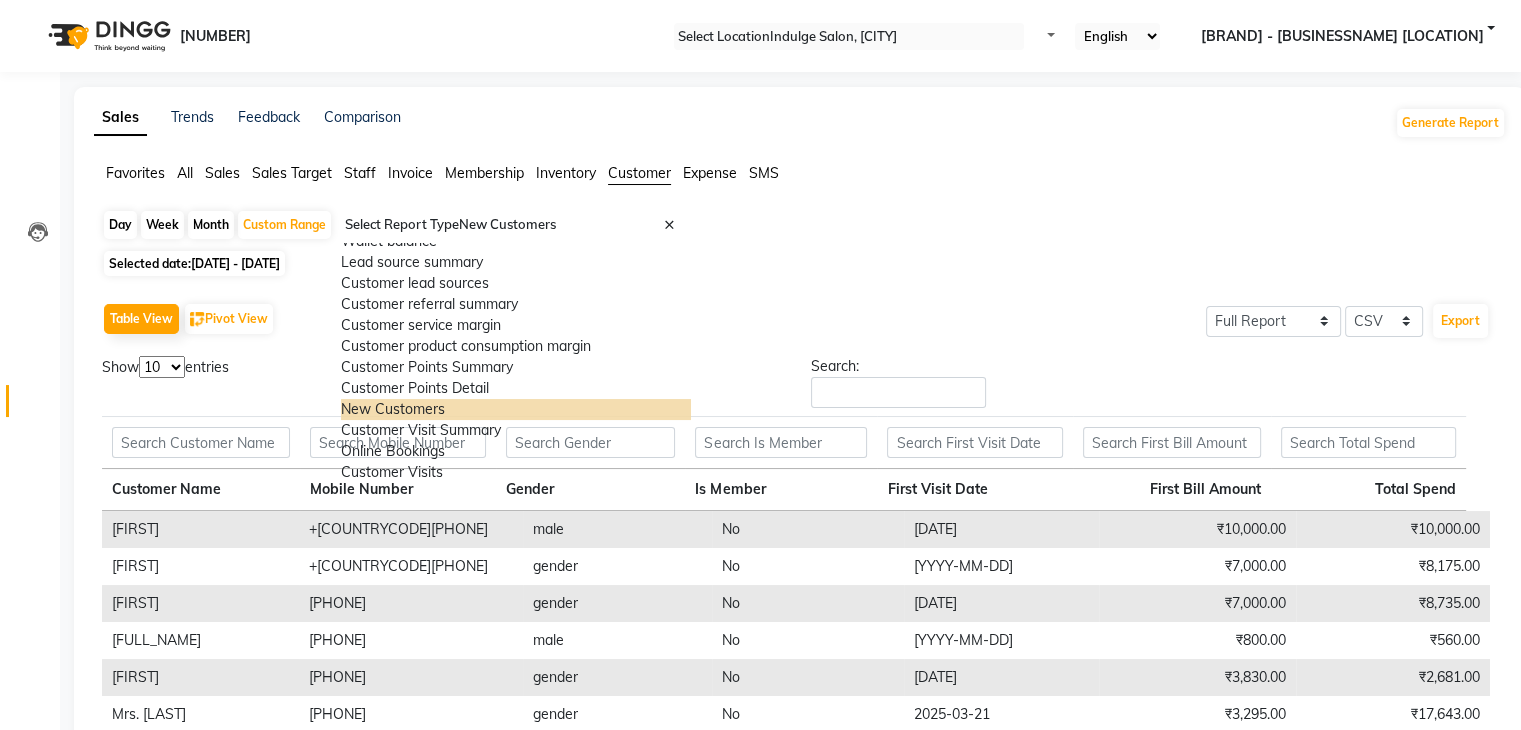 click at bounding box center (516, 225) 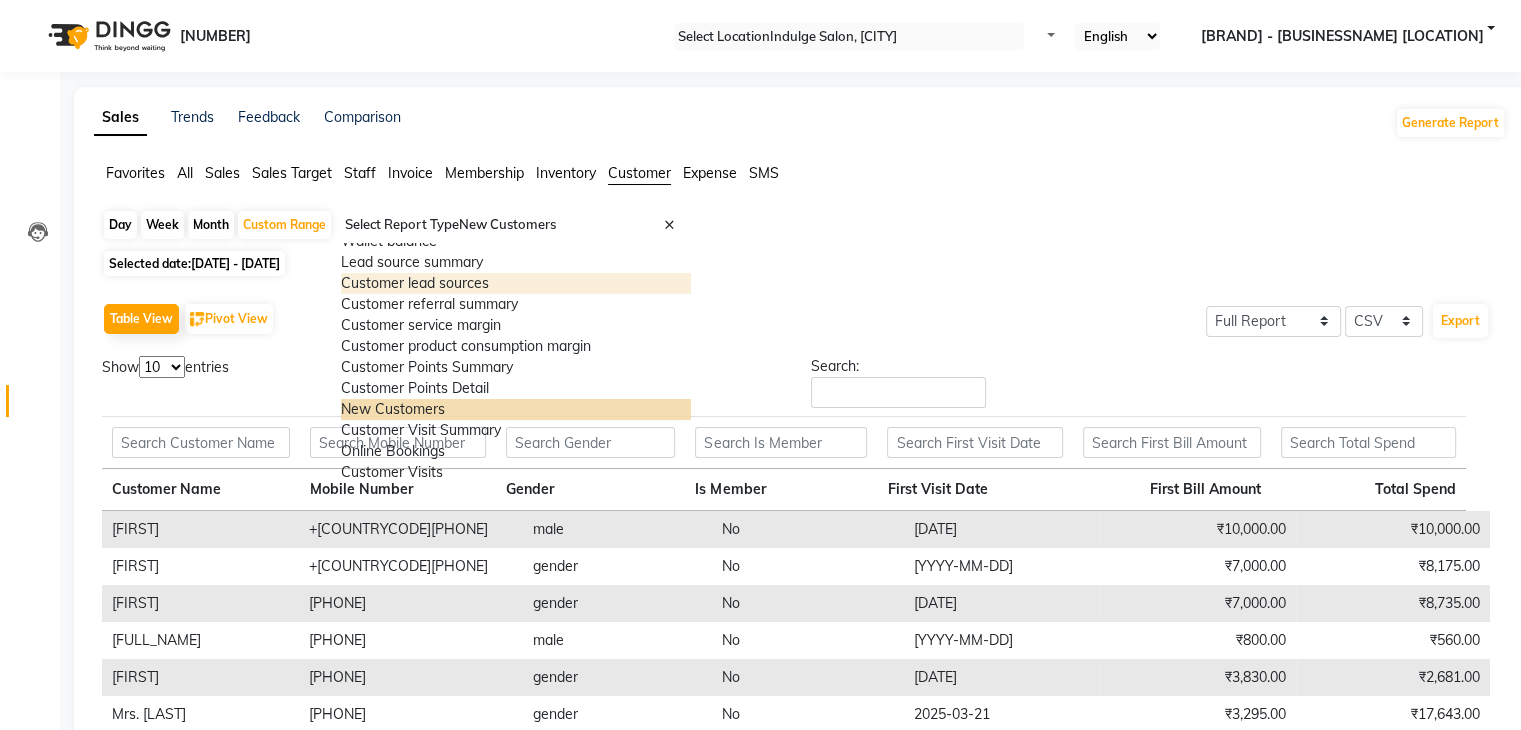 scroll, scrollTop: 0, scrollLeft: 0, axis: both 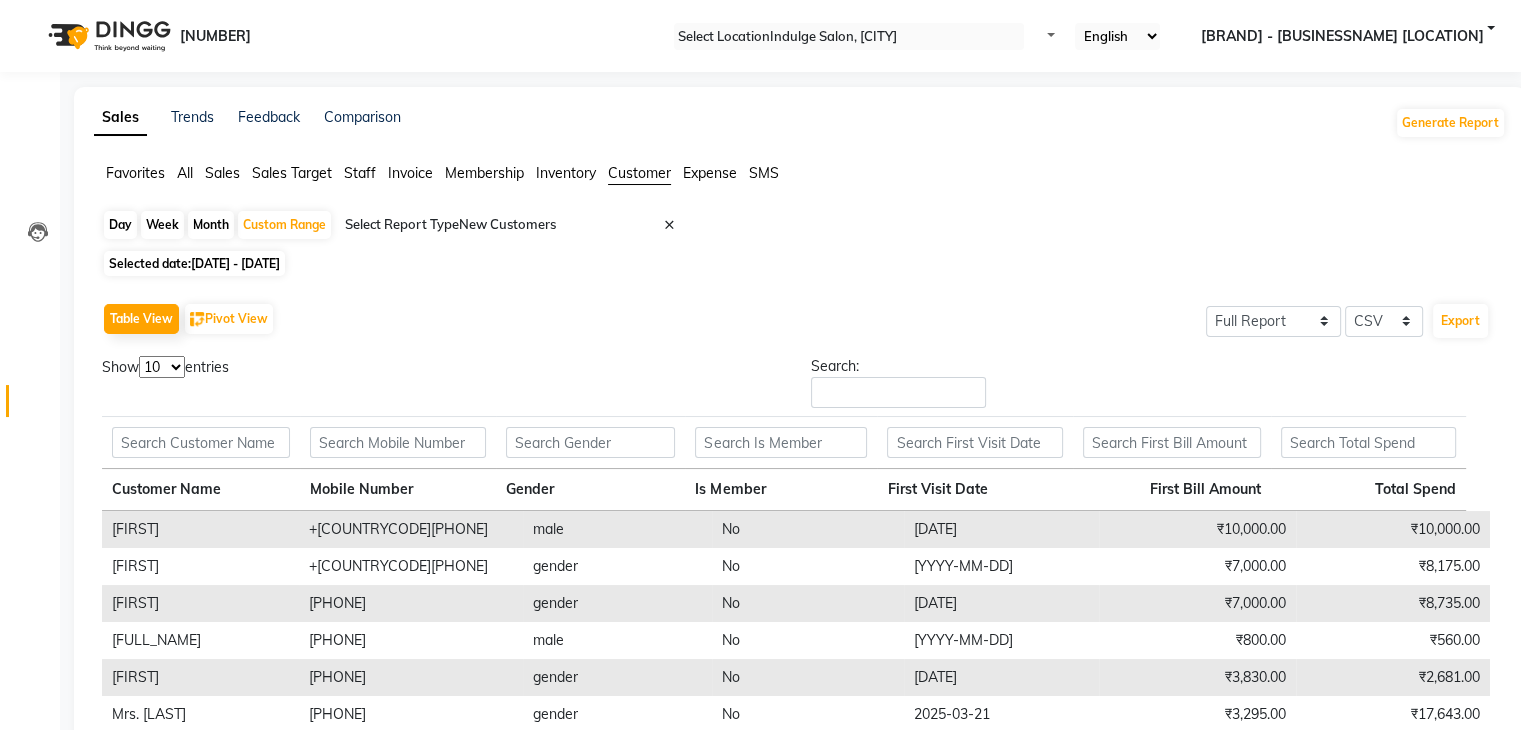 click on "Total Avinash [PHONE] male No [YYYY-MM-DD] [CURRENCY] [CURRENCY] Kirandeep [PHONE] female No [YYYY-MM-DD] [CURRENCY] [CURRENCY] Sulagna [PHONE] female No [YYYY-MM-DD] [CURRENCY] [CURRENCY] Vicky Mahaseth [PHONE] male No [YYYY-MM-DD] [CURRENCY] [CURRENCY] Sanvi [PHONE] female No [YYYY-MM-DD] [CURRENCY] [CURRENCY] Mrs. Bibha [PHONE] female No [YYYY-MM-DD] [CURRENCY] [CURRENCY] Deepa [PHONE] female No [YYYY-MM-DD] [CURRENCY] [CURRENCY] Kartike [PHONE] male No [YYYY-MM-DD] [CURRENCY] [CURRENCY] S.Mishra [PHONE] male No male No" at bounding box center [800, 598] 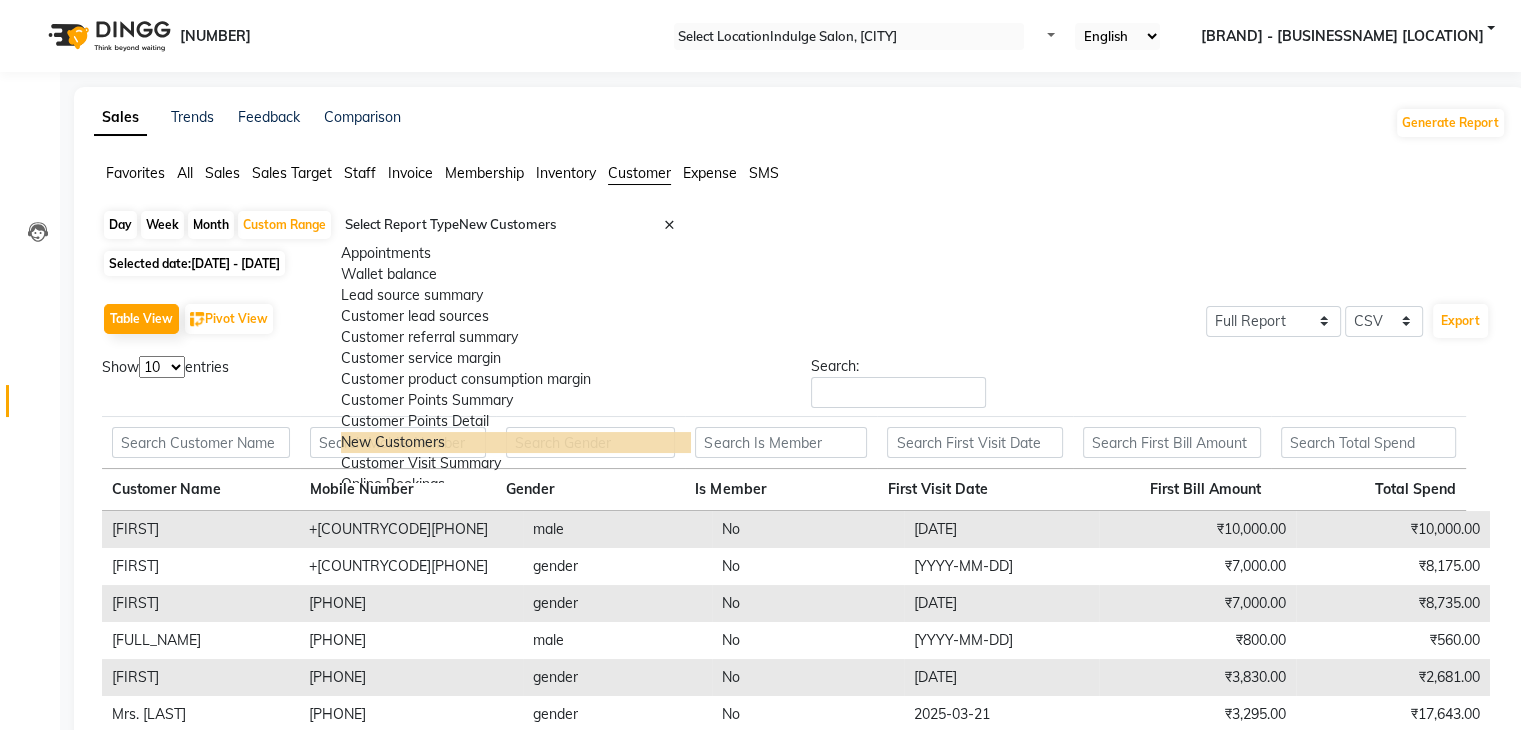 click on "Select Report Type × New Customers ×" at bounding box center (516, 227) 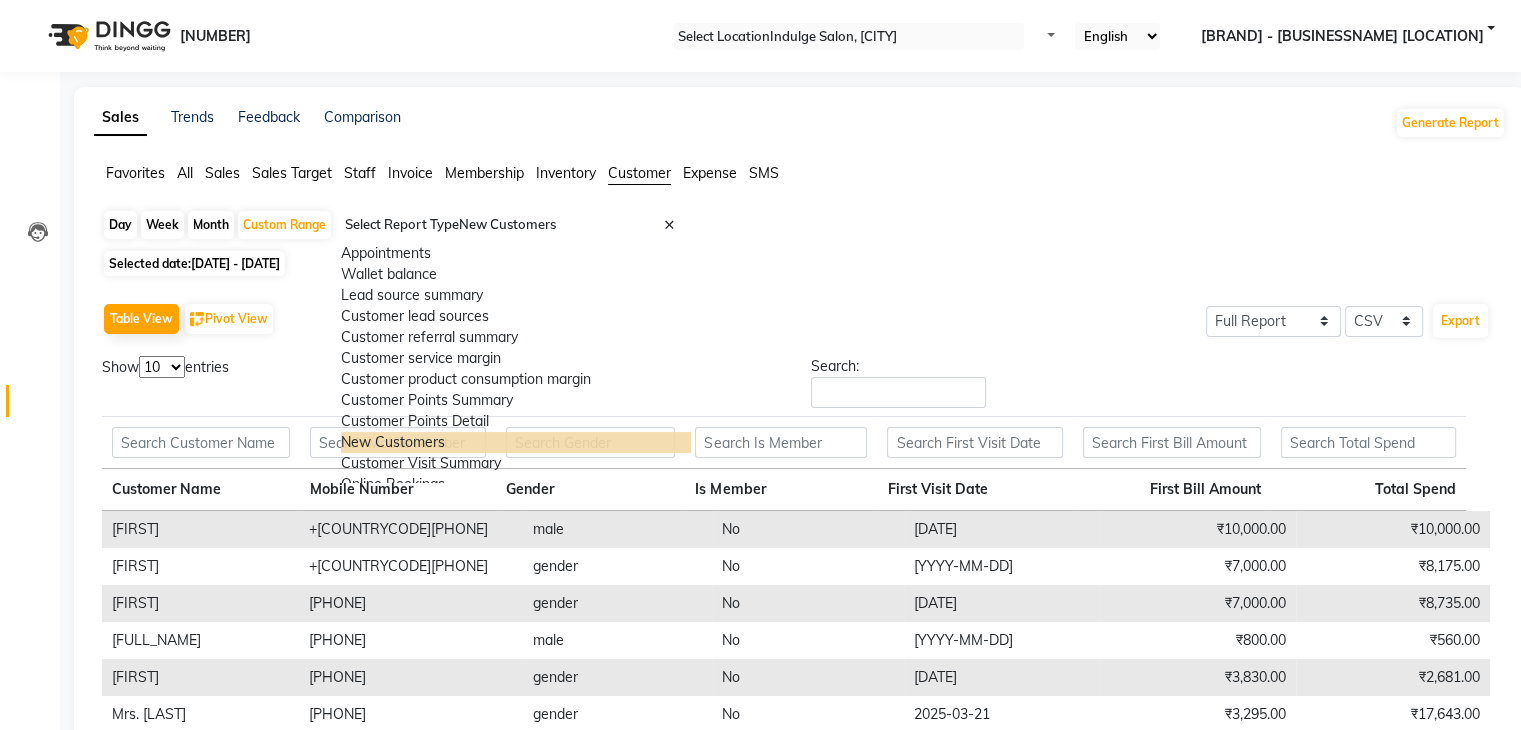 scroll, scrollTop: 280, scrollLeft: 0, axis: vertical 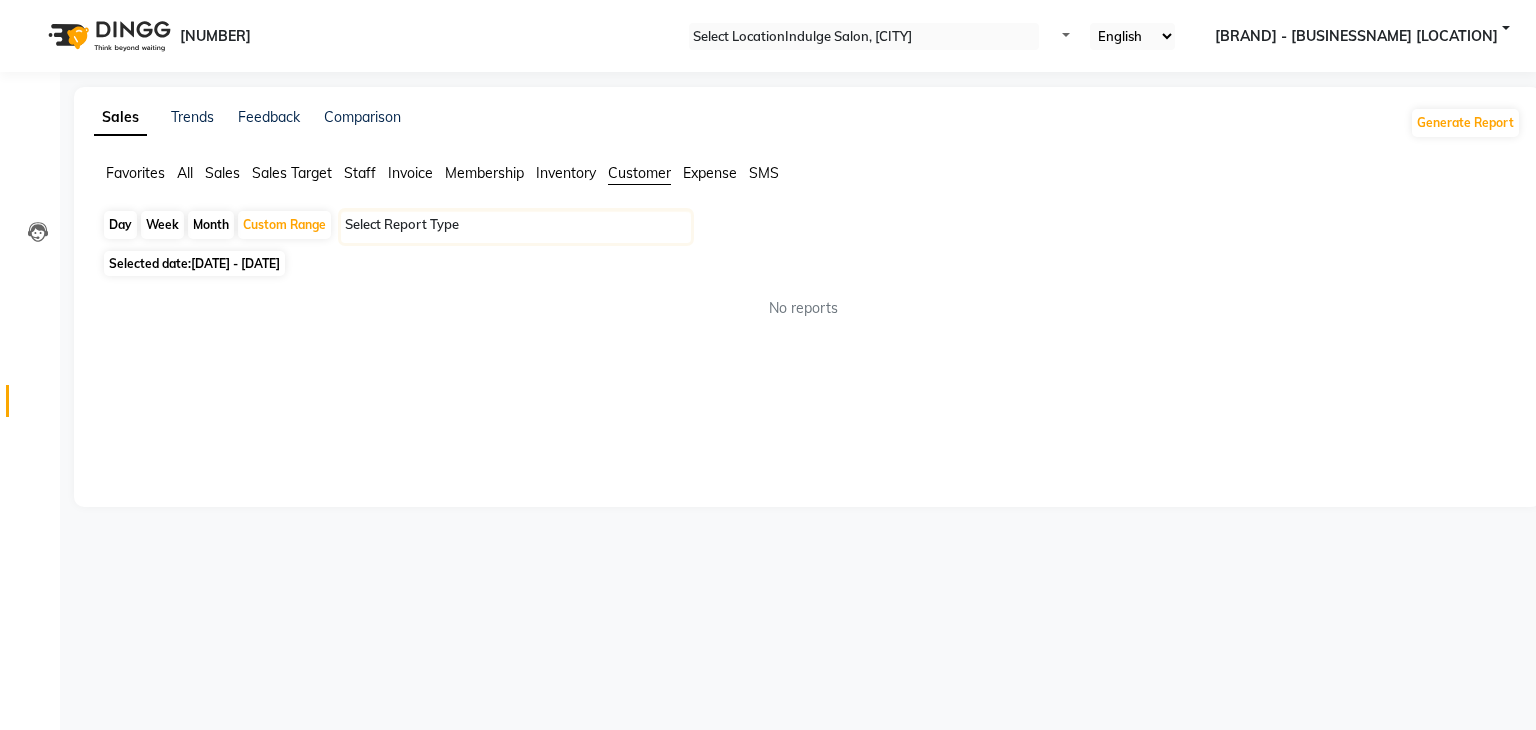 click at bounding box center (687, 233) 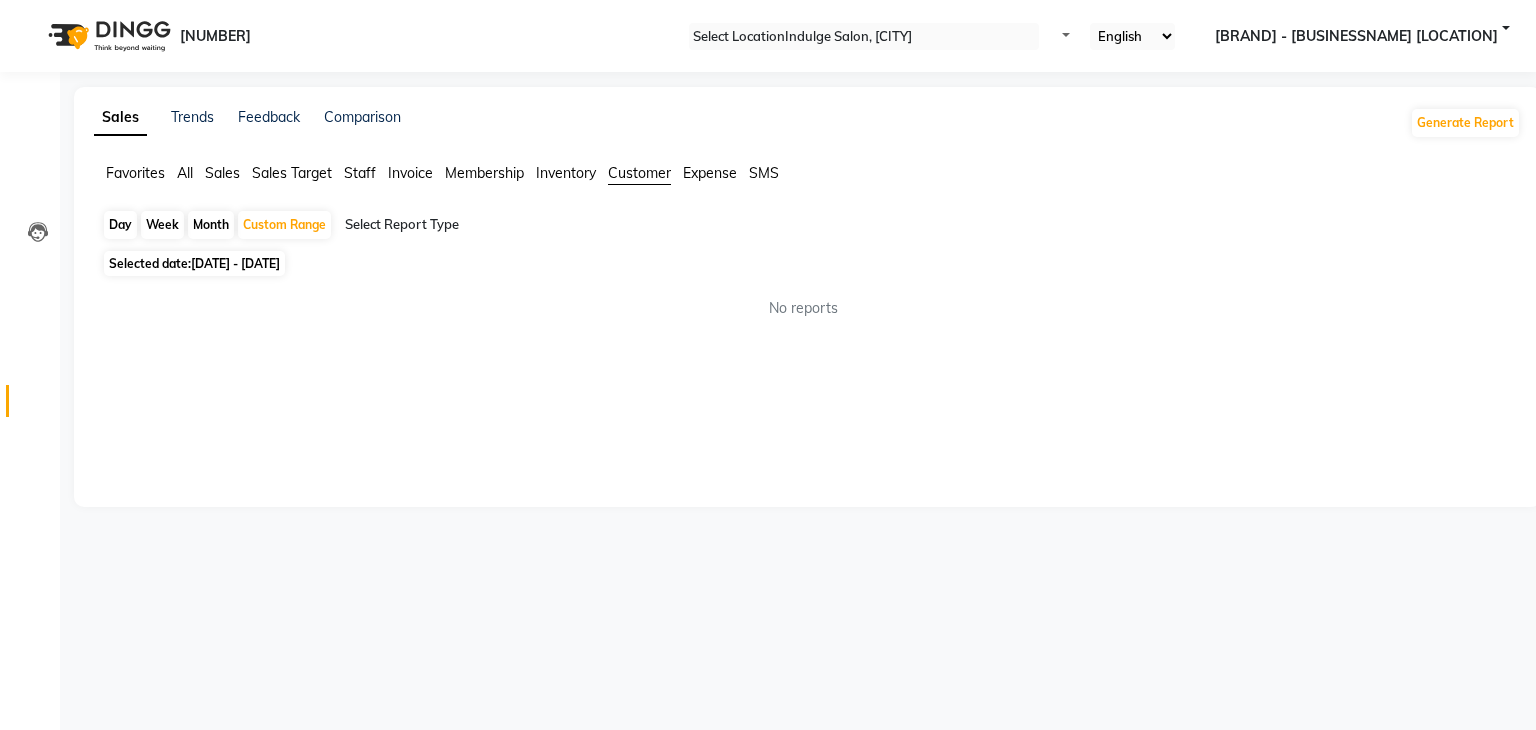click on "Month" at bounding box center (211, 225) 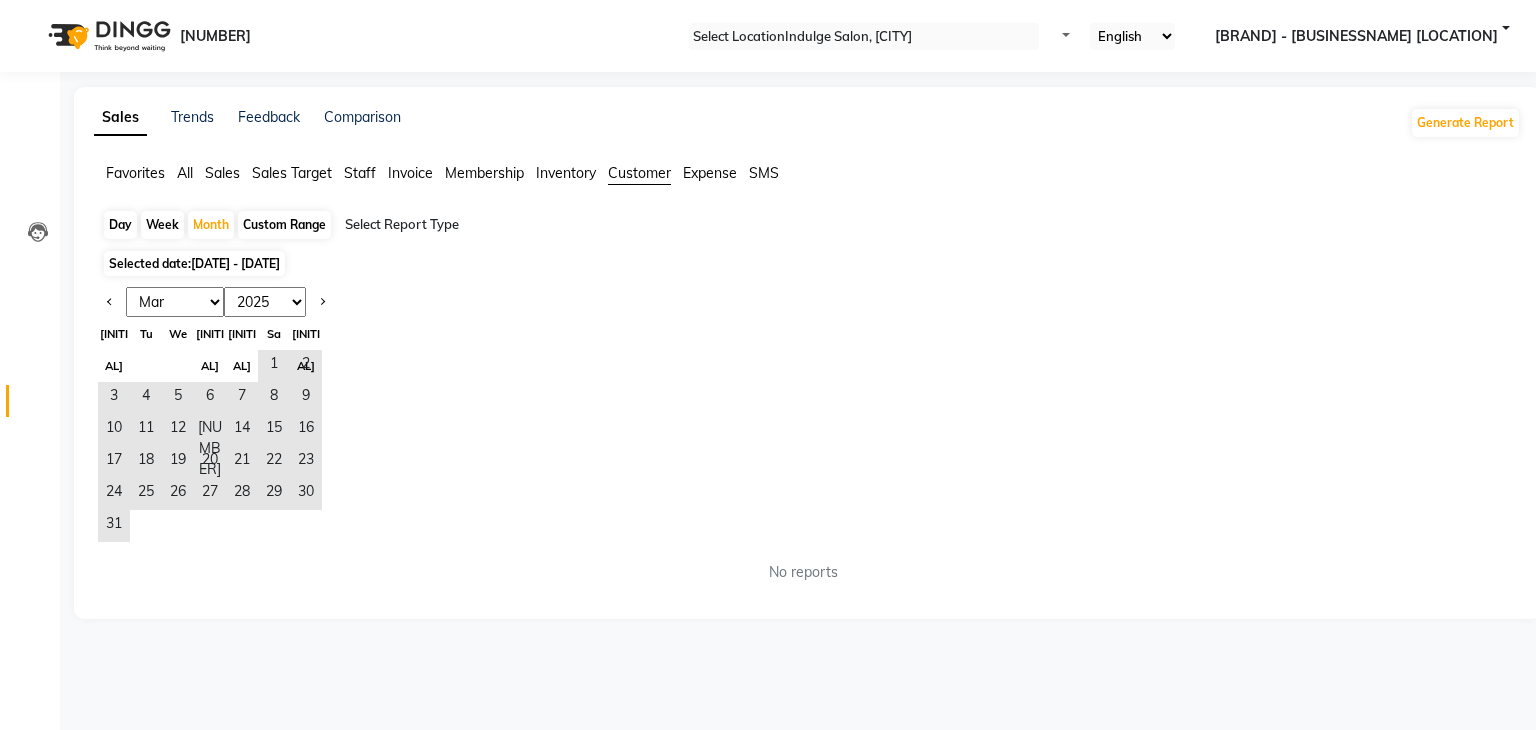 click on "All" at bounding box center [135, 173] 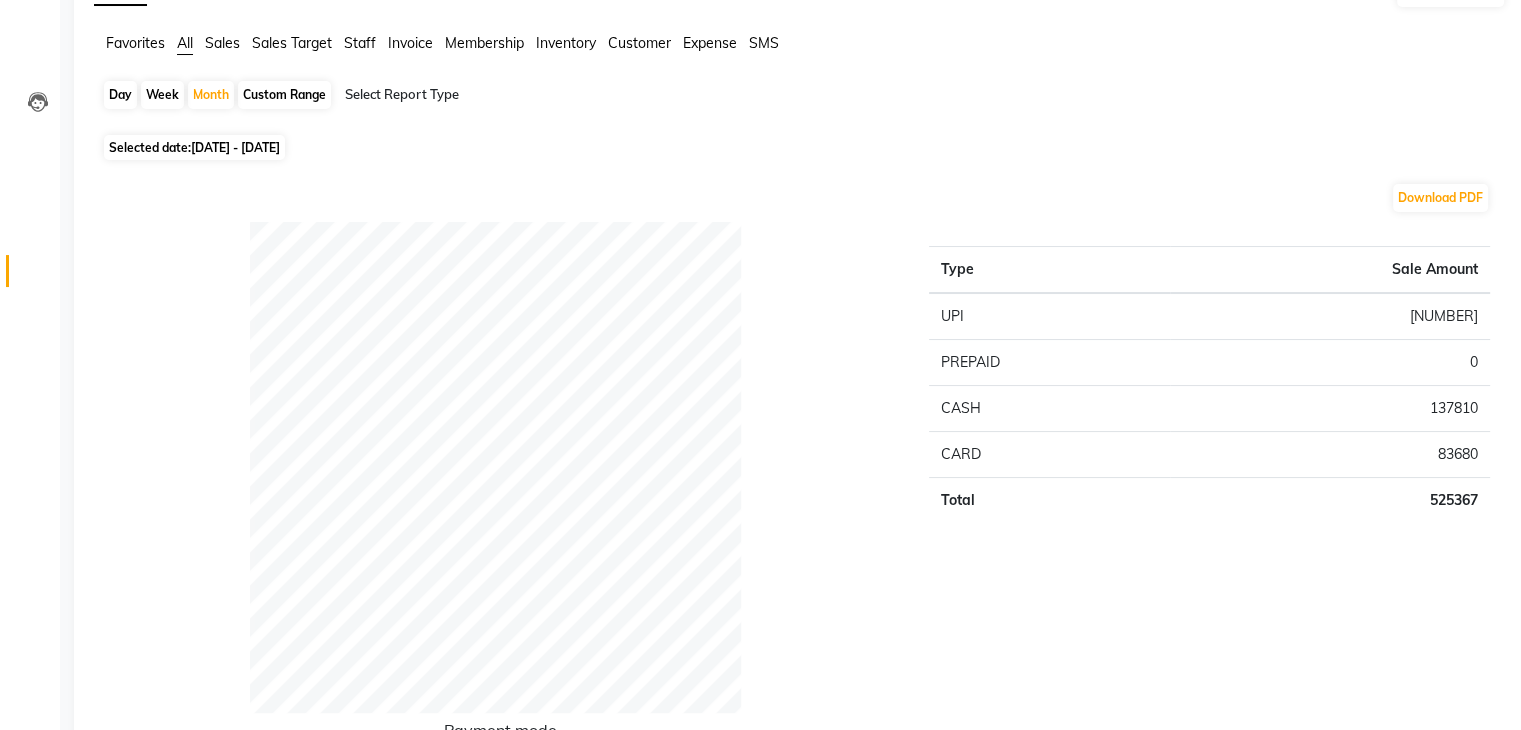scroll, scrollTop: 0, scrollLeft: 0, axis: both 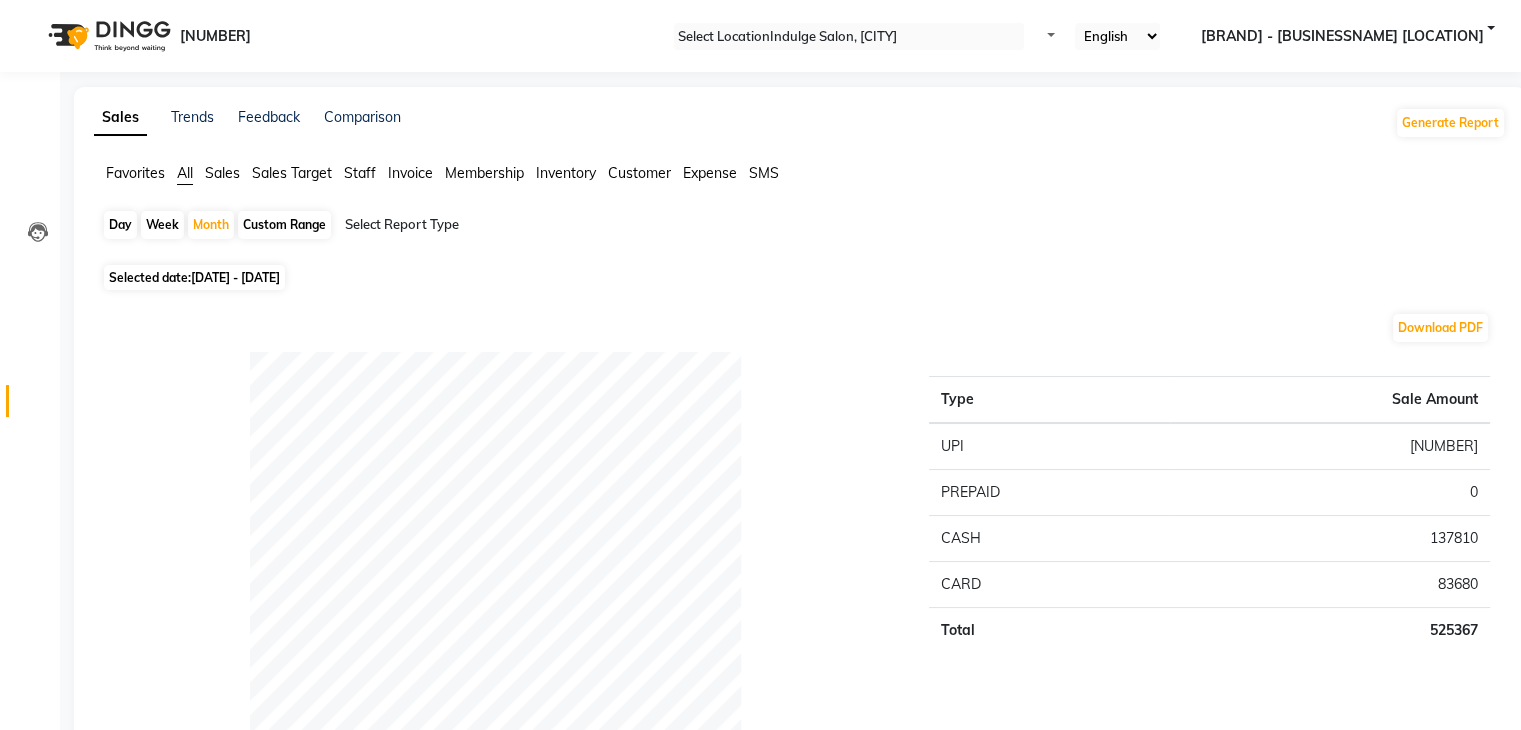 click on "Favorites" at bounding box center [135, 173] 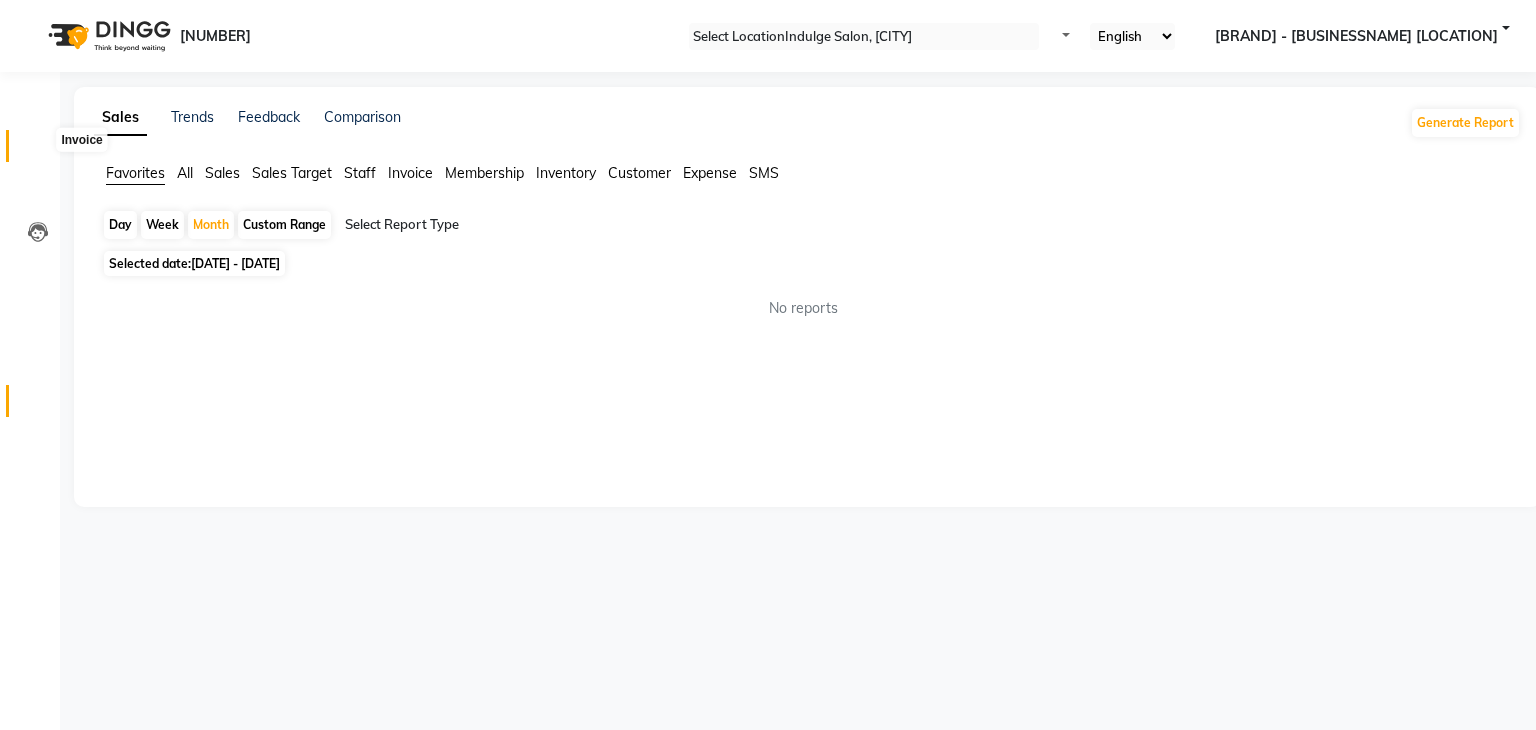 click at bounding box center [38, 151] 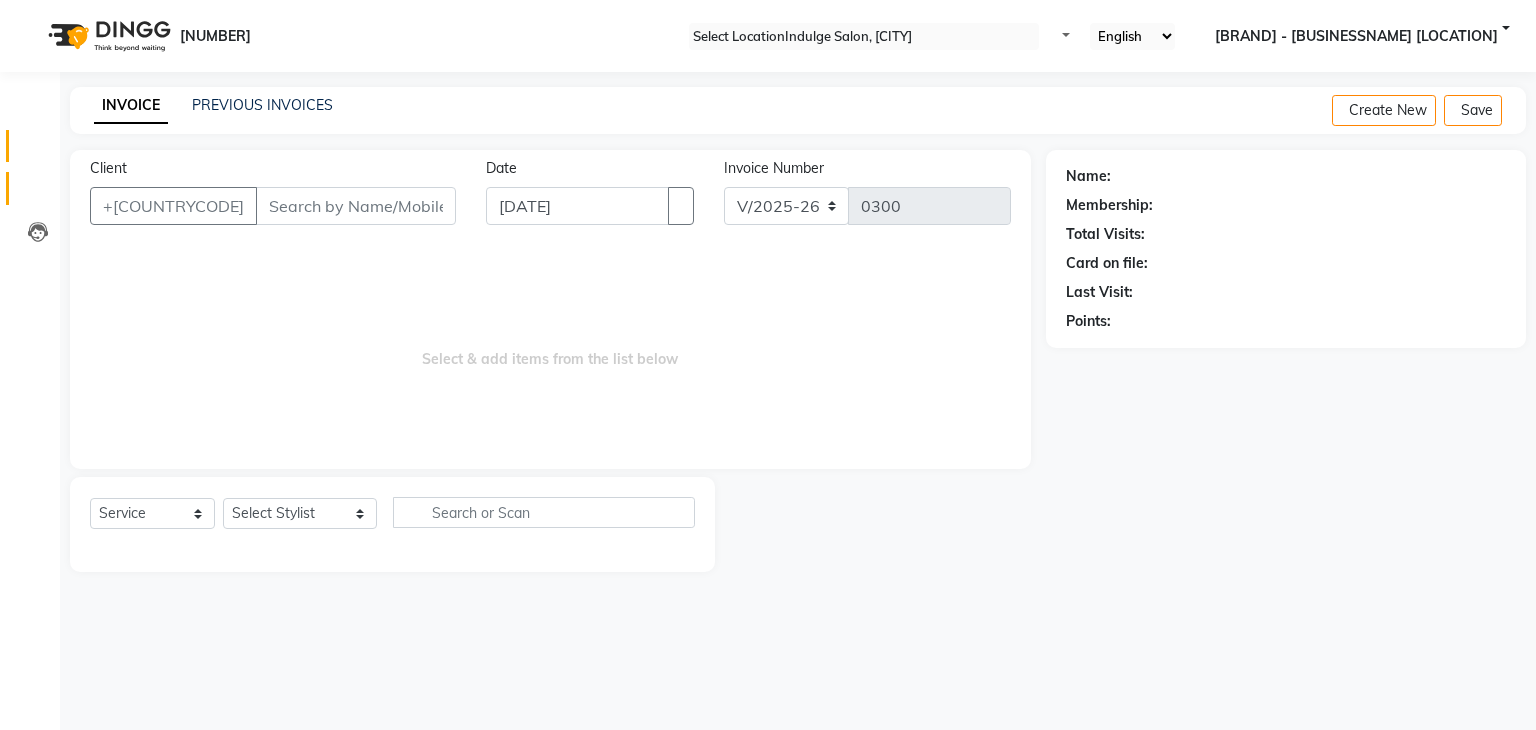 click at bounding box center (38, 193) 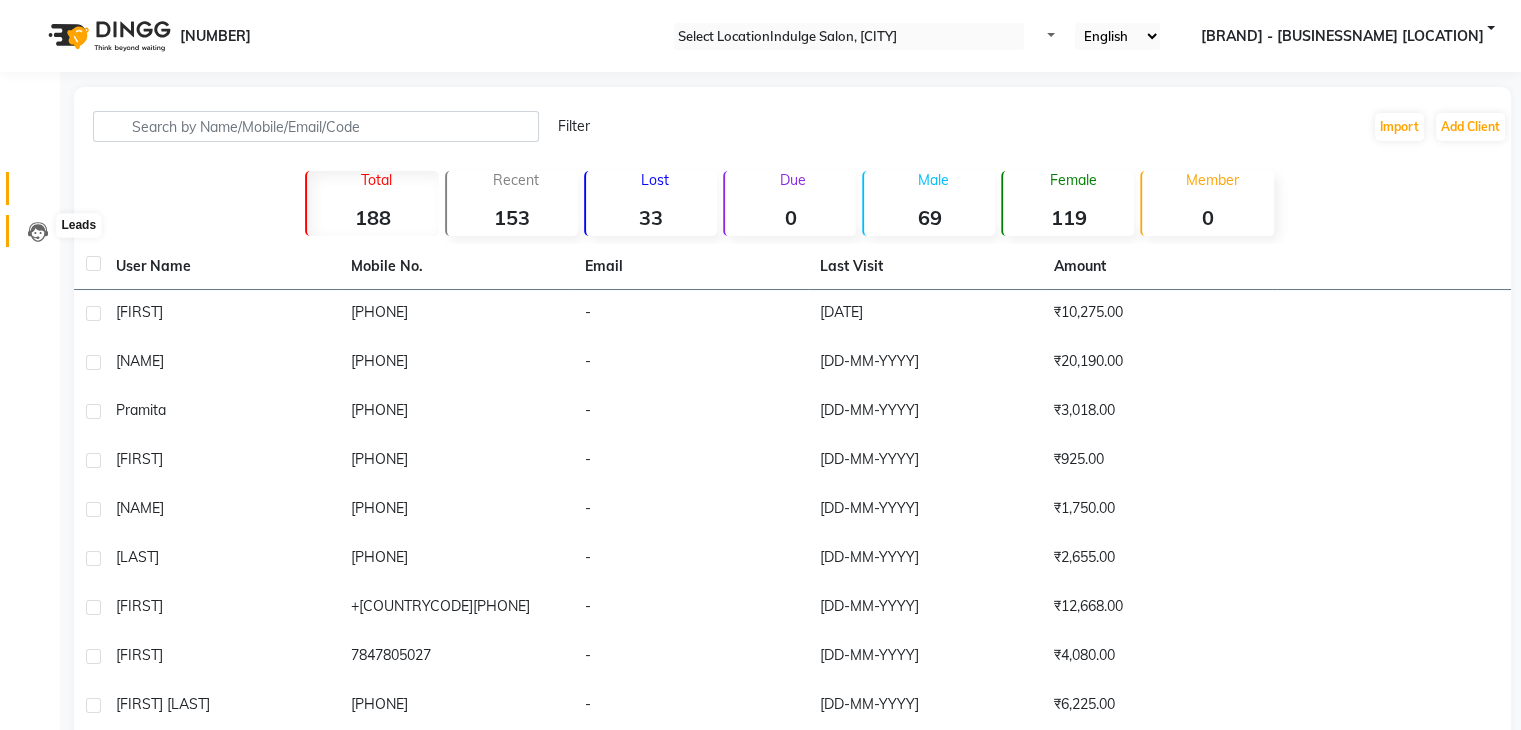 click at bounding box center (38, 232) 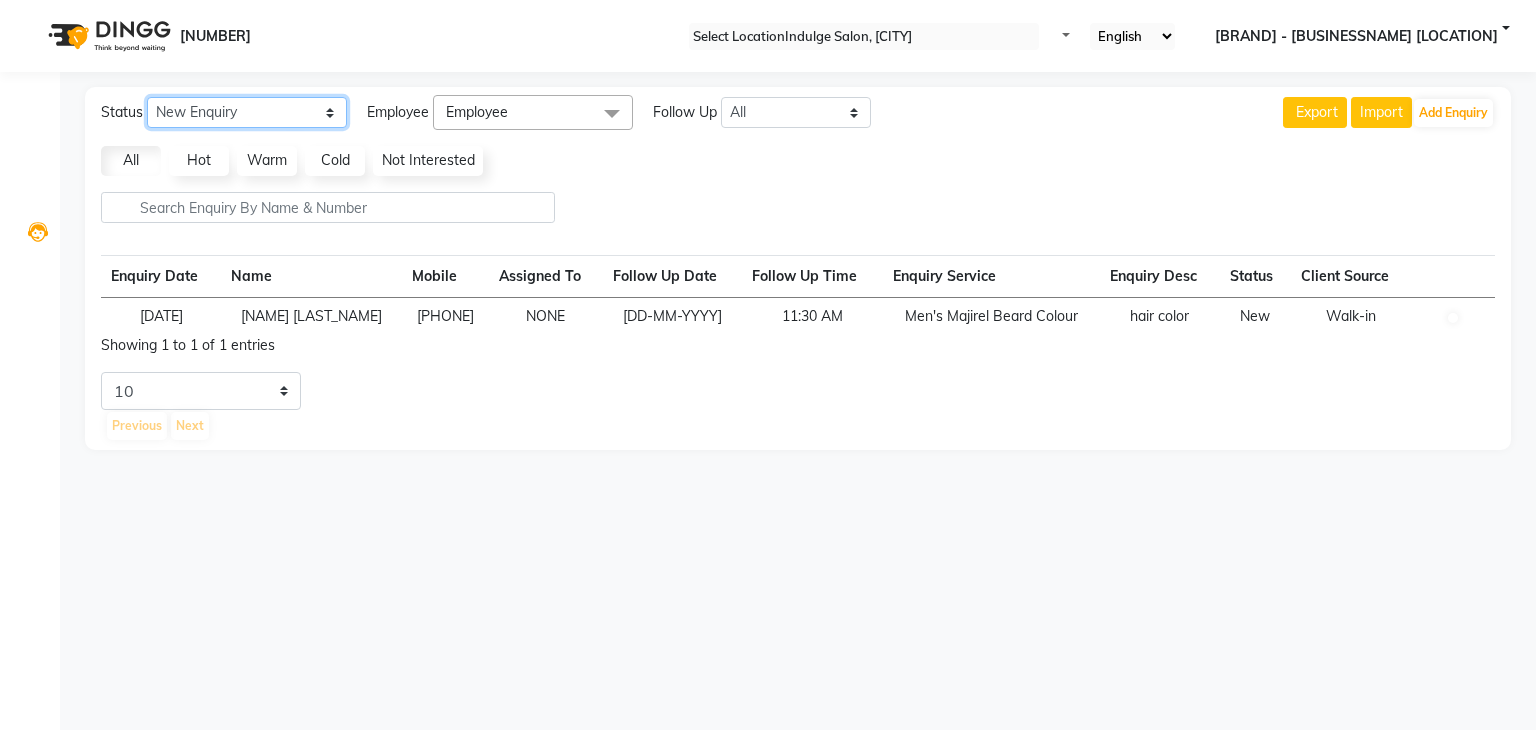 click on "New Enquiry Open Enquiry Converted Enquiry  All" at bounding box center (247, 112) 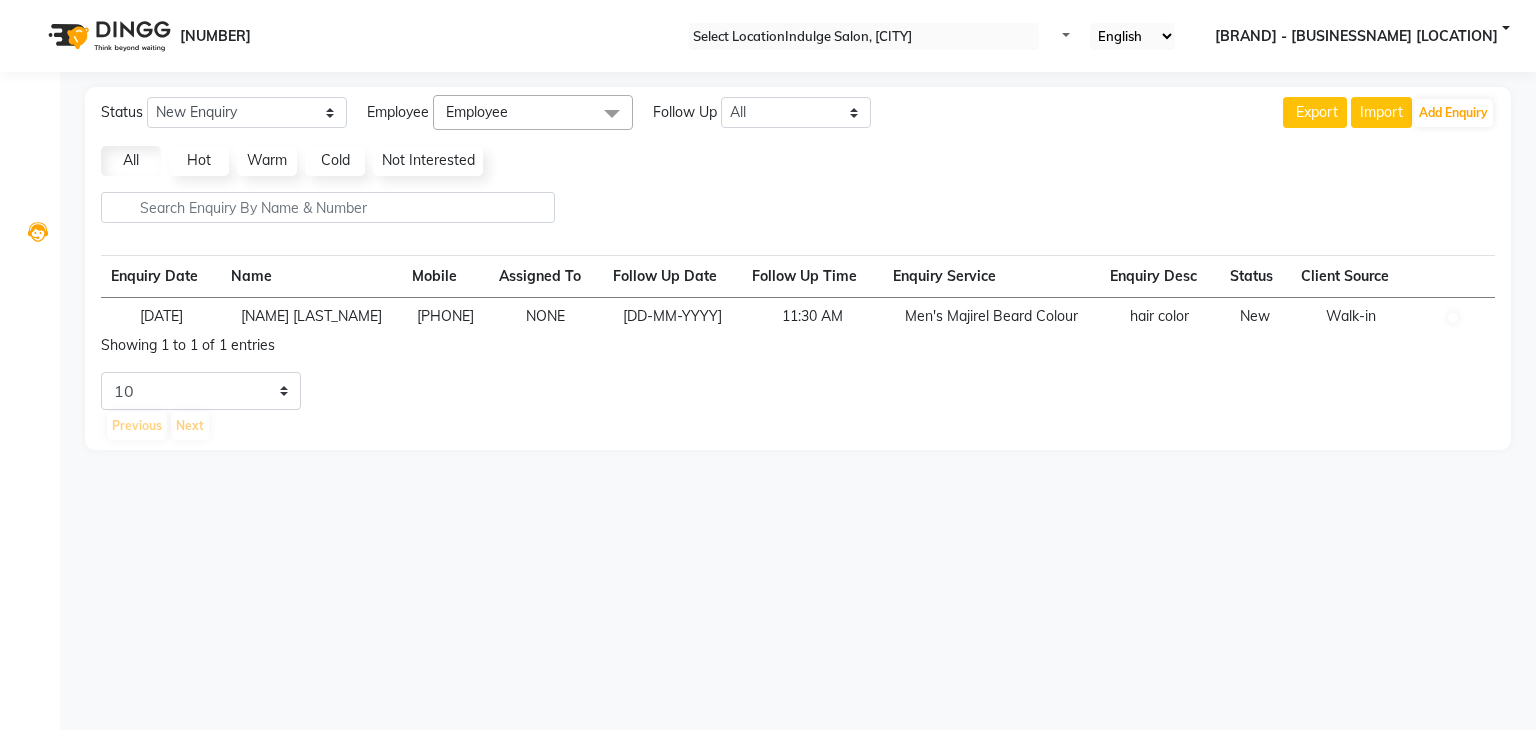 click on "Employee" at bounding box center [533, 112] 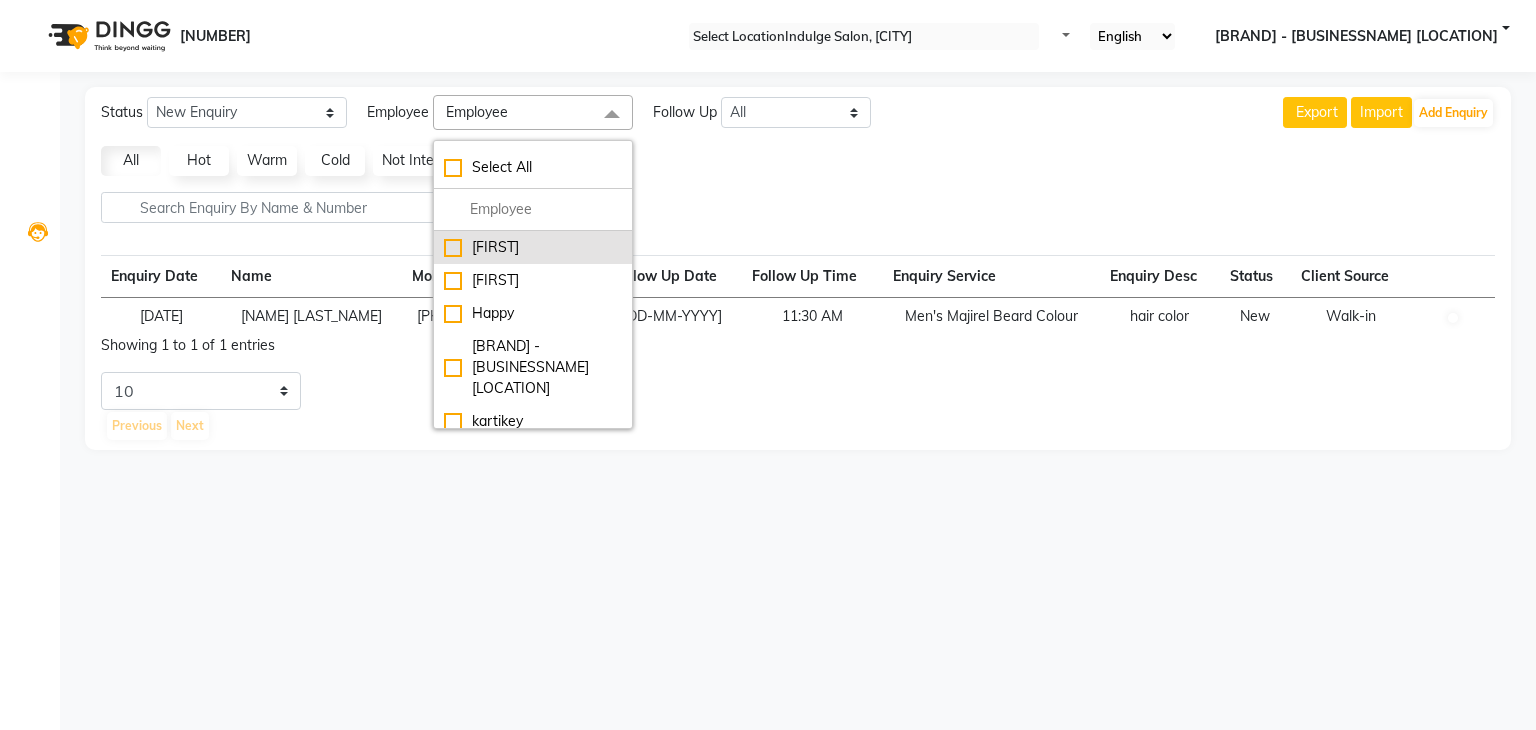 click on "[FIRST]" at bounding box center (533, 247) 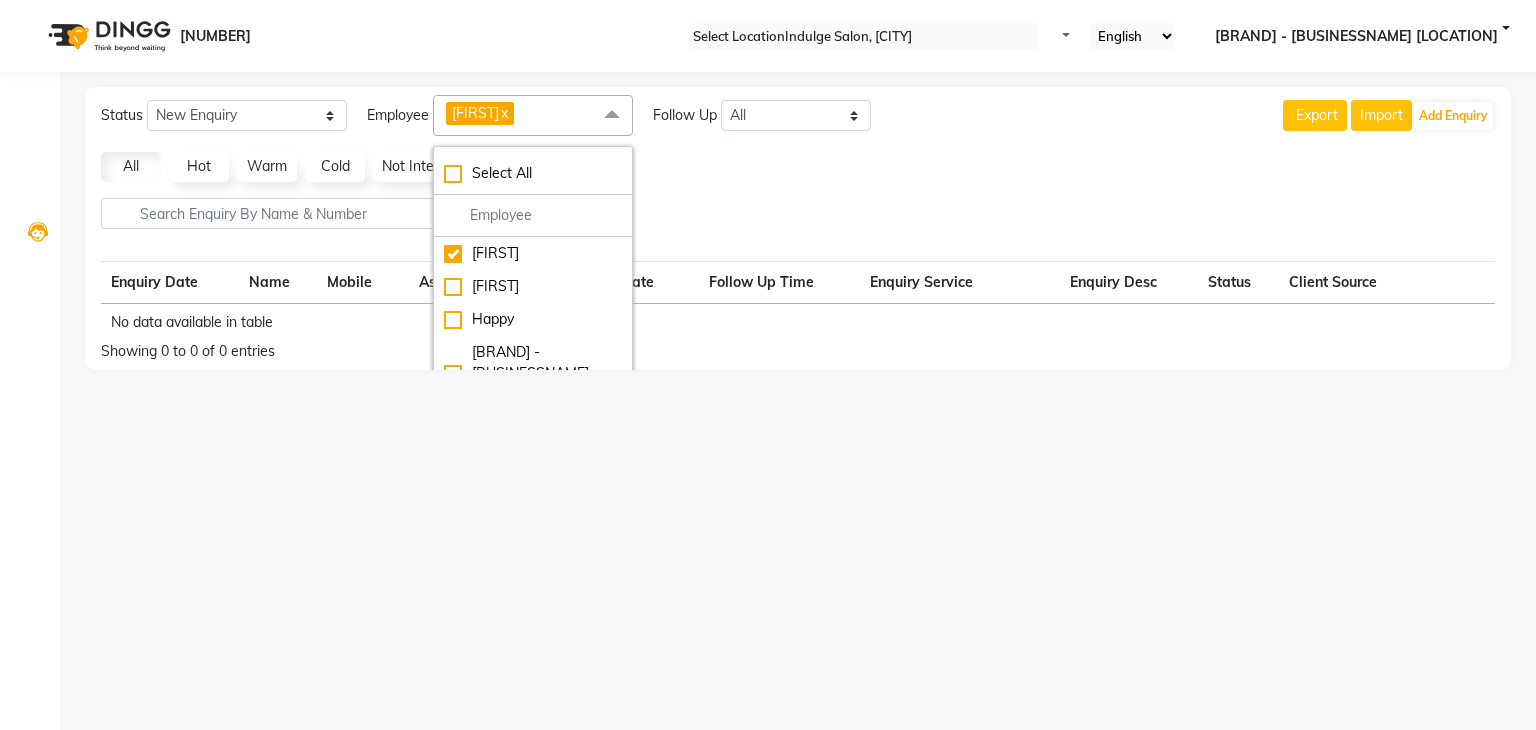 click on "All Hot Warm Cold  Not Interested" at bounding box center (798, 167) 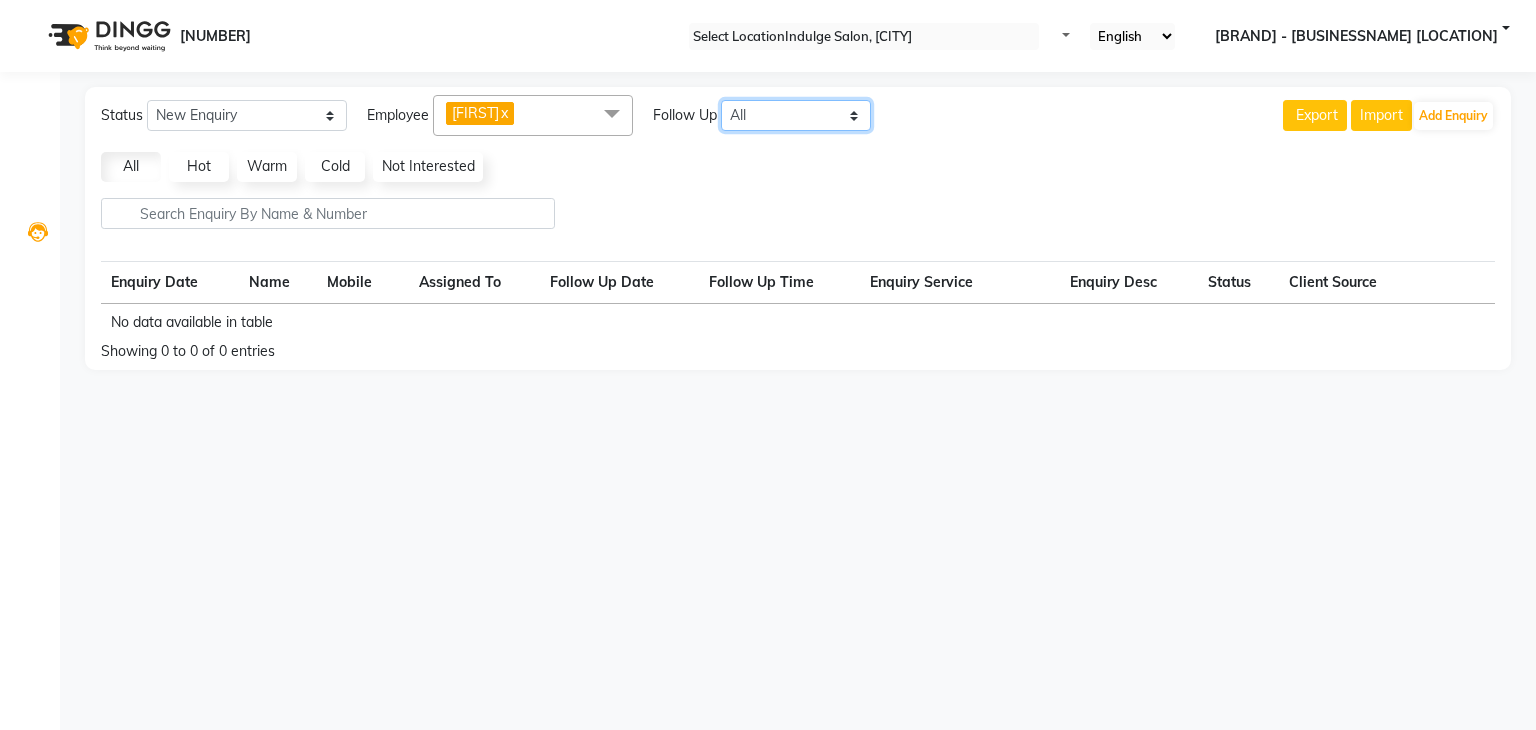 click on "All Today Tomorrow This Week This Month Custom" at bounding box center [796, 115] 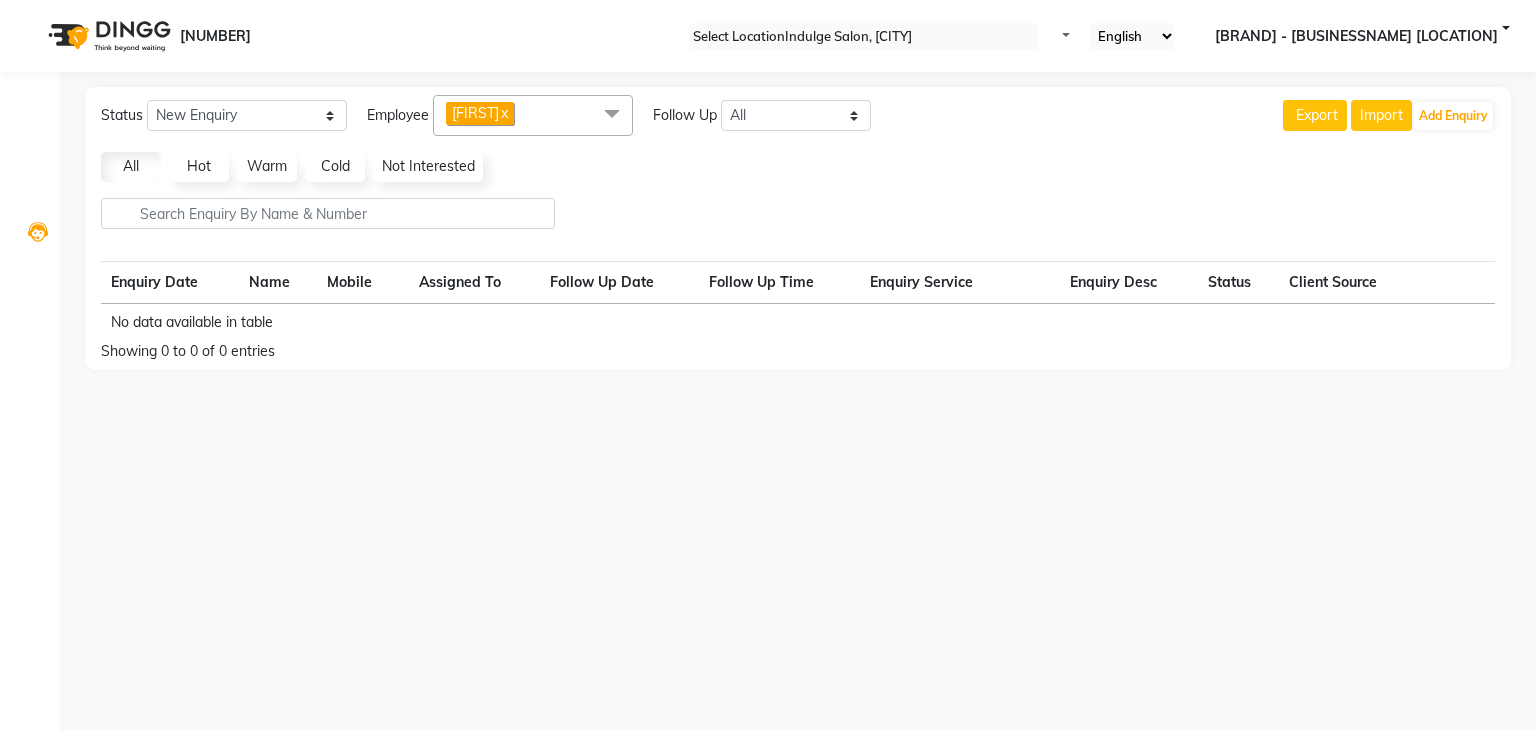 click on "x" at bounding box center (503, 113) 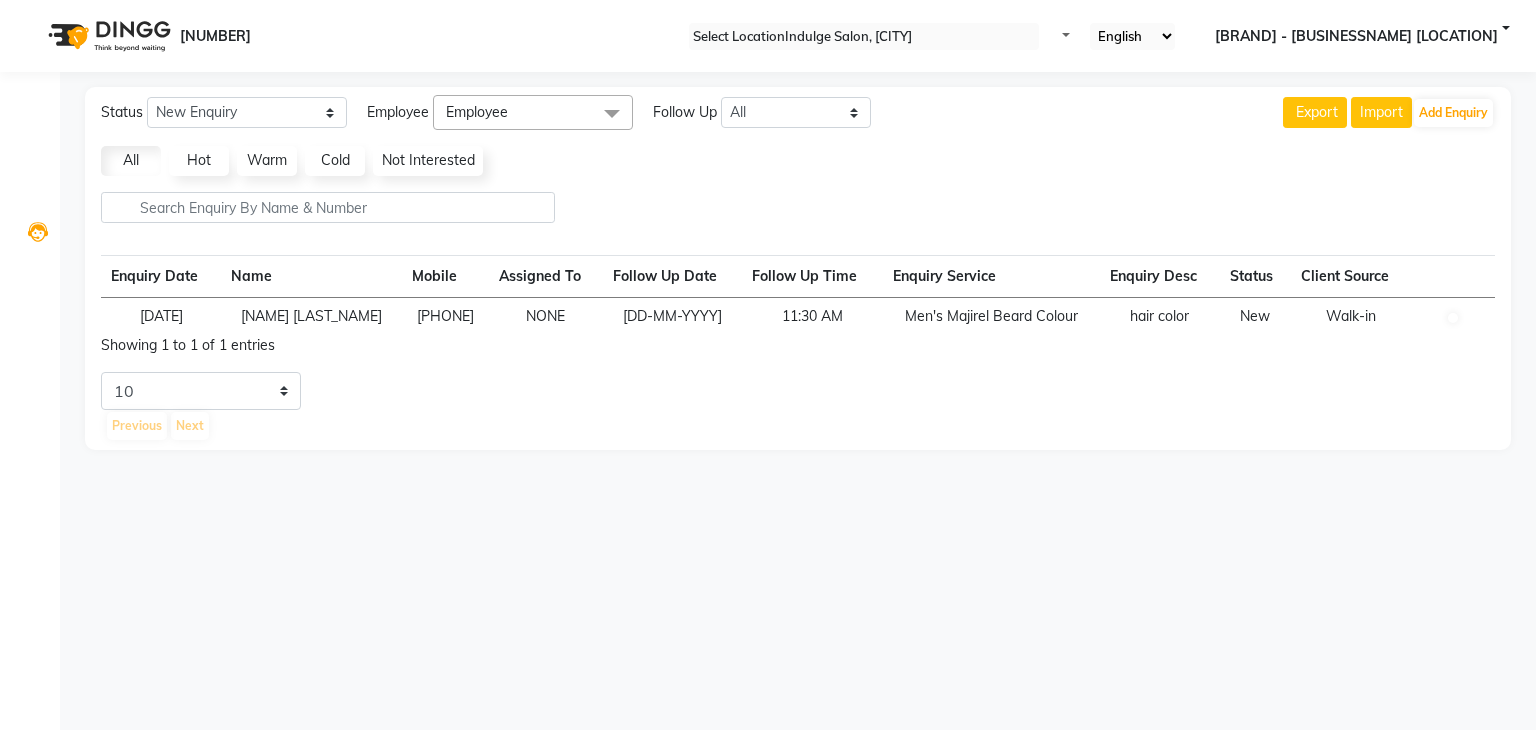 click on "[PHONE] Select Location × [LOCATION] Default Panel My Panel English Español العربية मराठी हिंदी ગુજરાતી தமிழ் Notifications nothing to show [NAME] [LOCATION] Manage Profile Change Password Sign out Version:3.14.0" at bounding box center (768, 36) 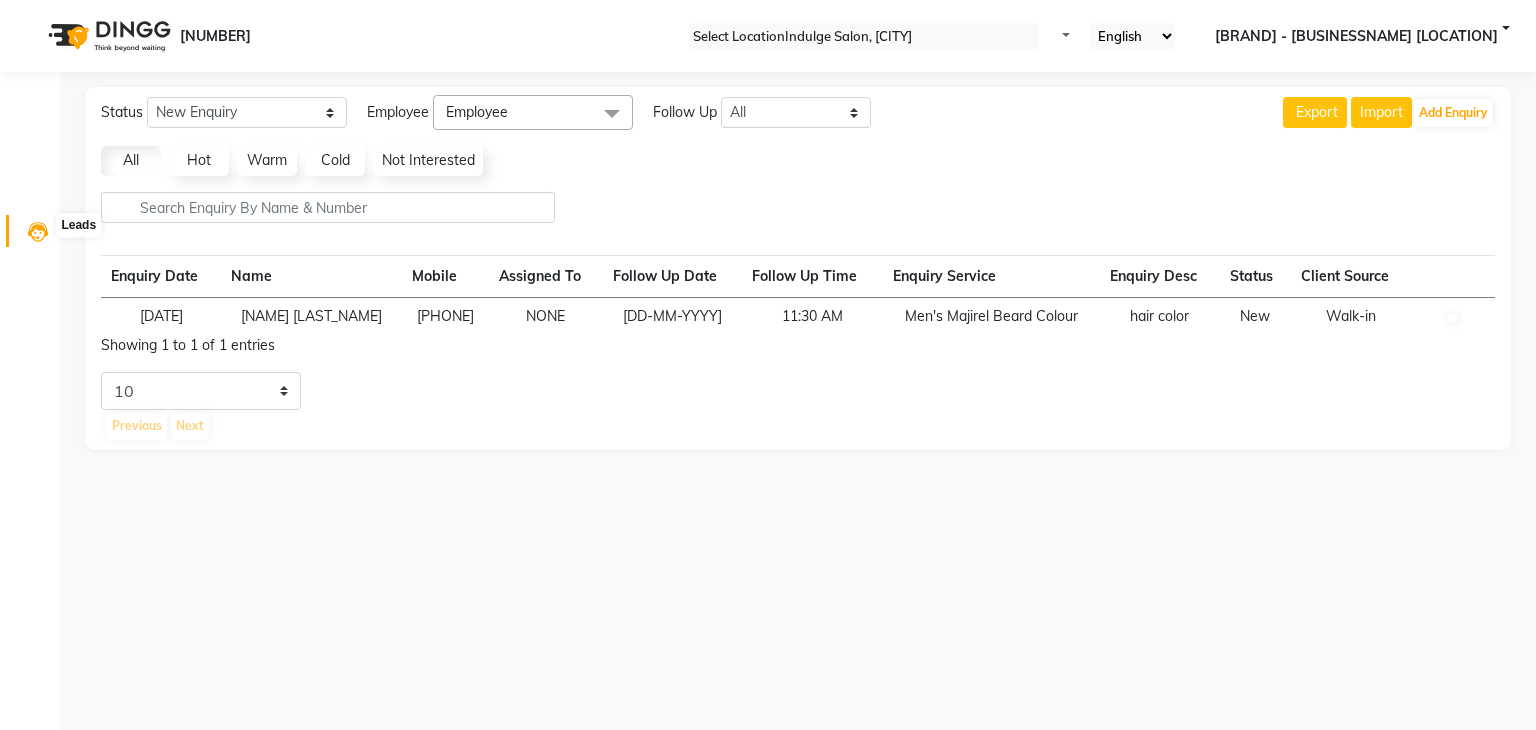 click at bounding box center [38, 232] 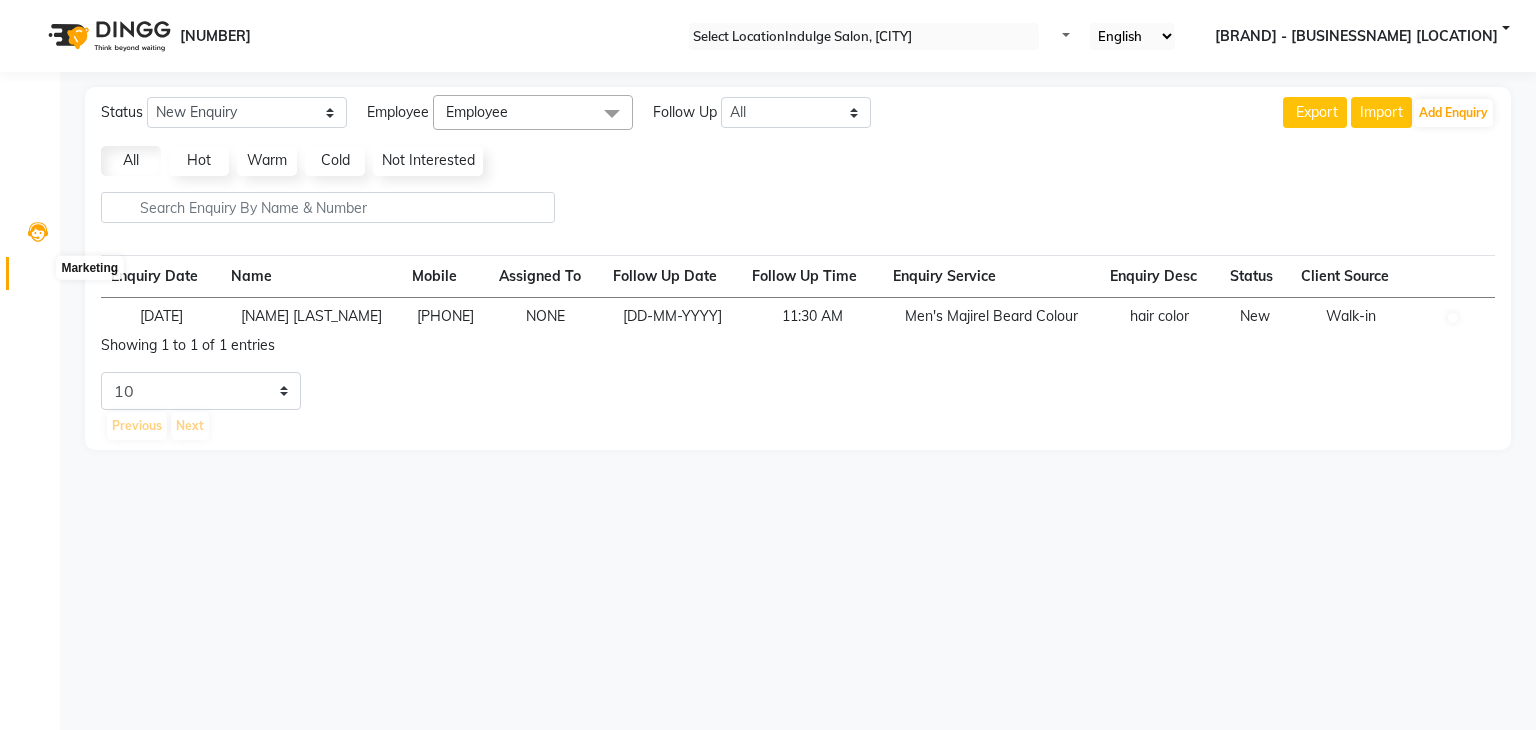 click at bounding box center [38, 278] 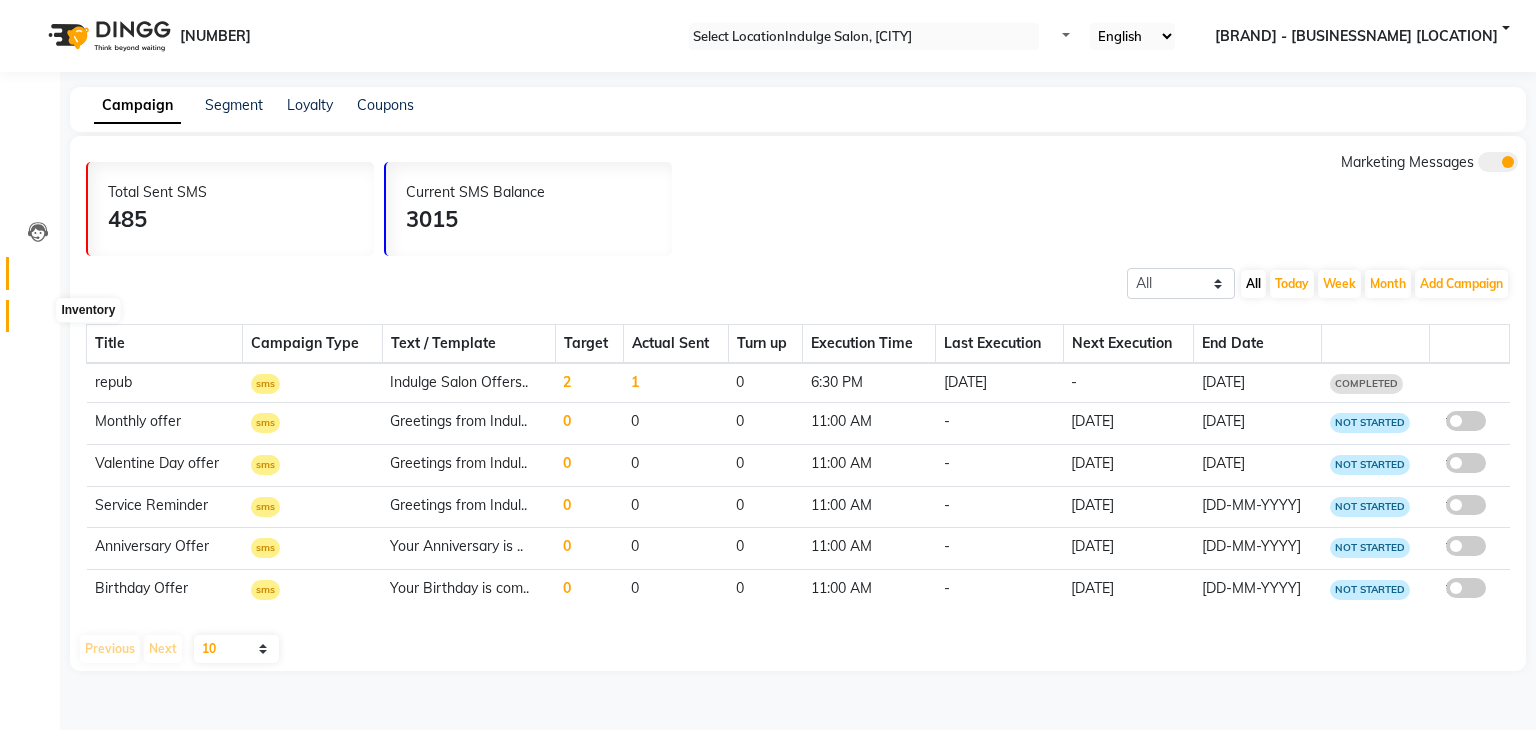 click at bounding box center (38, 321) 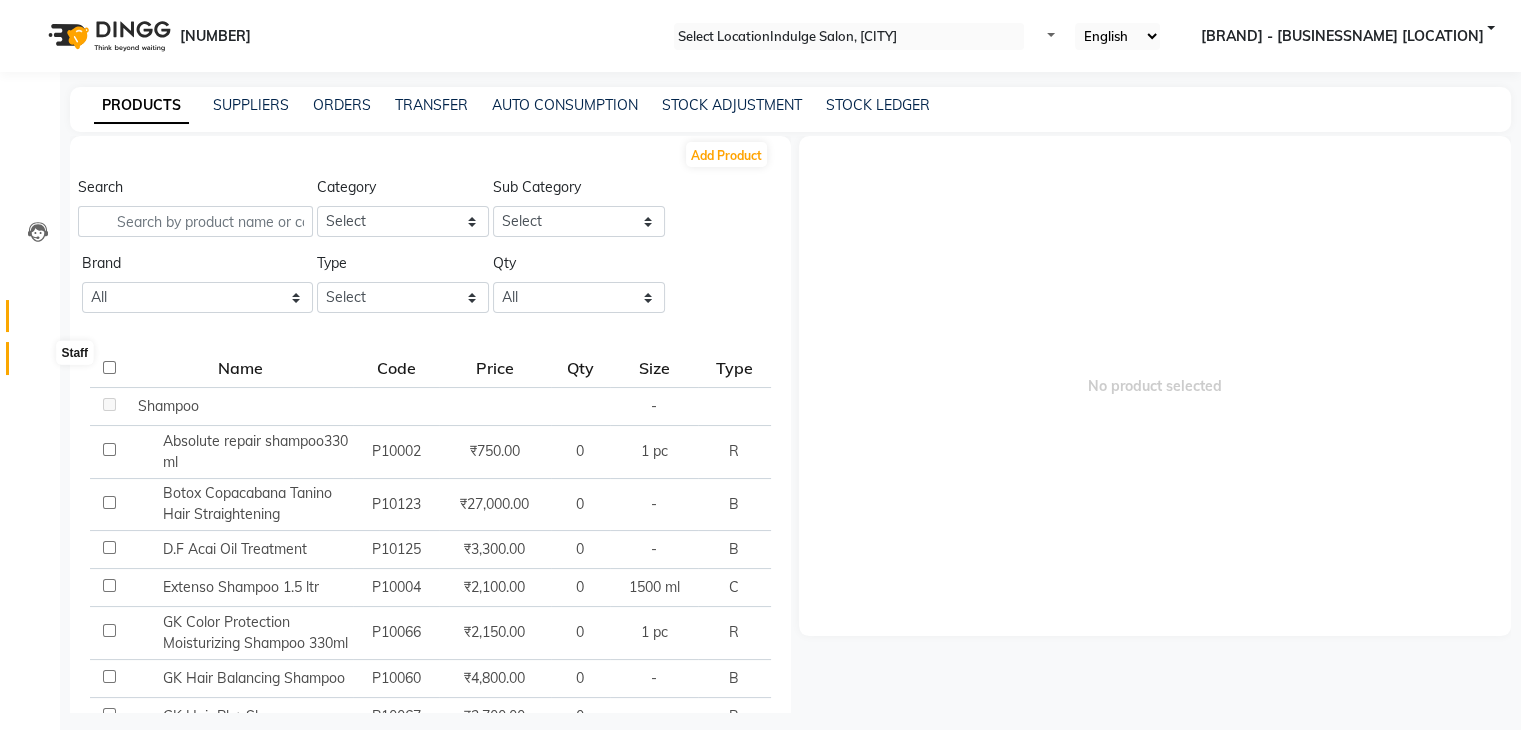 click at bounding box center (38, 363) 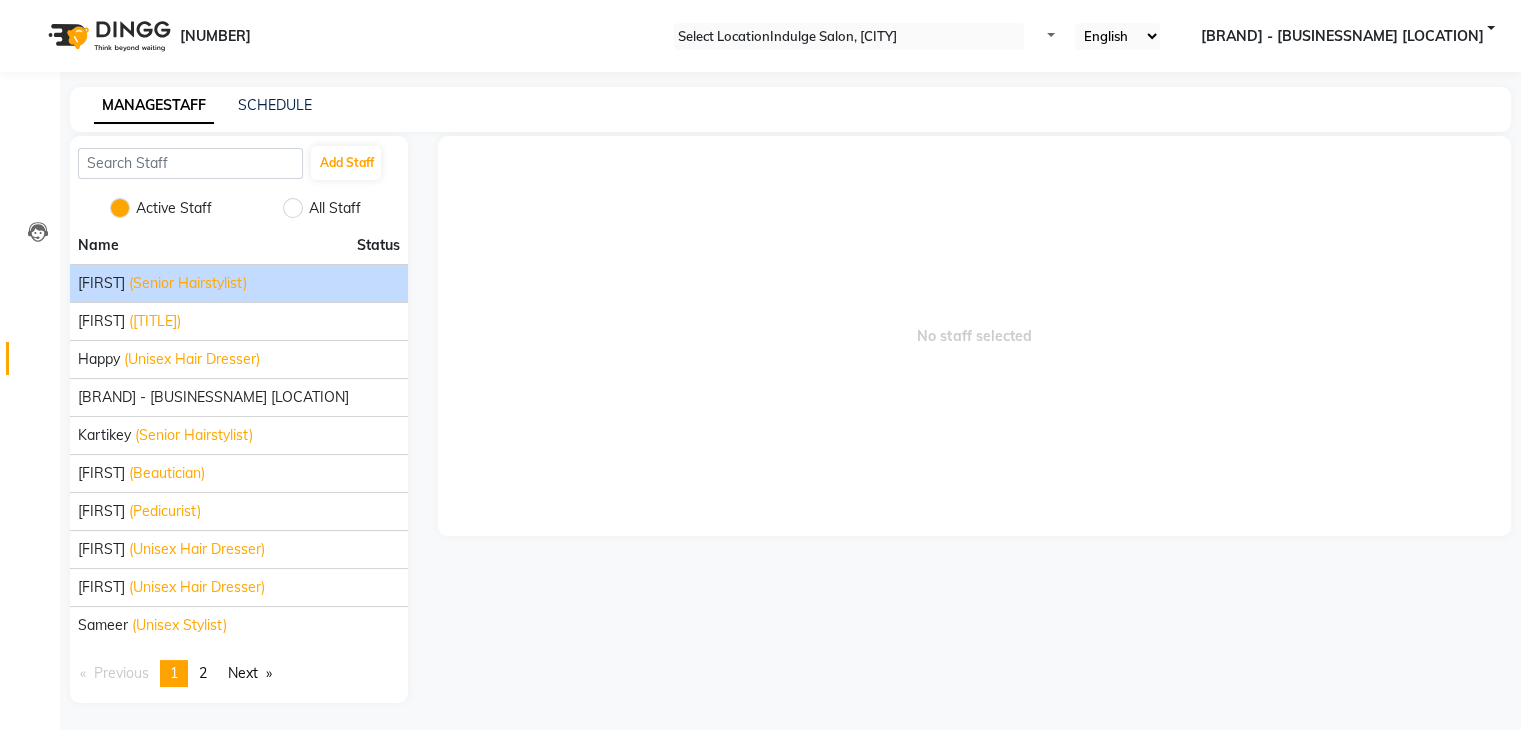 click on "(Senior Hairstylist)" at bounding box center (188, 283) 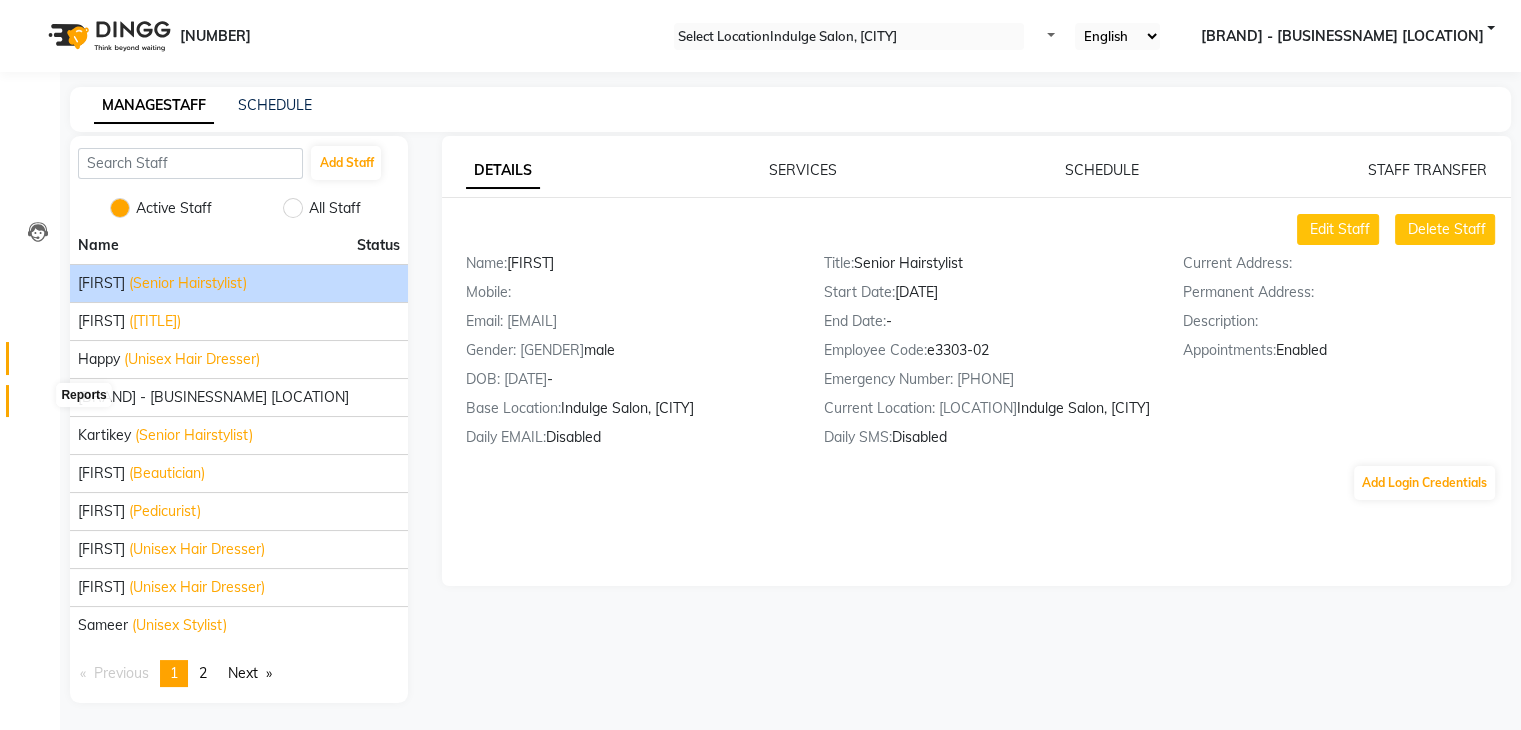 click at bounding box center (38, 406) 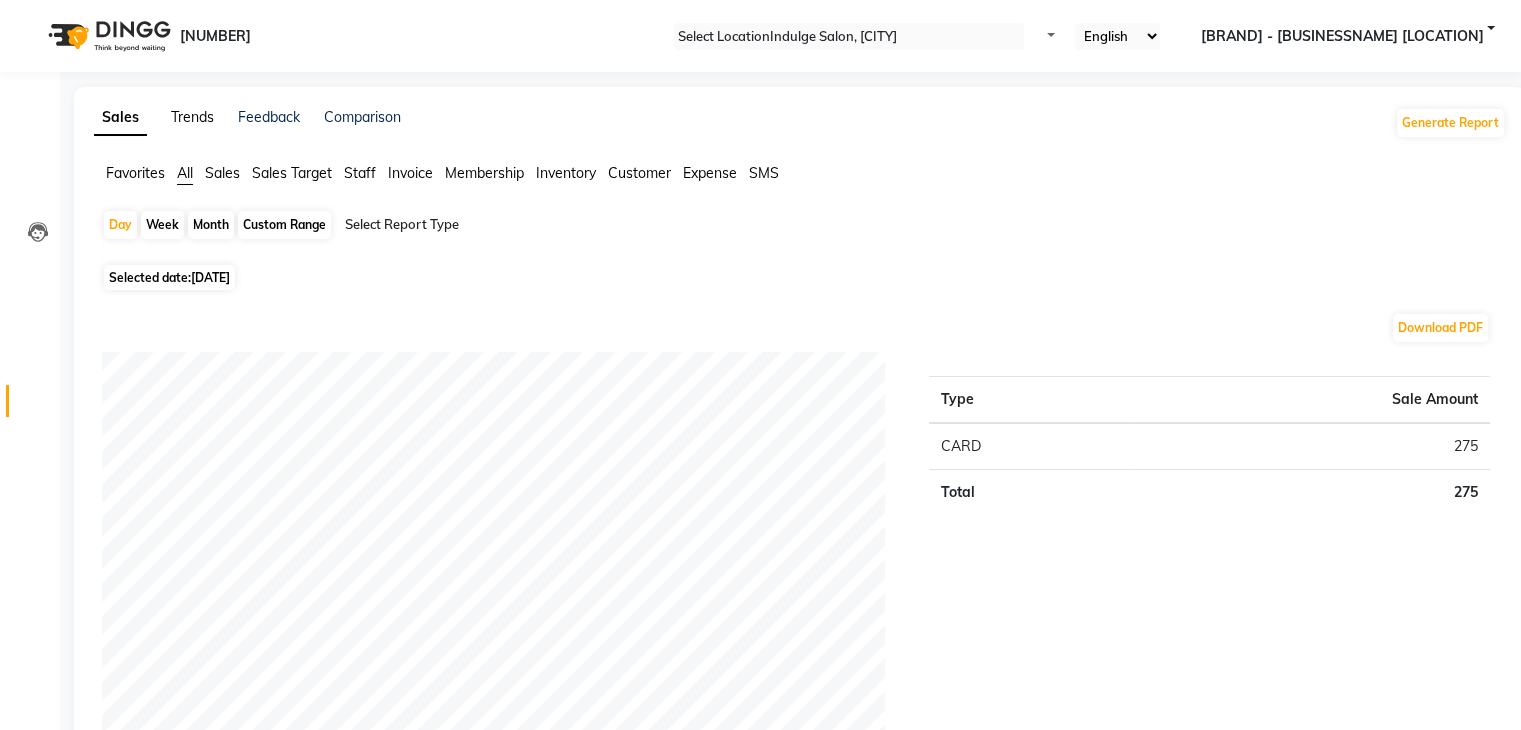 click on "Trends" at bounding box center (192, 117) 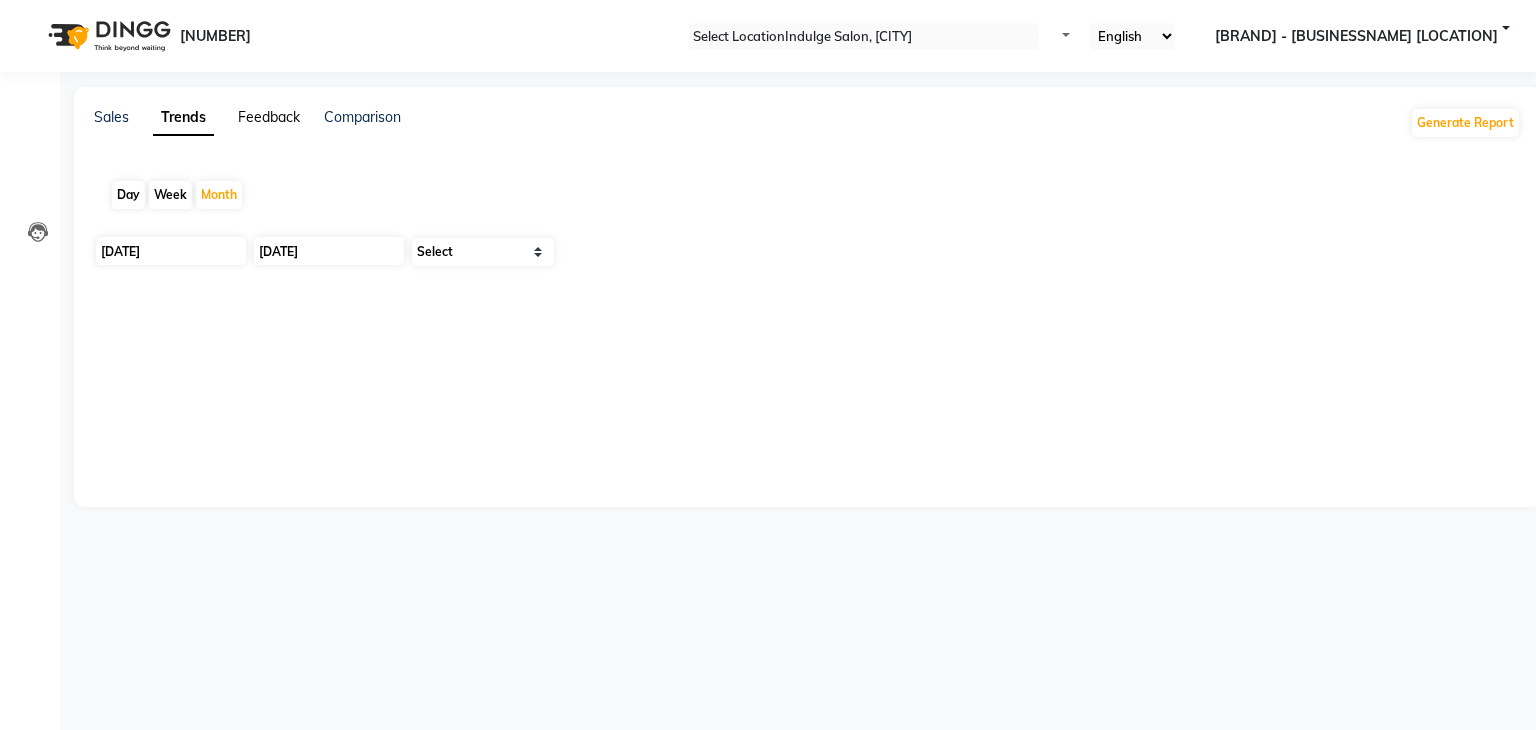 click on "Feedback" at bounding box center [269, 117] 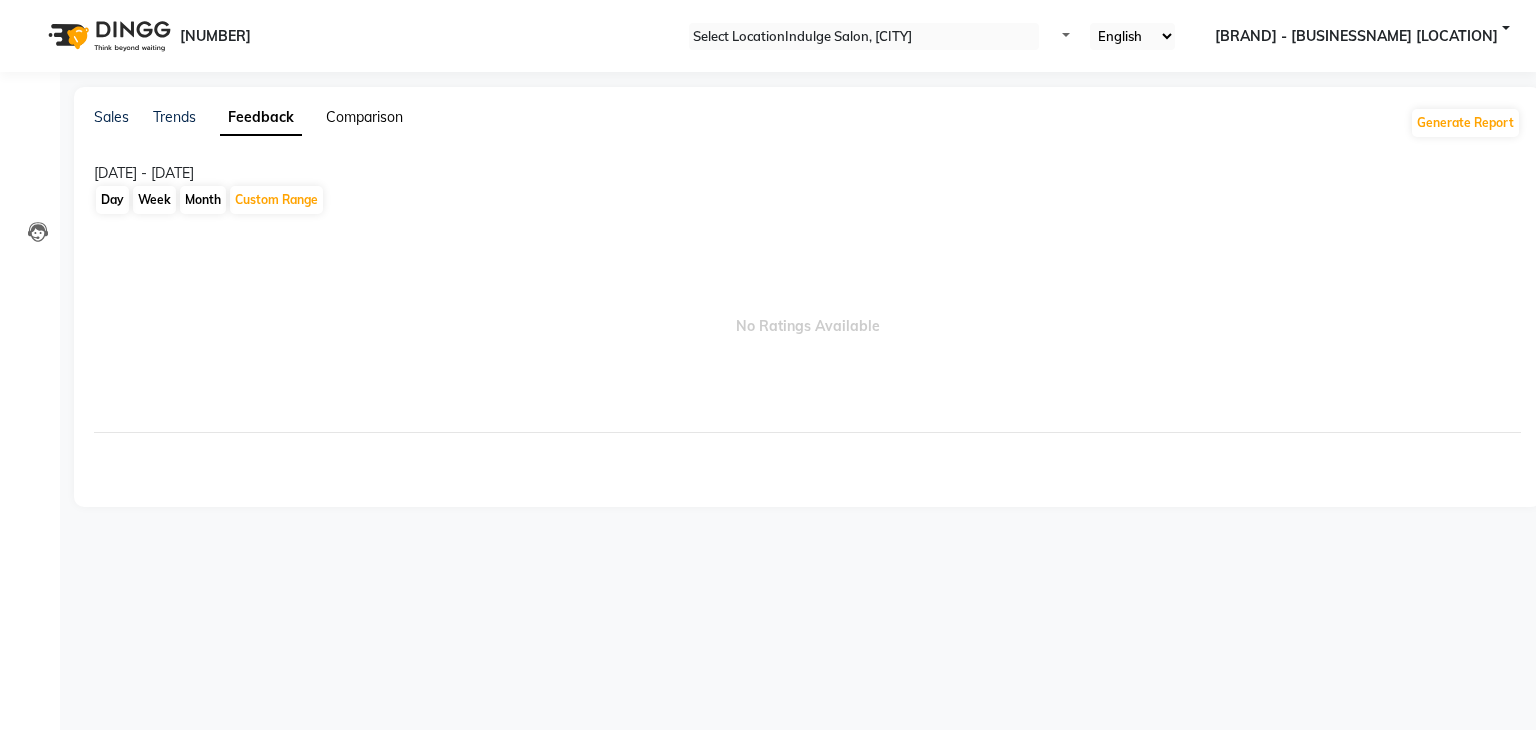 click on "Comparison" at bounding box center [364, 117] 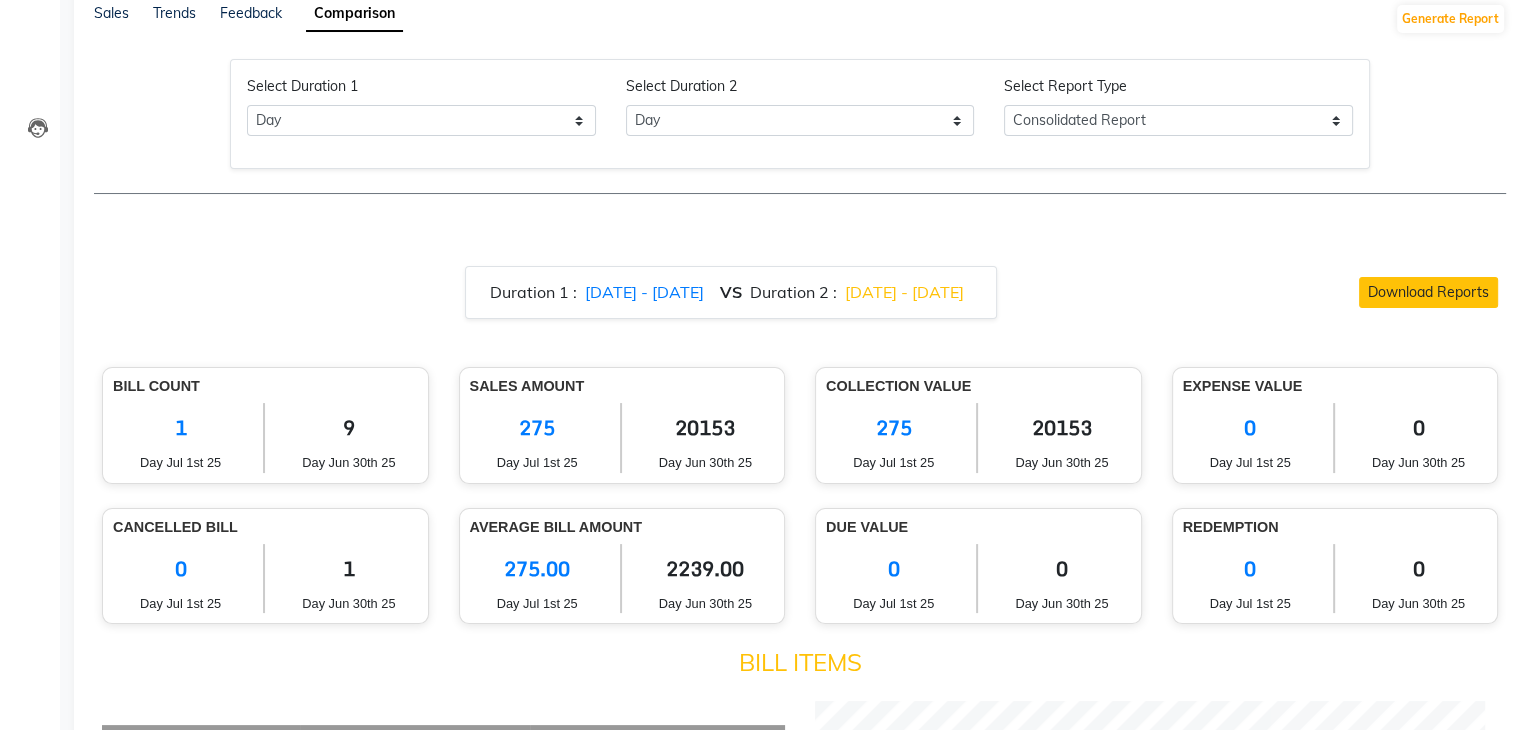 scroll, scrollTop: 0, scrollLeft: 0, axis: both 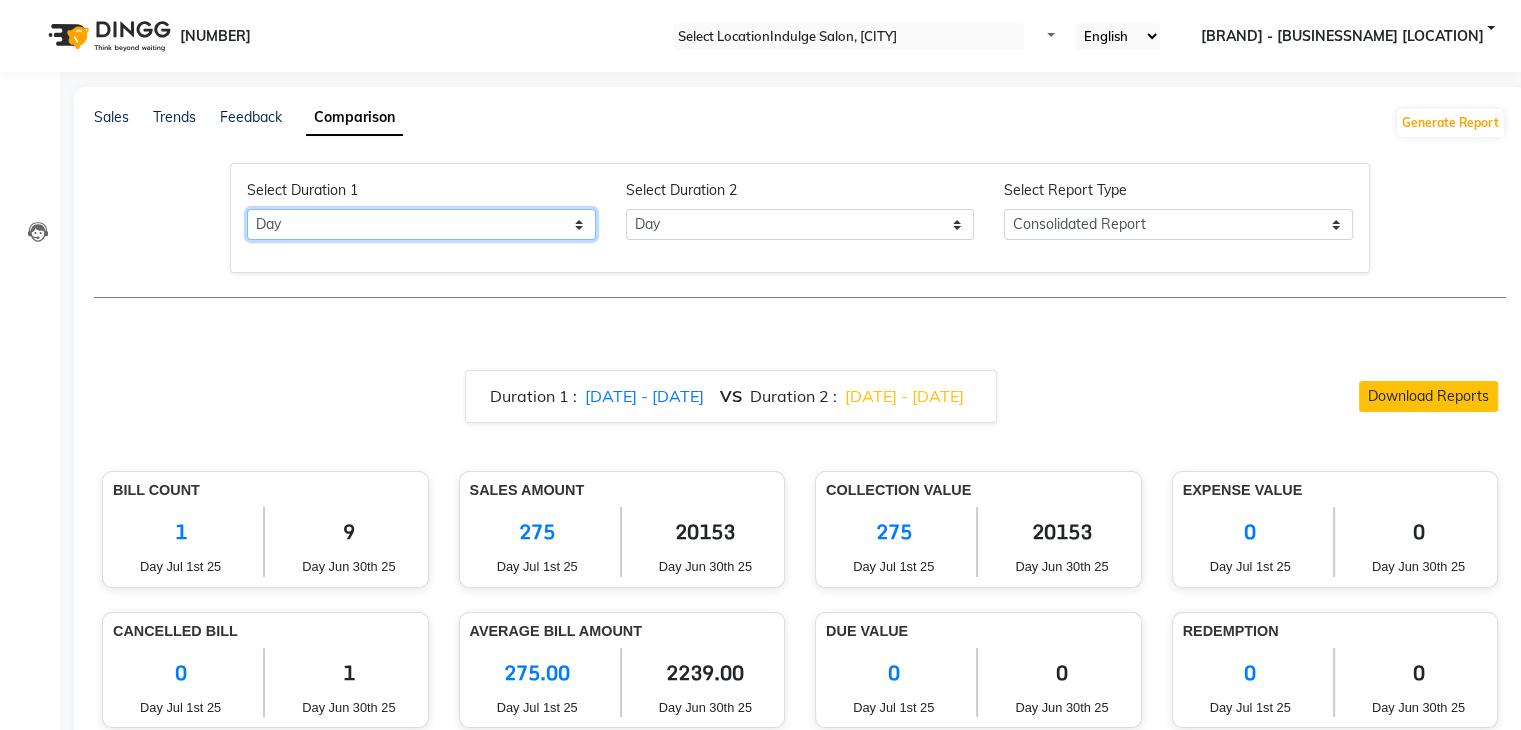 click on "Select Day Month Week Custom" at bounding box center (421, 224) 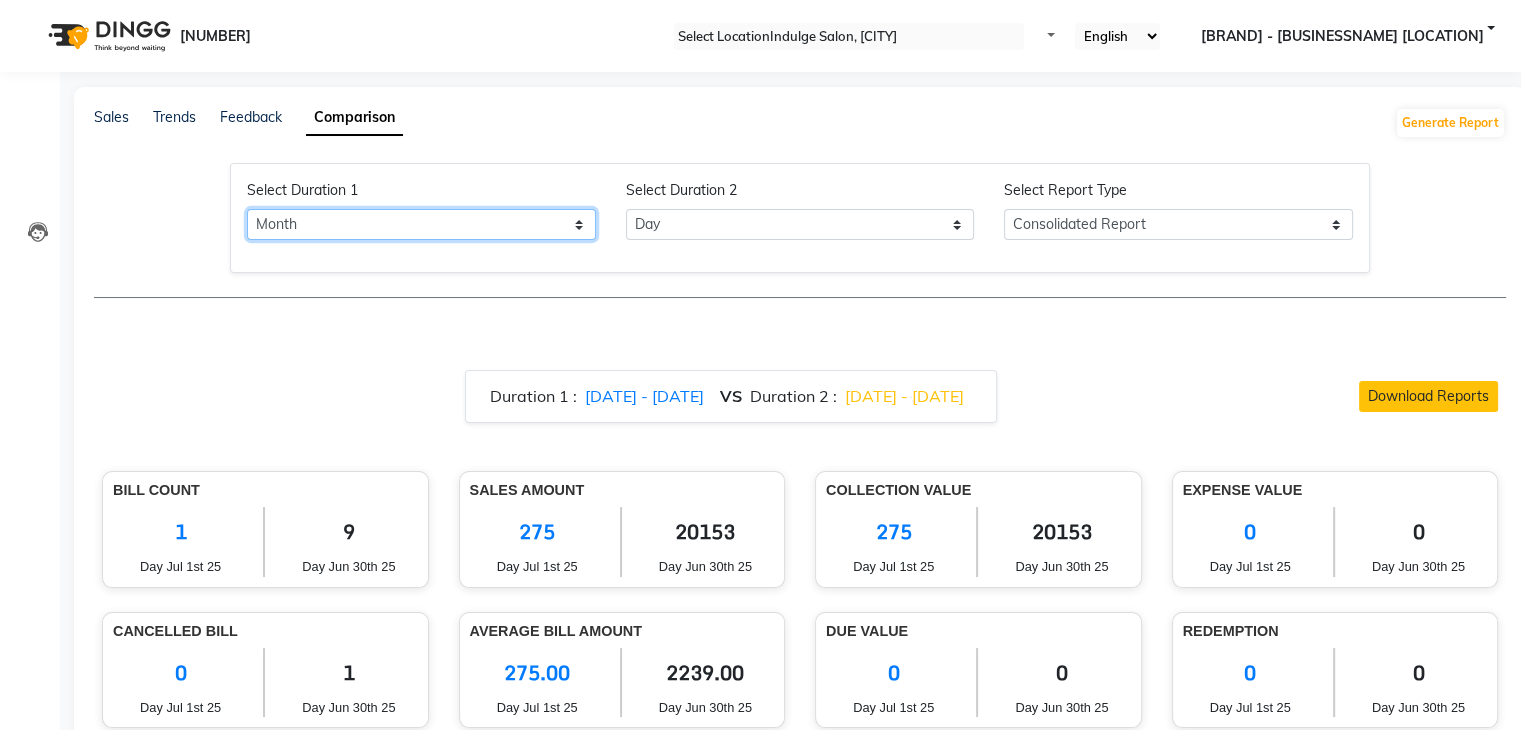 click on "Select Day Month Week Custom" at bounding box center [421, 224] 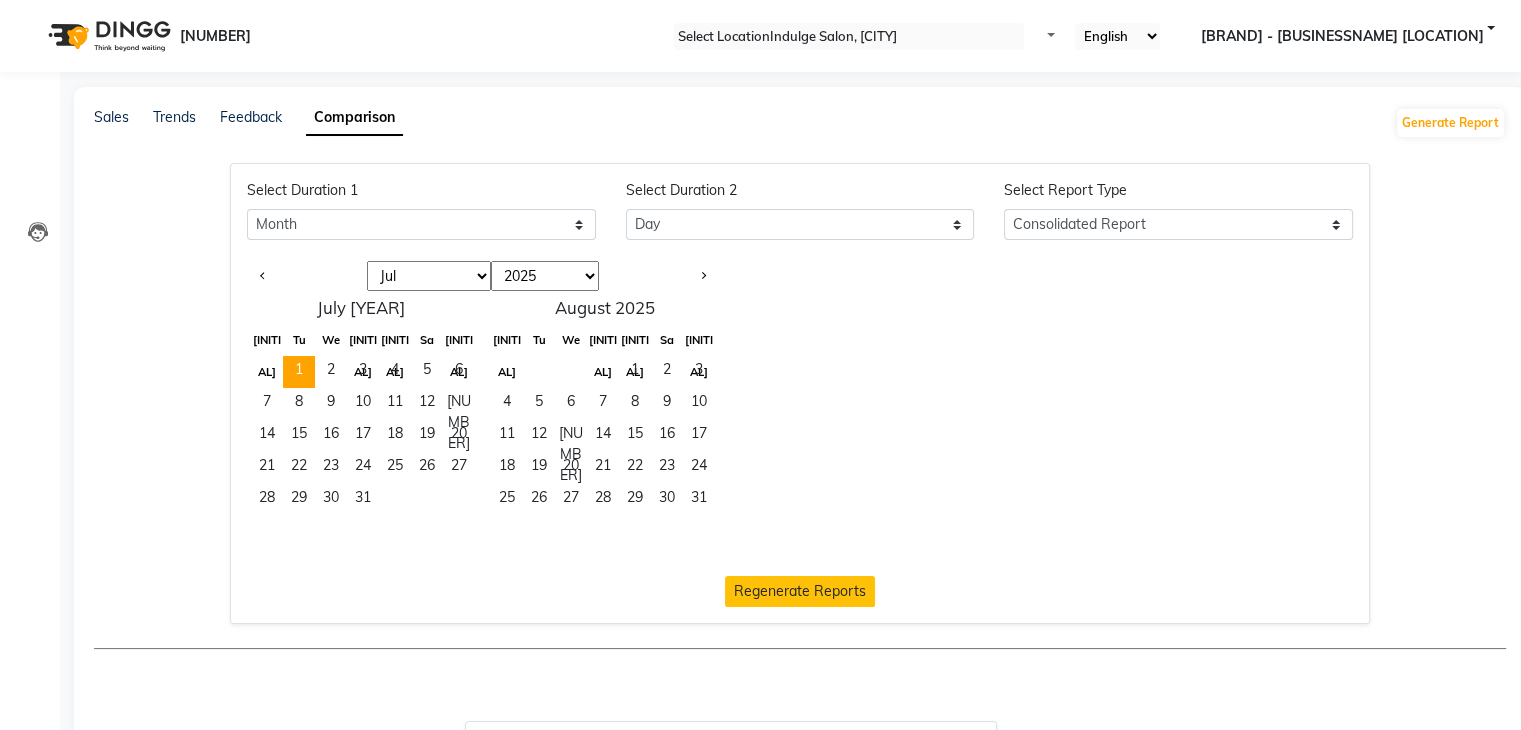 click on "1" at bounding box center [299, 372] 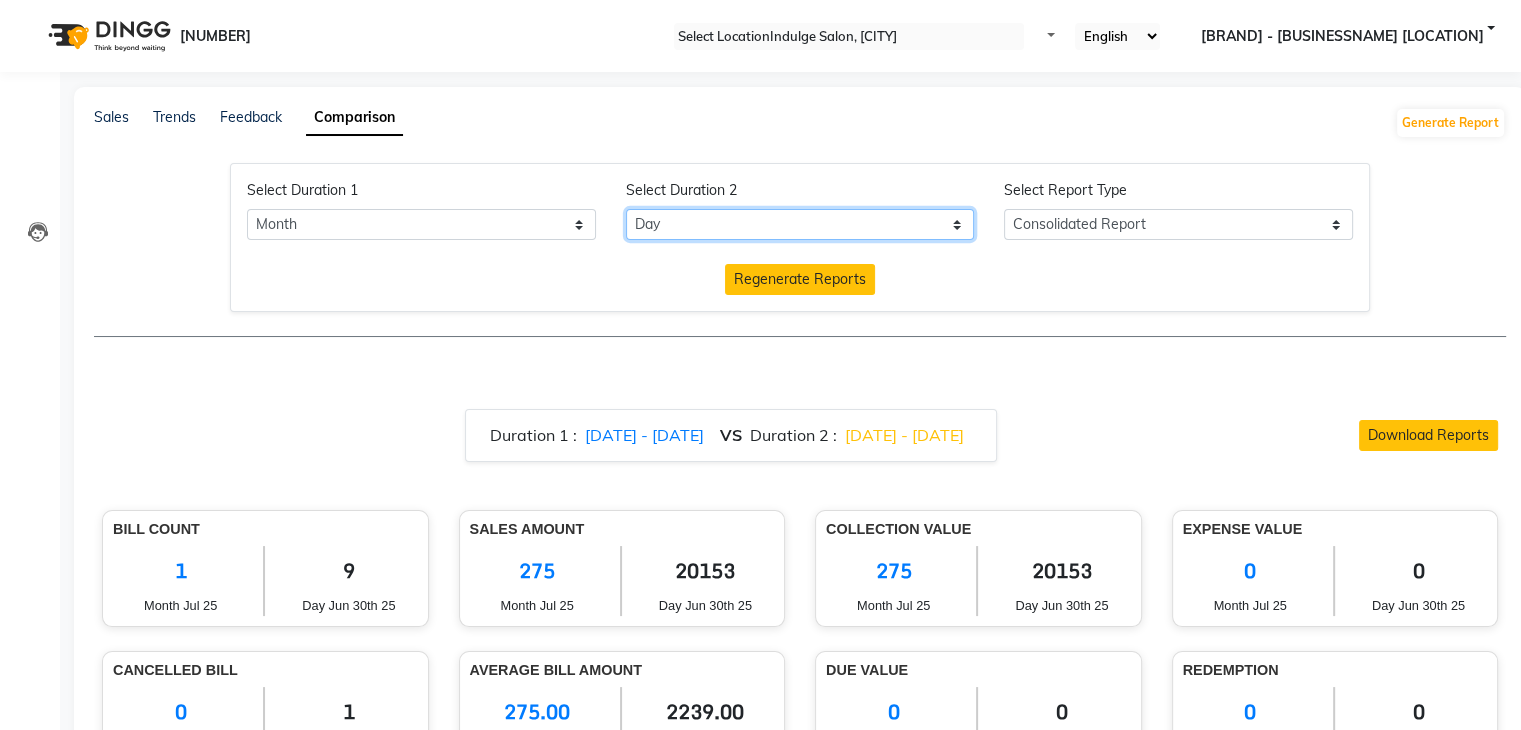 click on "Select Day Month Week Custom" at bounding box center (800, 224) 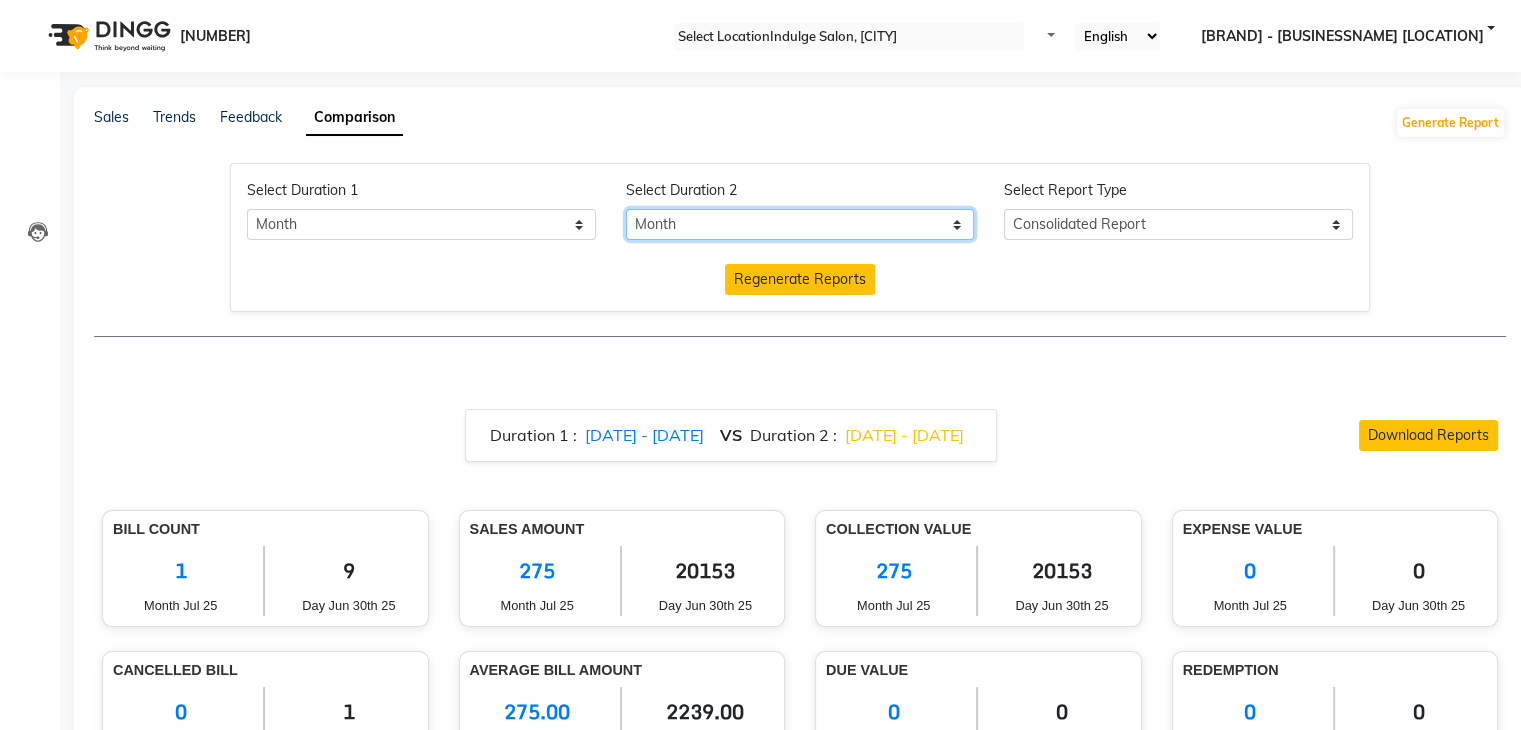 click on "Select Day Month Week Custom" at bounding box center [800, 224] 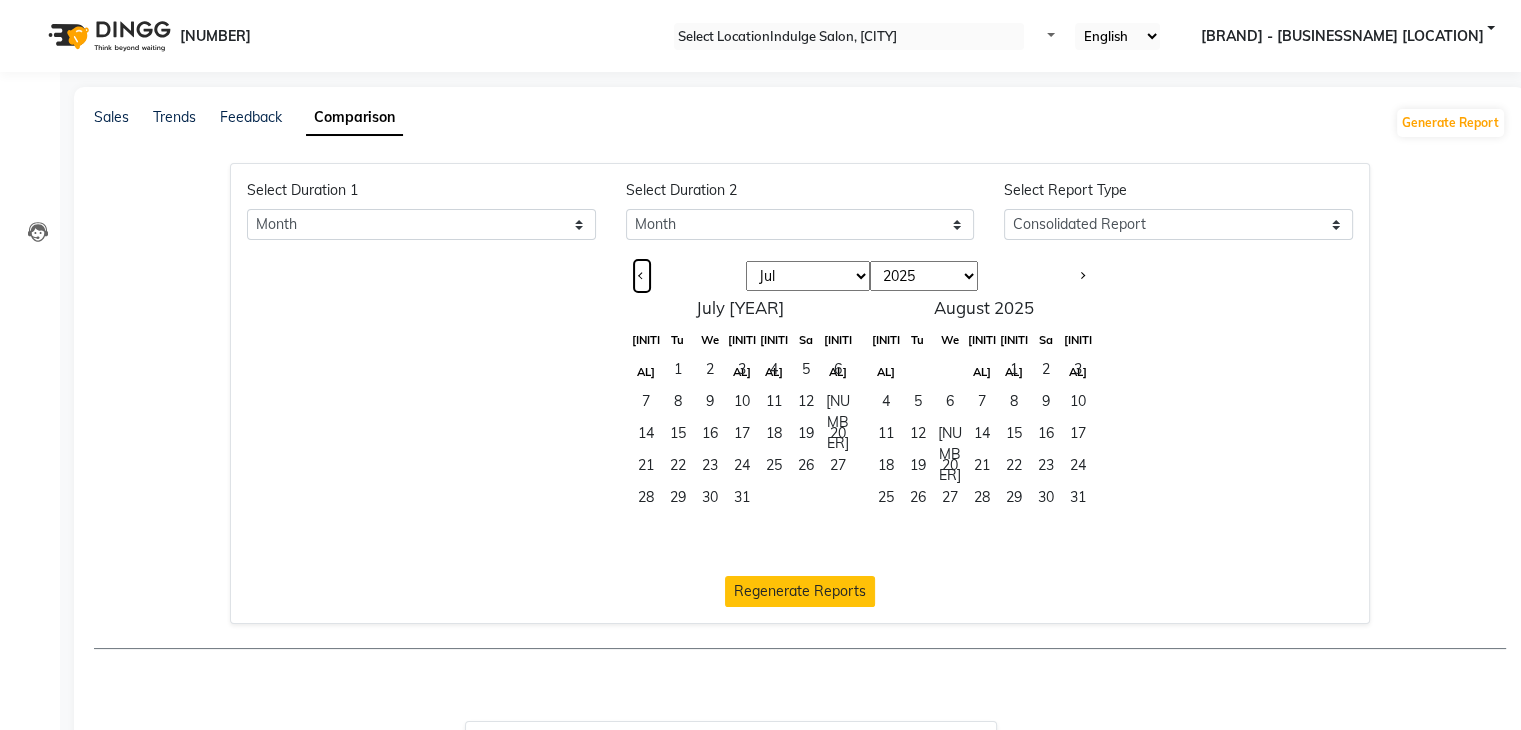 click at bounding box center (642, 276) 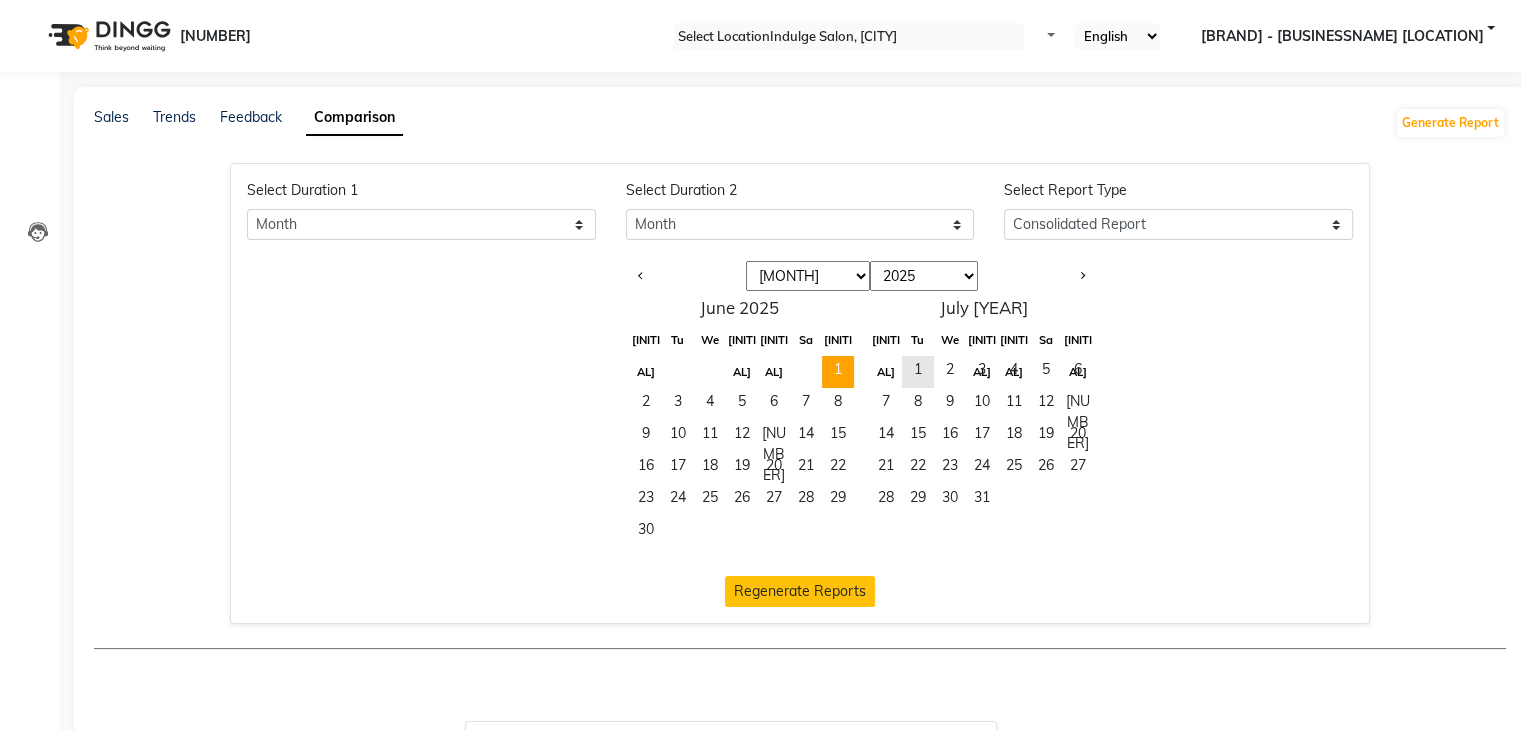 click on "1" at bounding box center (838, 372) 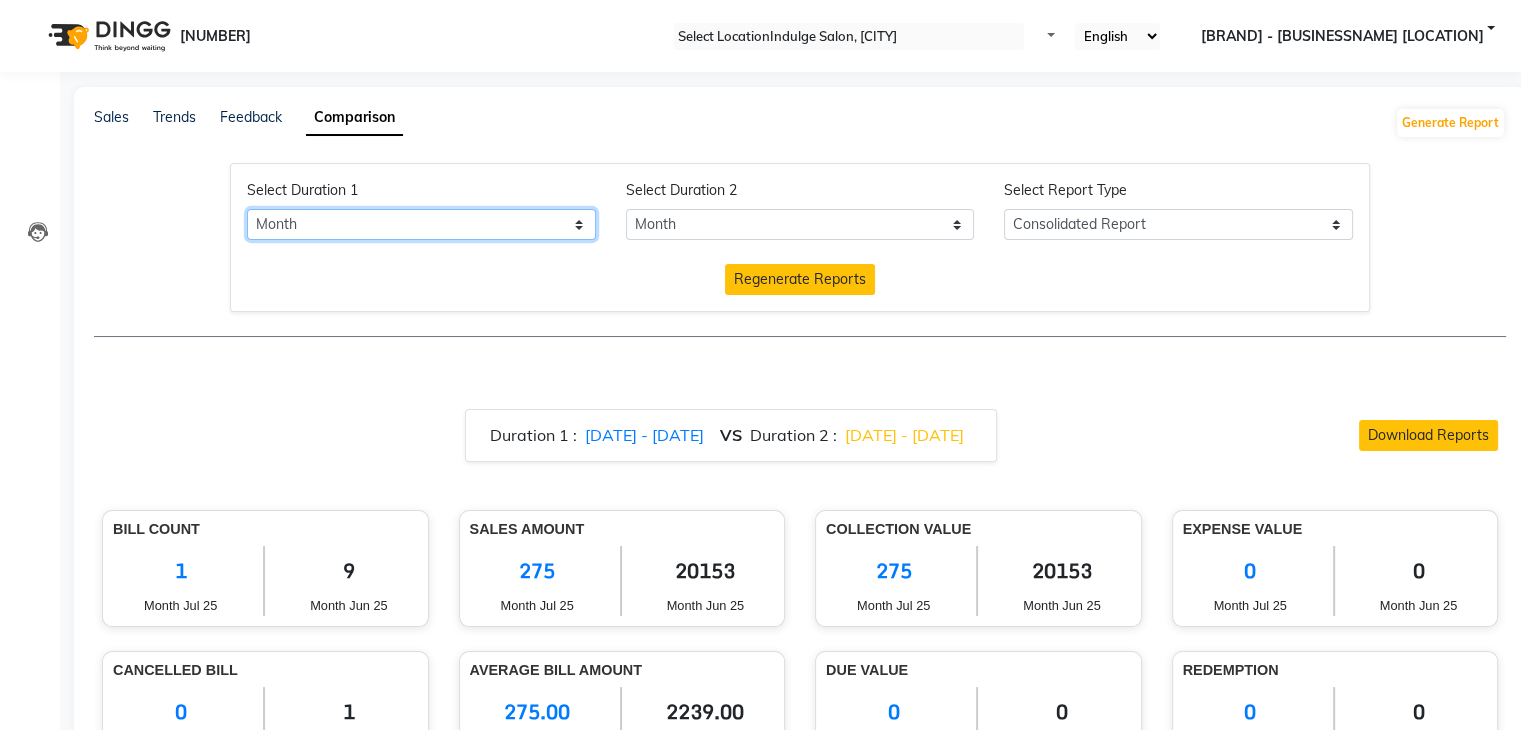click on "Select Day Month Week Custom" at bounding box center (421, 224) 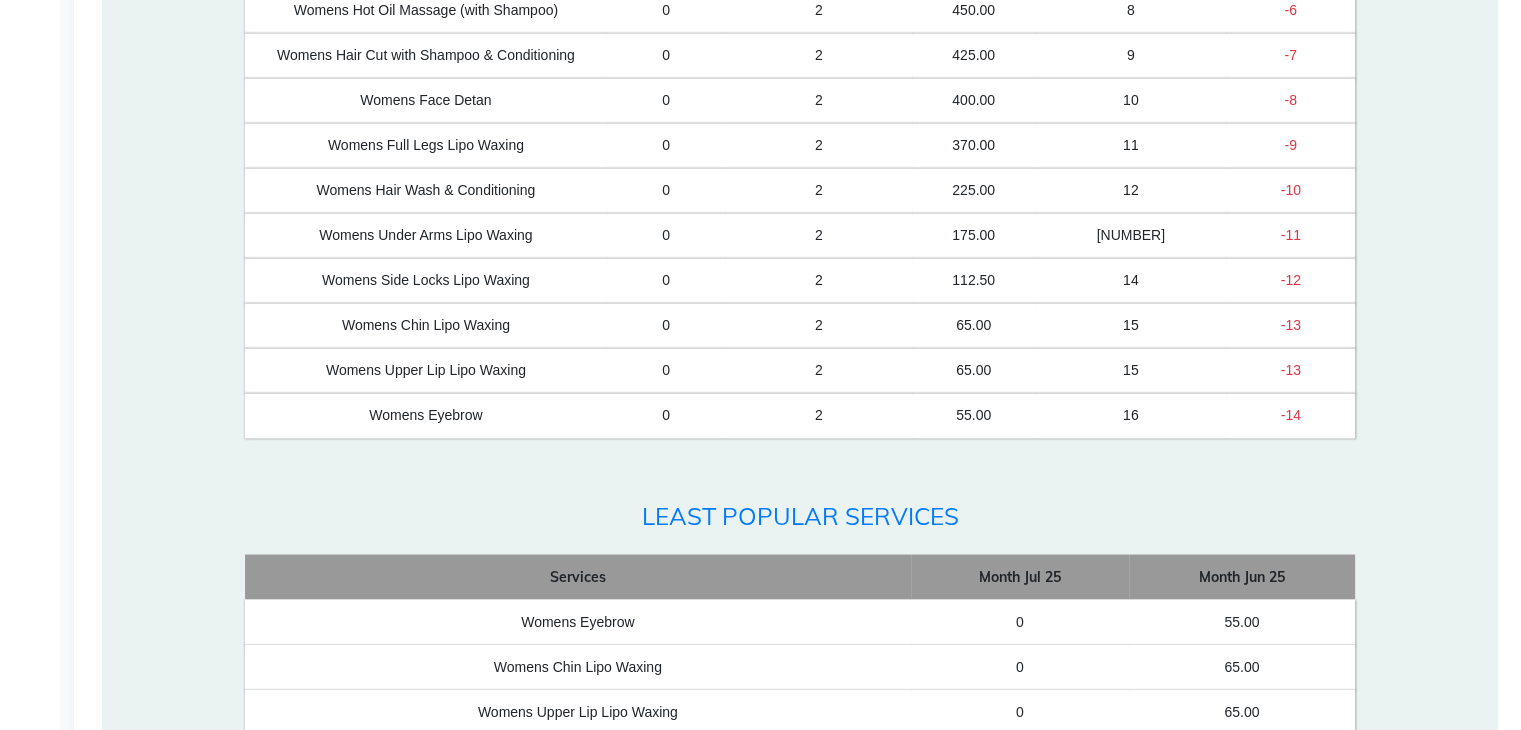scroll, scrollTop: 3267, scrollLeft: 0, axis: vertical 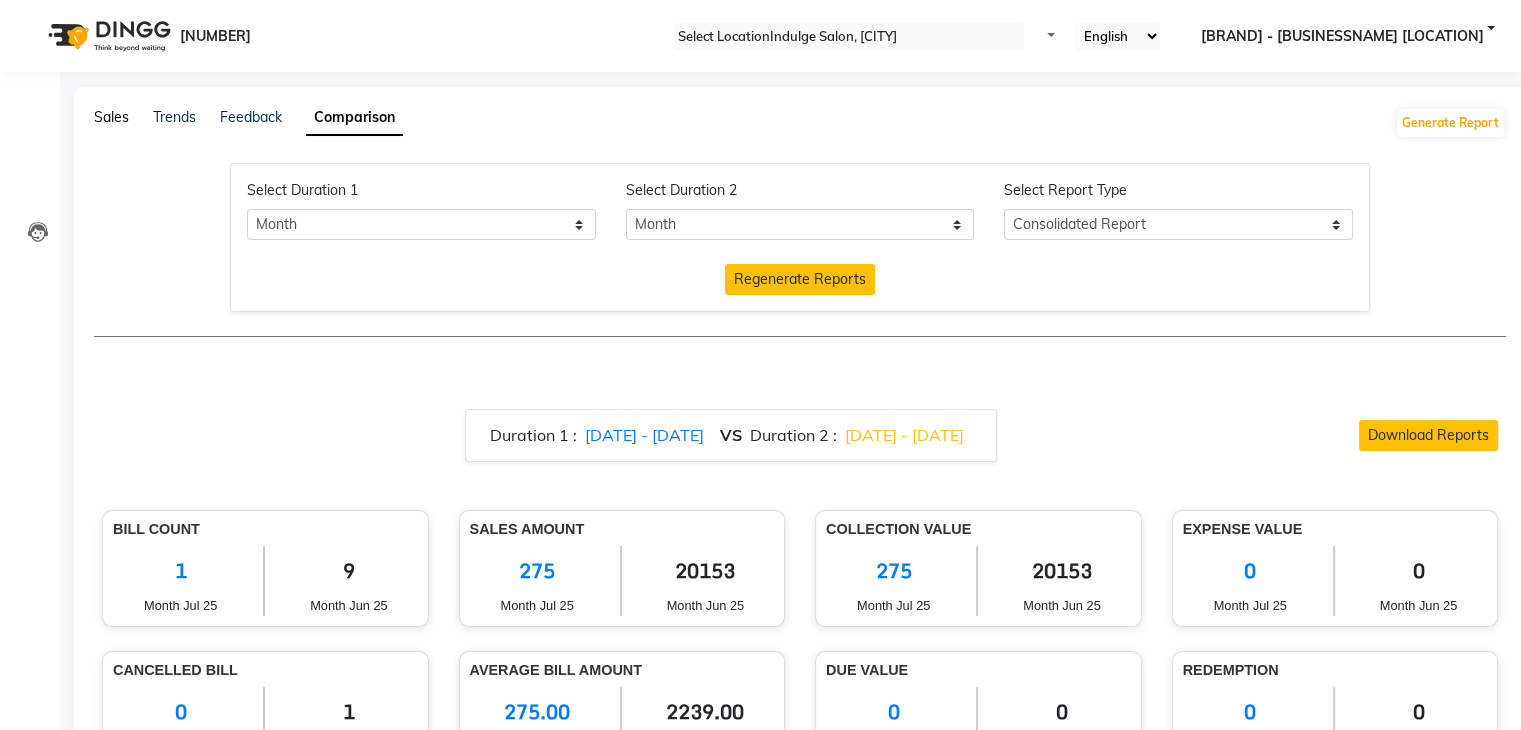 click on "Sales" at bounding box center (111, 117) 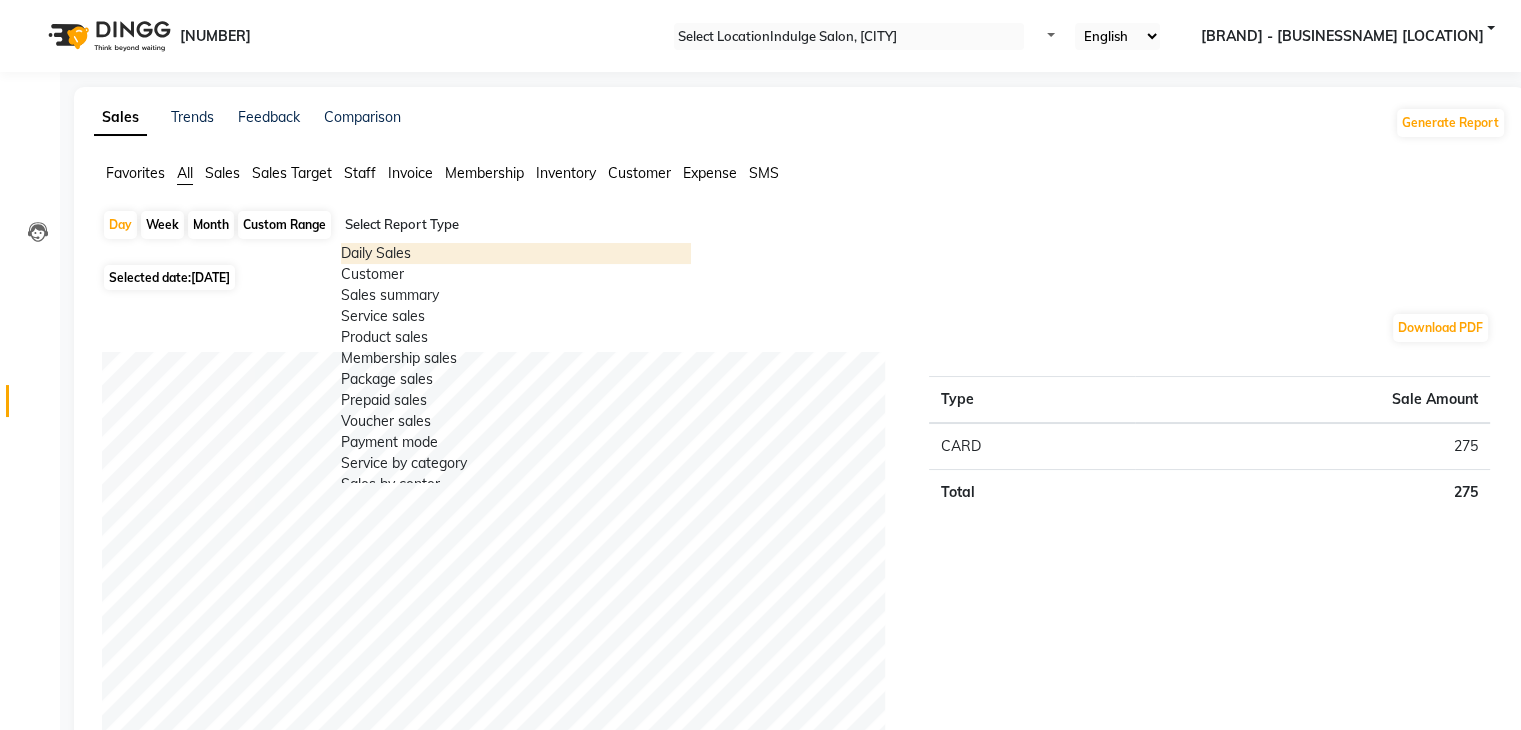 click at bounding box center [516, 225] 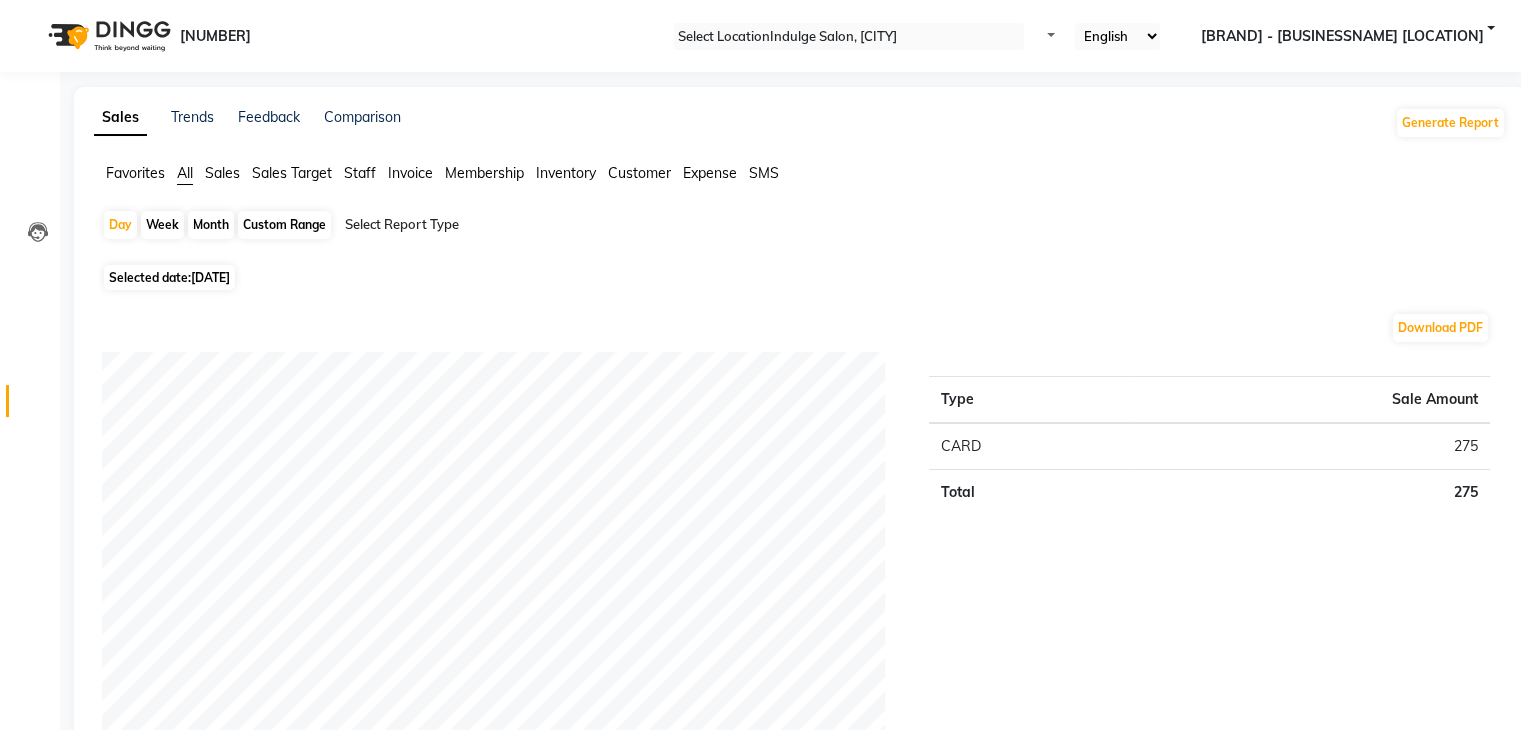 click on "Favorites All Sales Sales Target Staff Invoice Membership Inventory Customer Expense SMS" at bounding box center (800, 182) 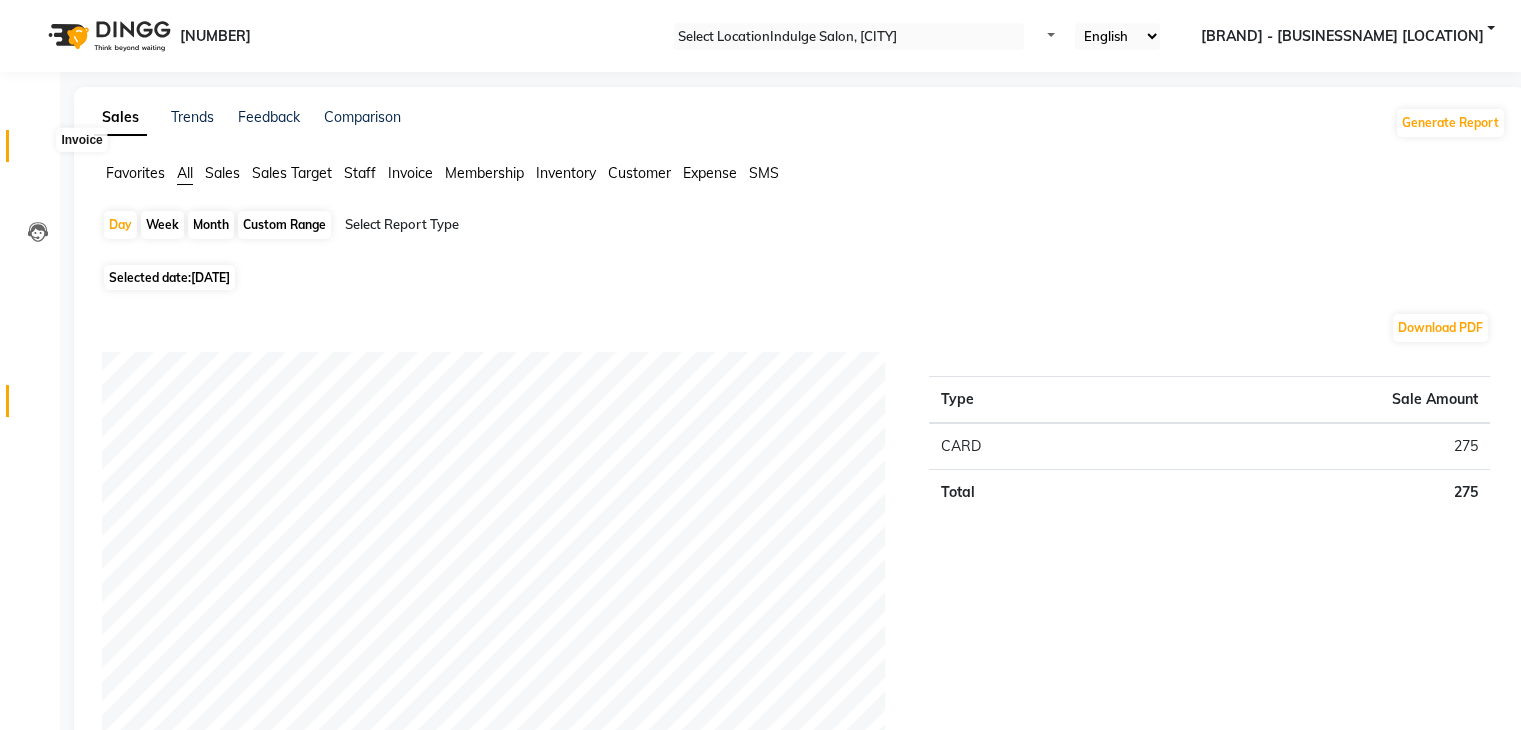 click at bounding box center (37, 151) 